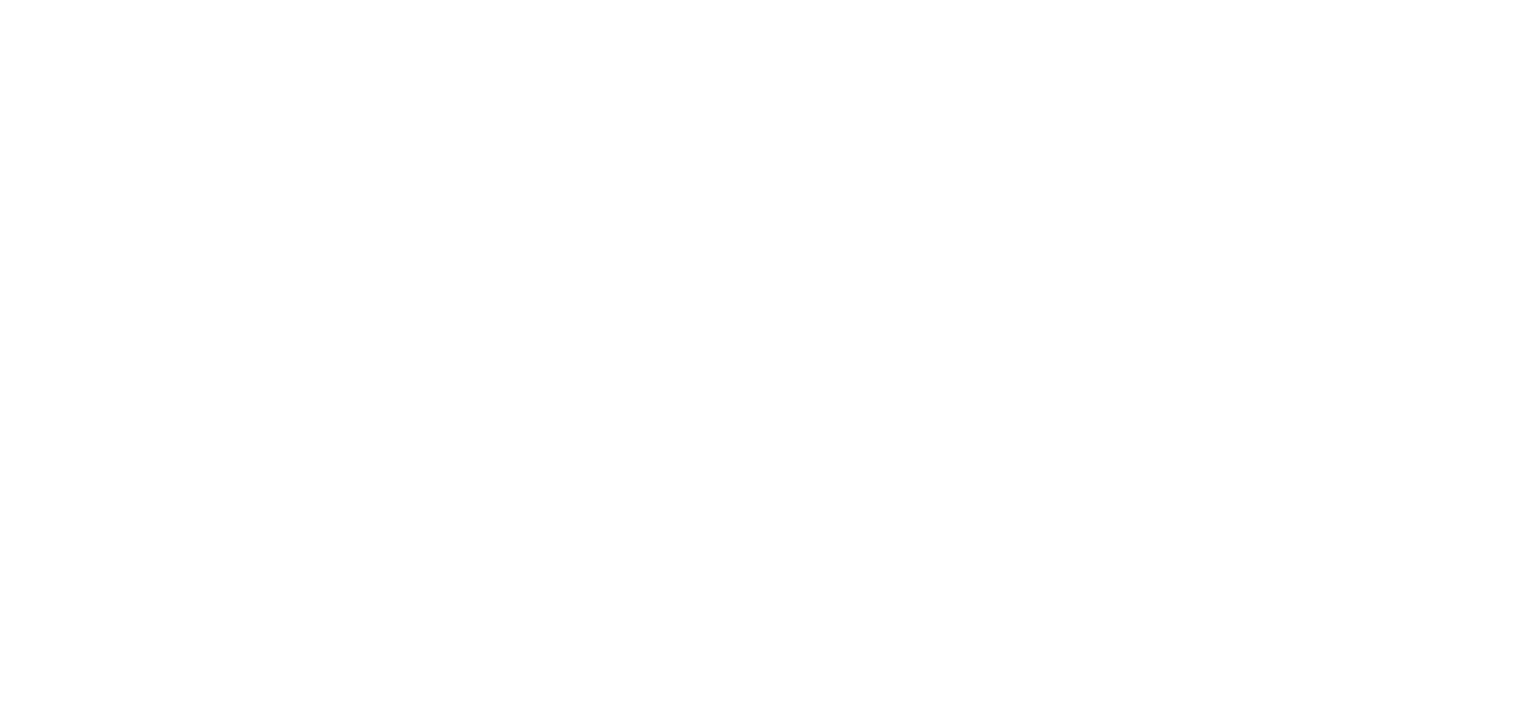 scroll, scrollTop: 0, scrollLeft: 0, axis: both 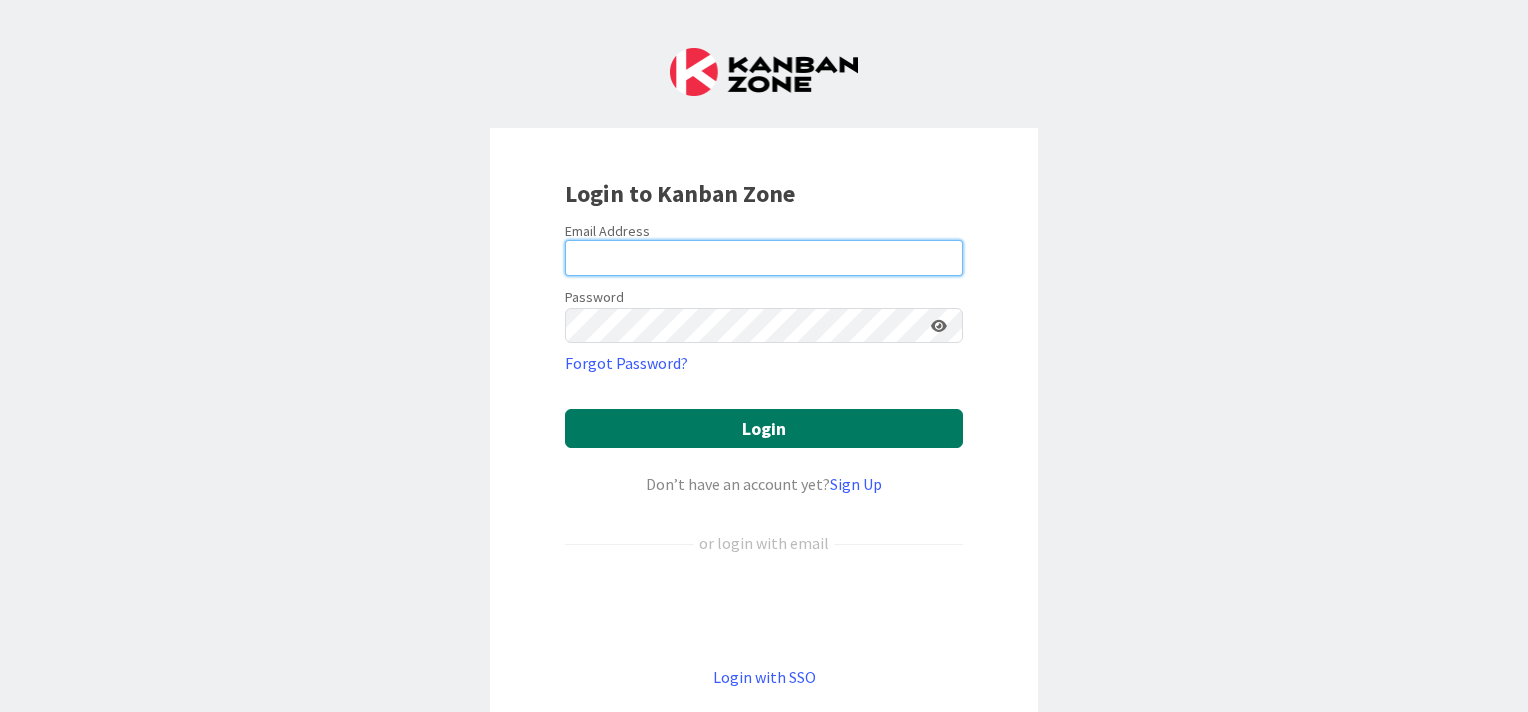 type on "[EMAIL]" 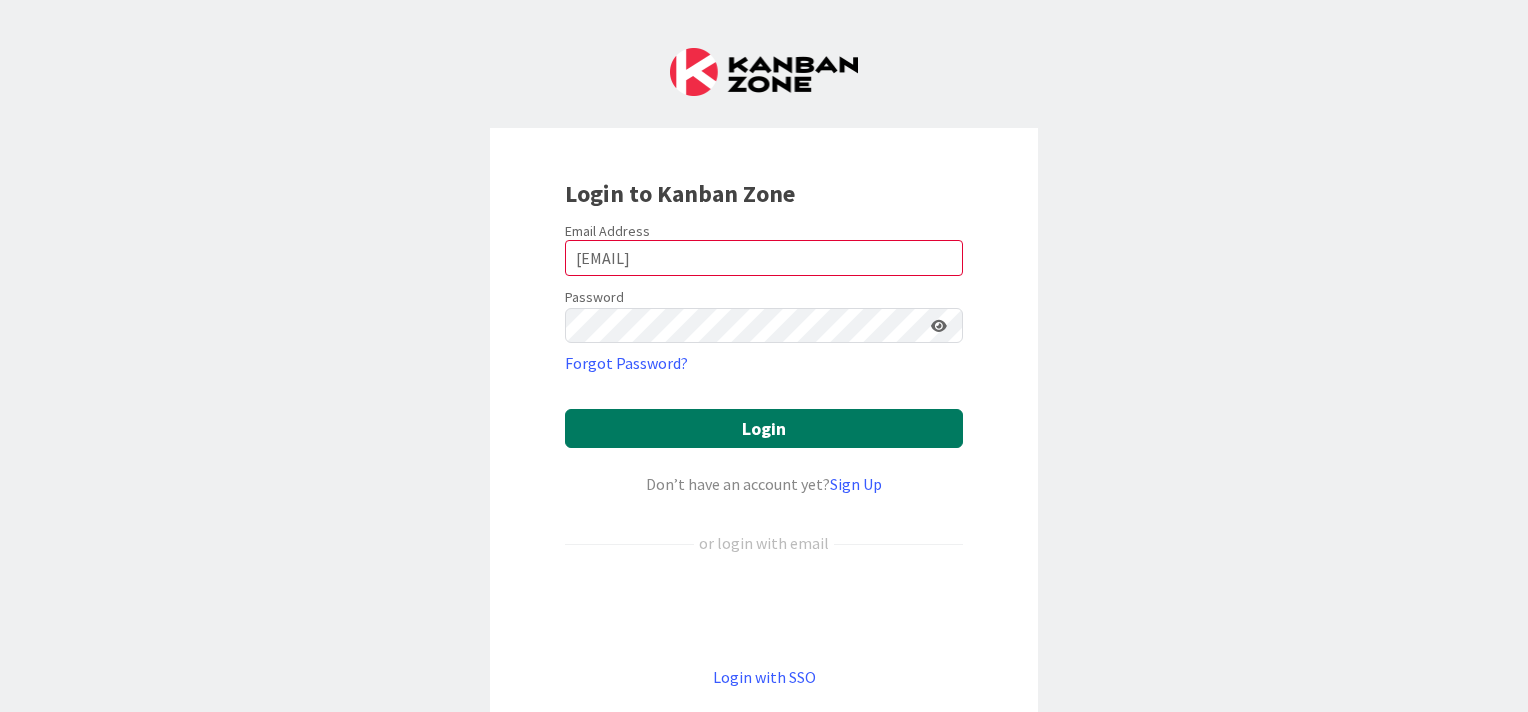 click on "Login" at bounding box center [764, 428] 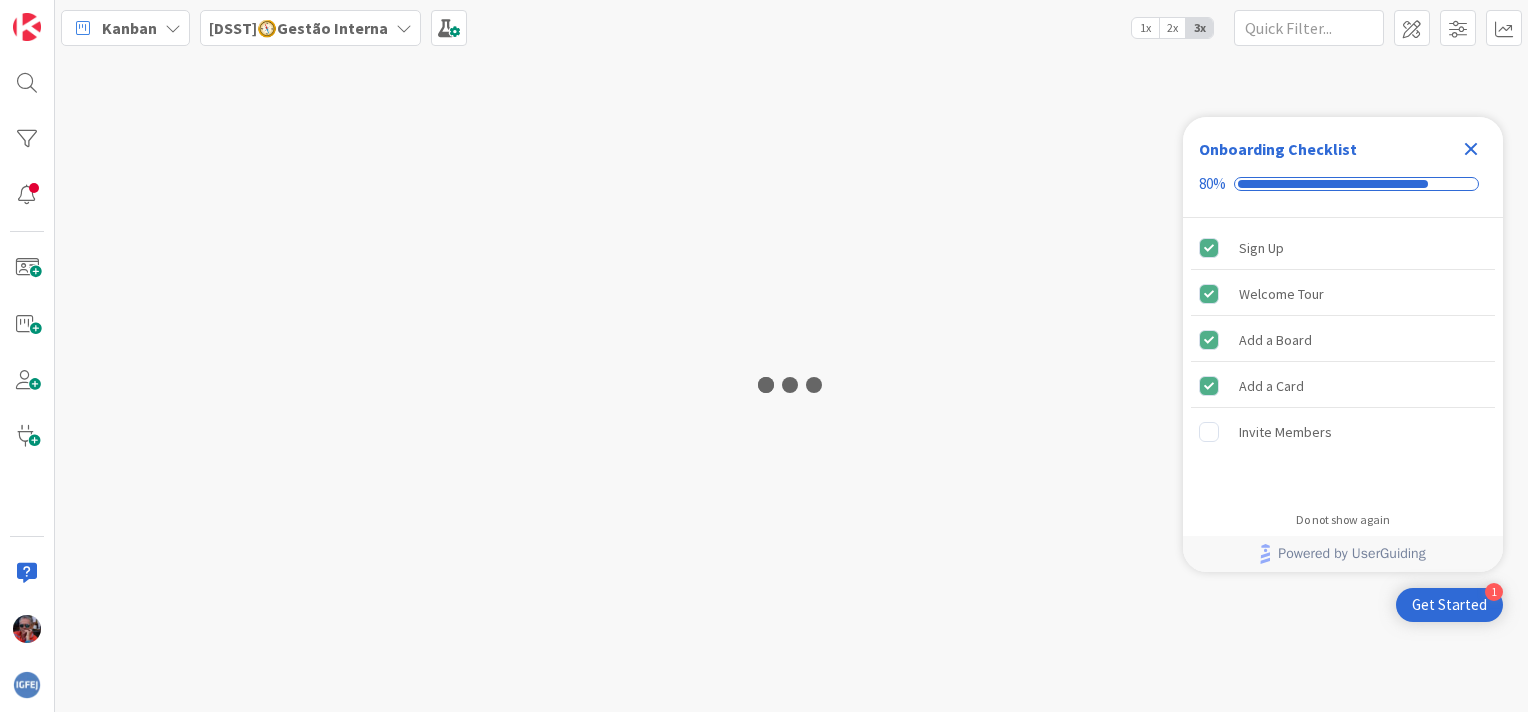 scroll, scrollTop: 0, scrollLeft: 0, axis: both 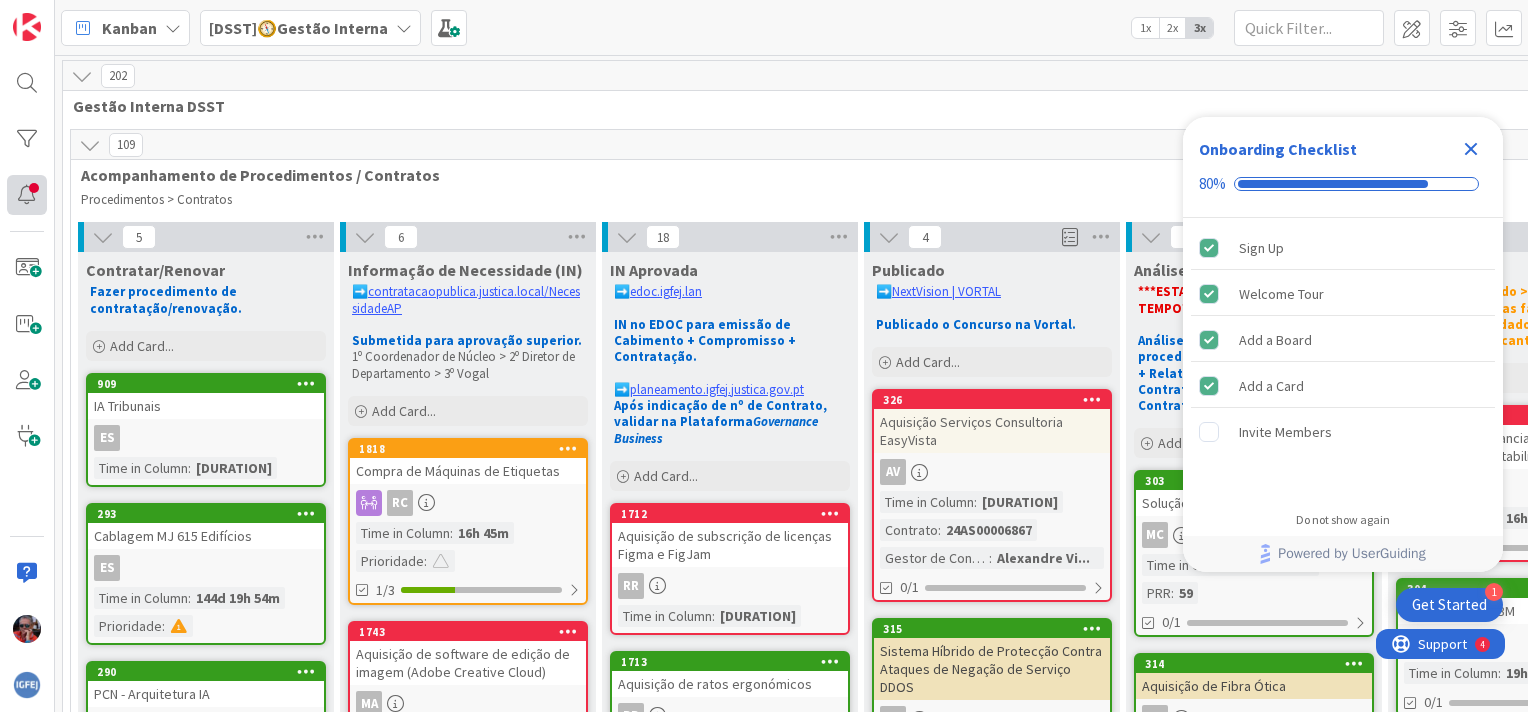 click at bounding box center [27, 195] 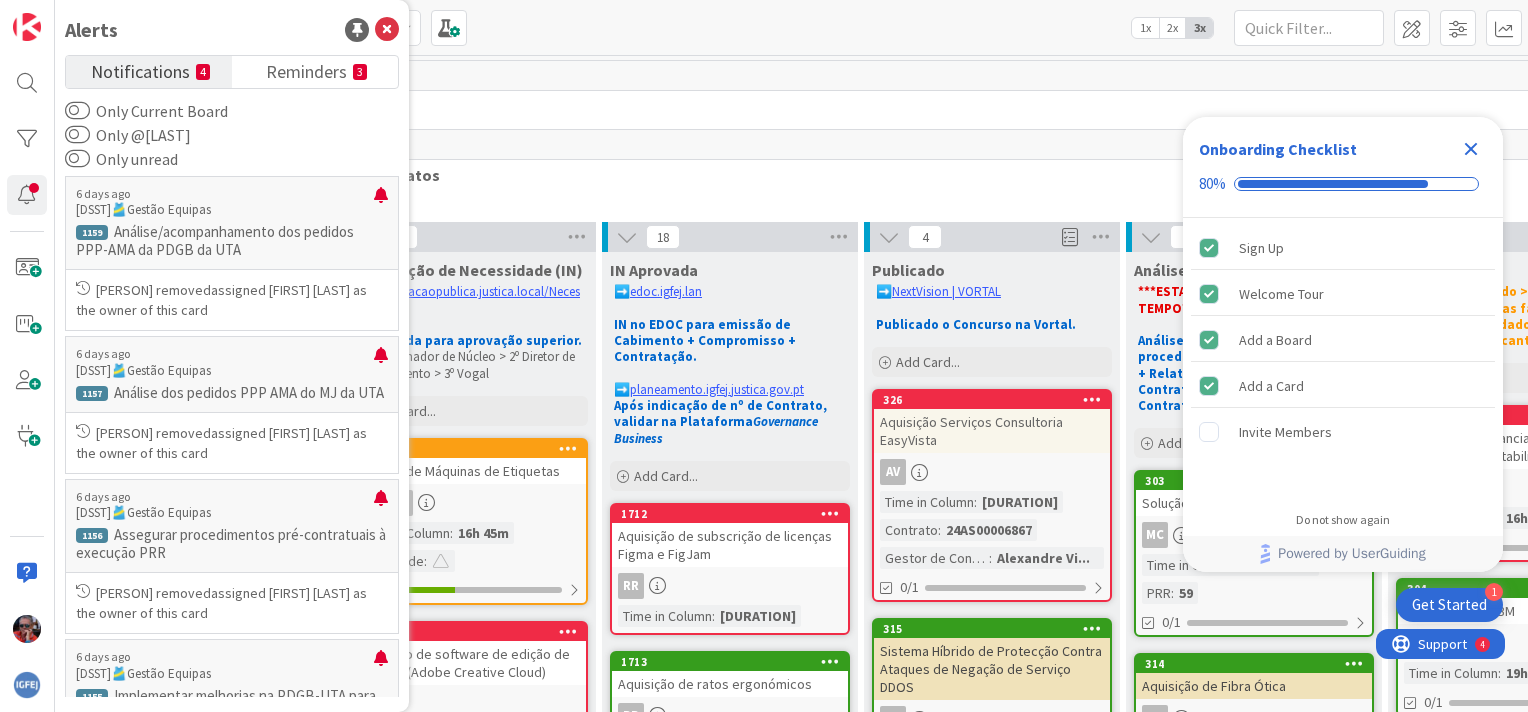 scroll, scrollTop: 0, scrollLeft: 0, axis: both 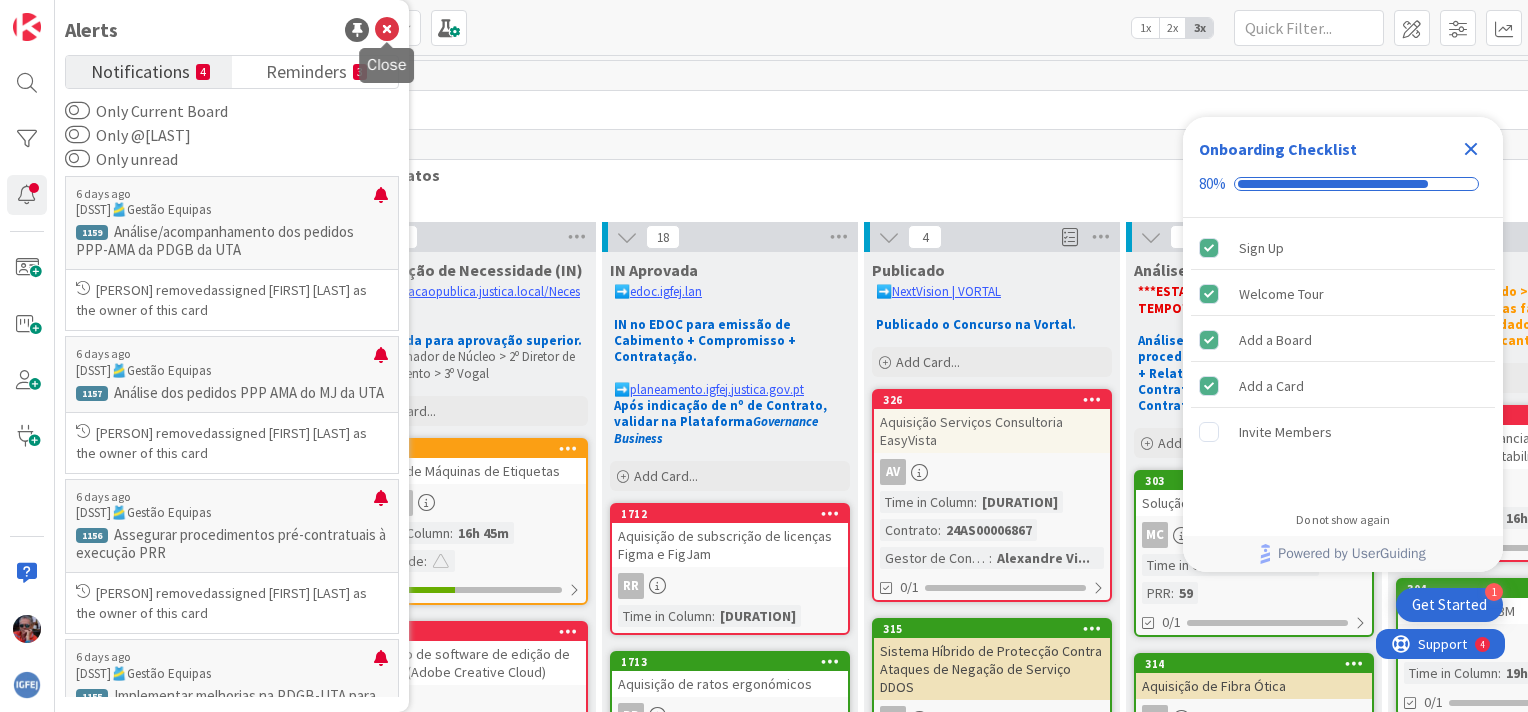 drag, startPoint x: 387, startPoint y: 33, endPoint x: 453, endPoint y: 74, distance: 77.698135 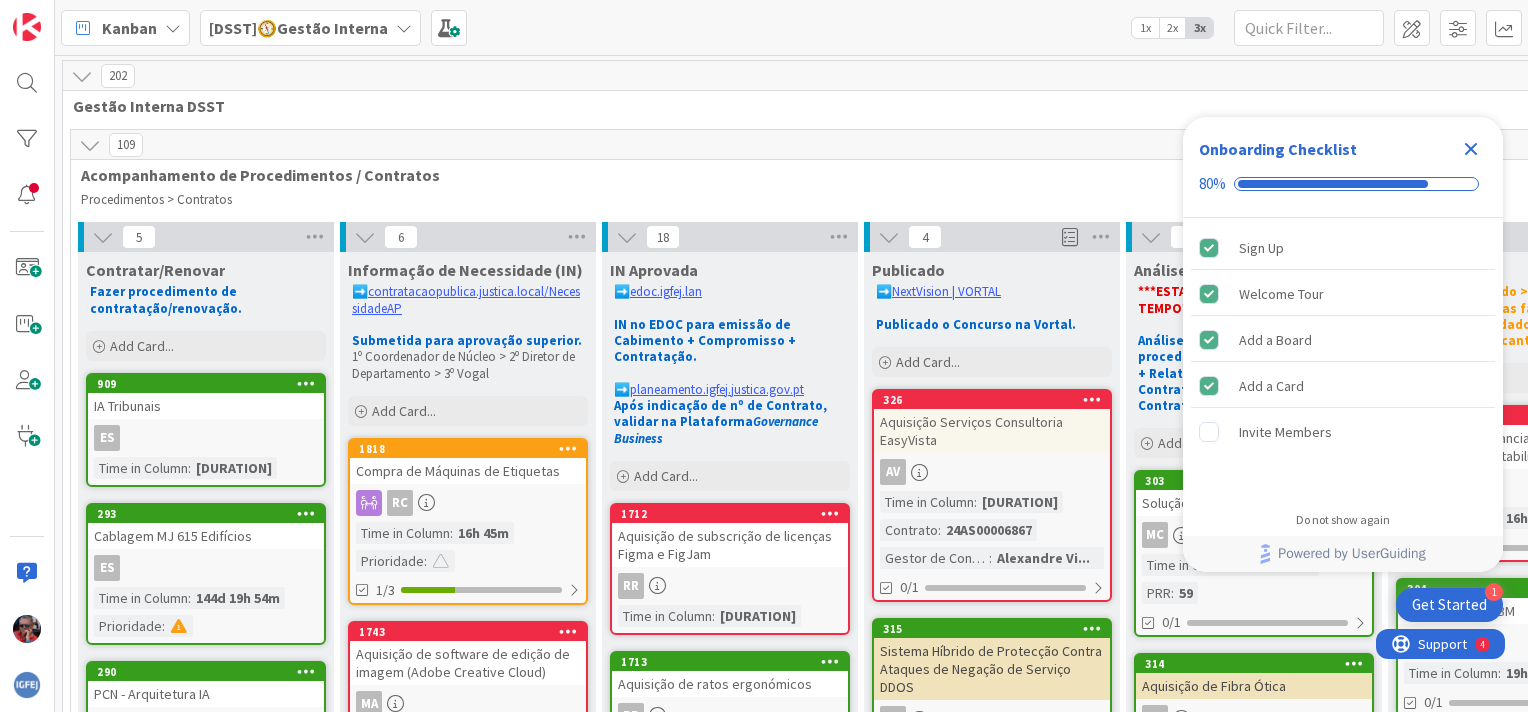 click at bounding box center [173, 28] 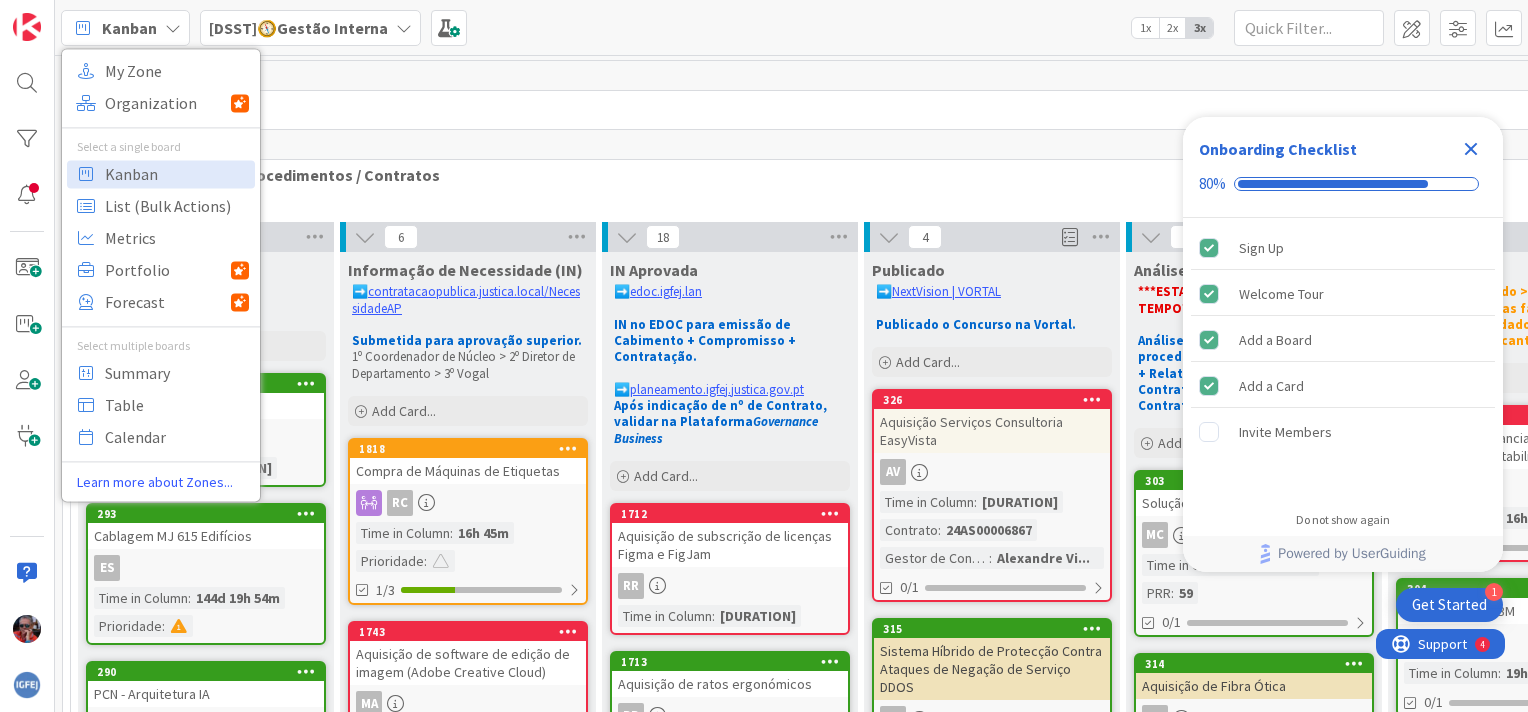 scroll, scrollTop: 0, scrollLeft: 0, axis: both 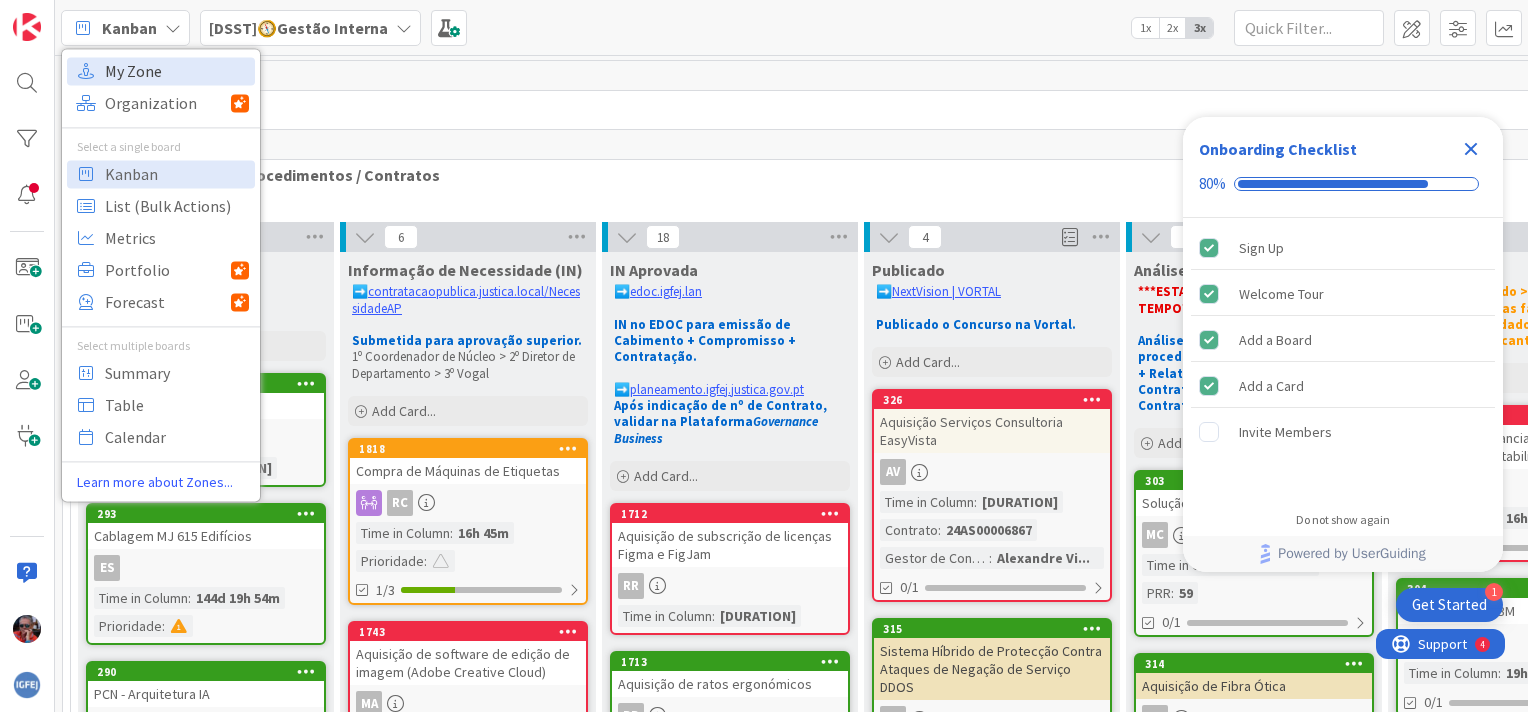 click on "My Zone" at bounding box center (177, 71) 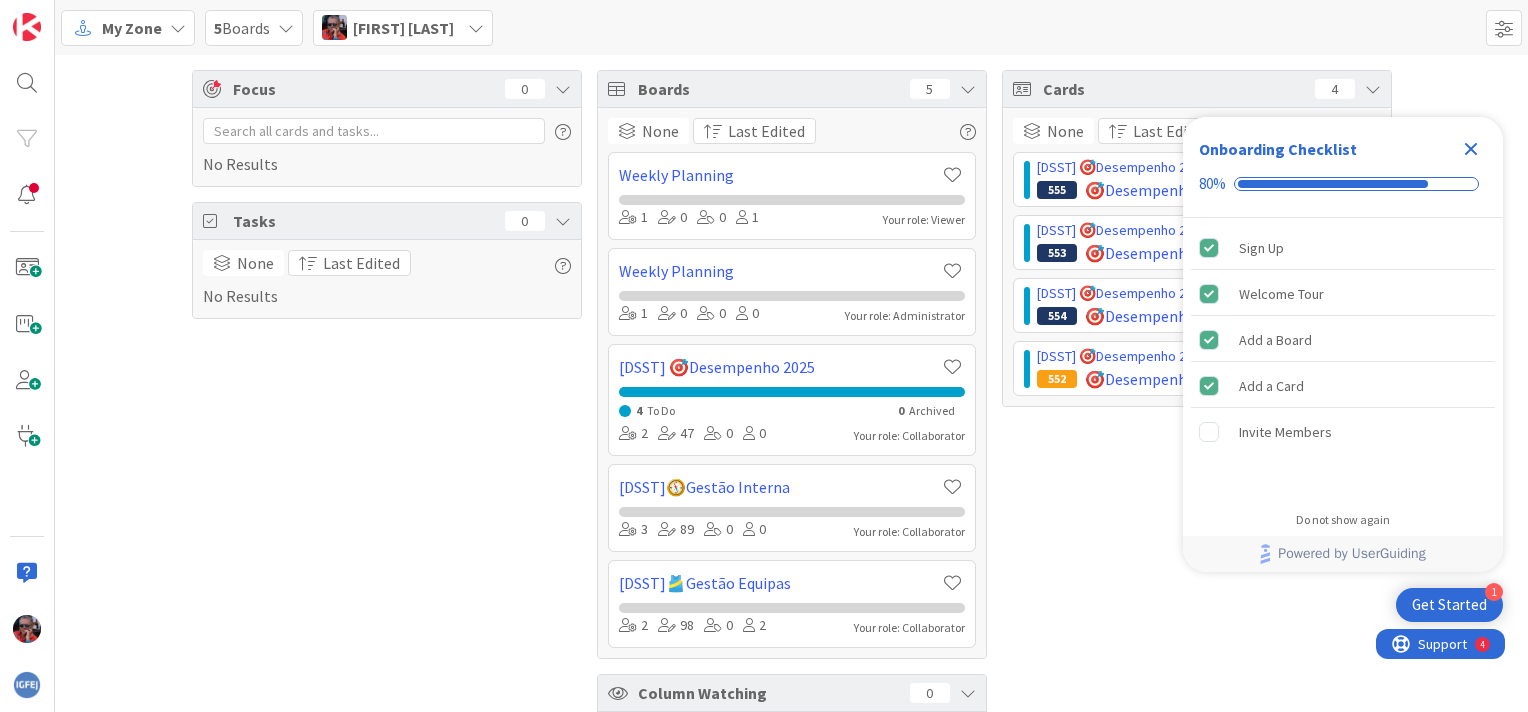 scroll, scrollTop: 0, scrollLeft: 0, axis: both 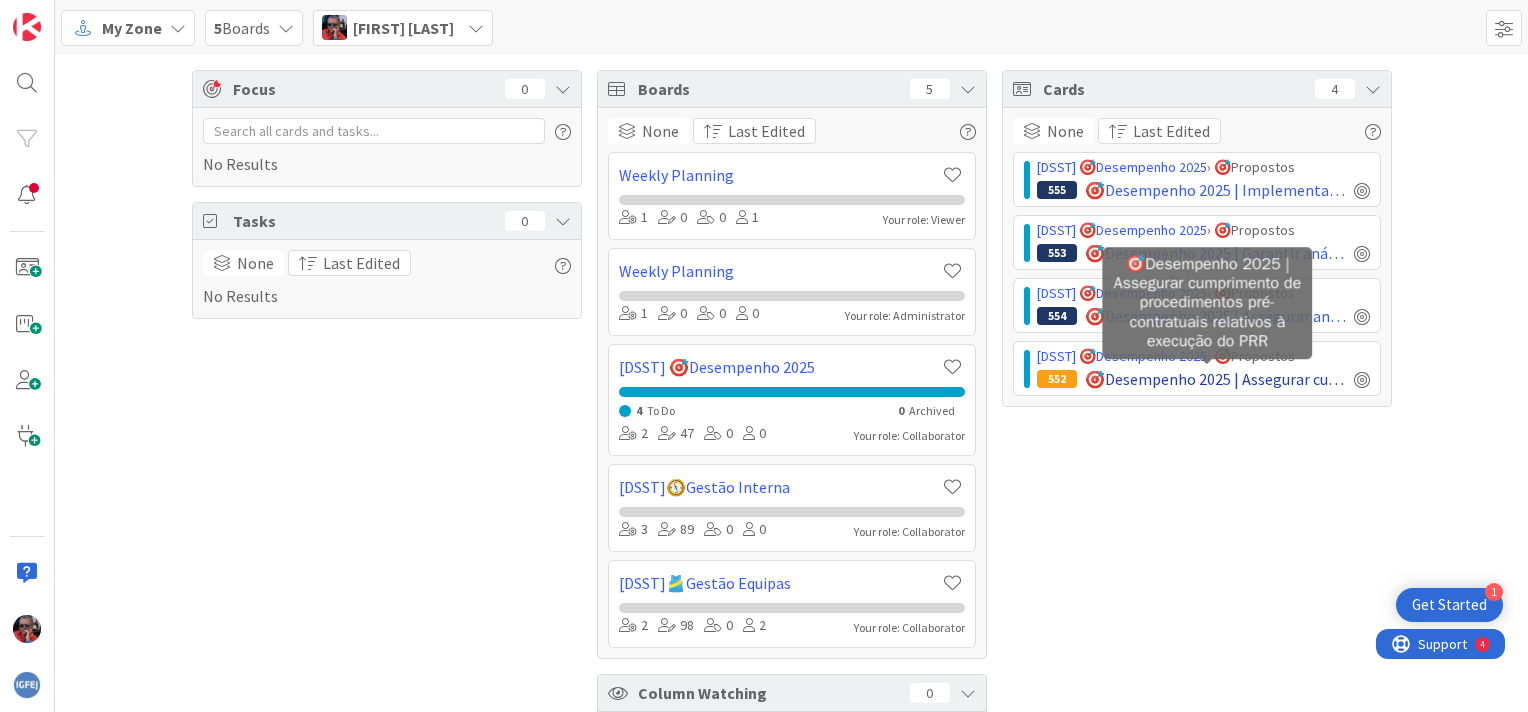 click on "🎯Desempenho 2025 | Assegurar cumprimento de procedimentos pré-contratuais relativos à execução do PRR" at bounding box center (1215, 379) 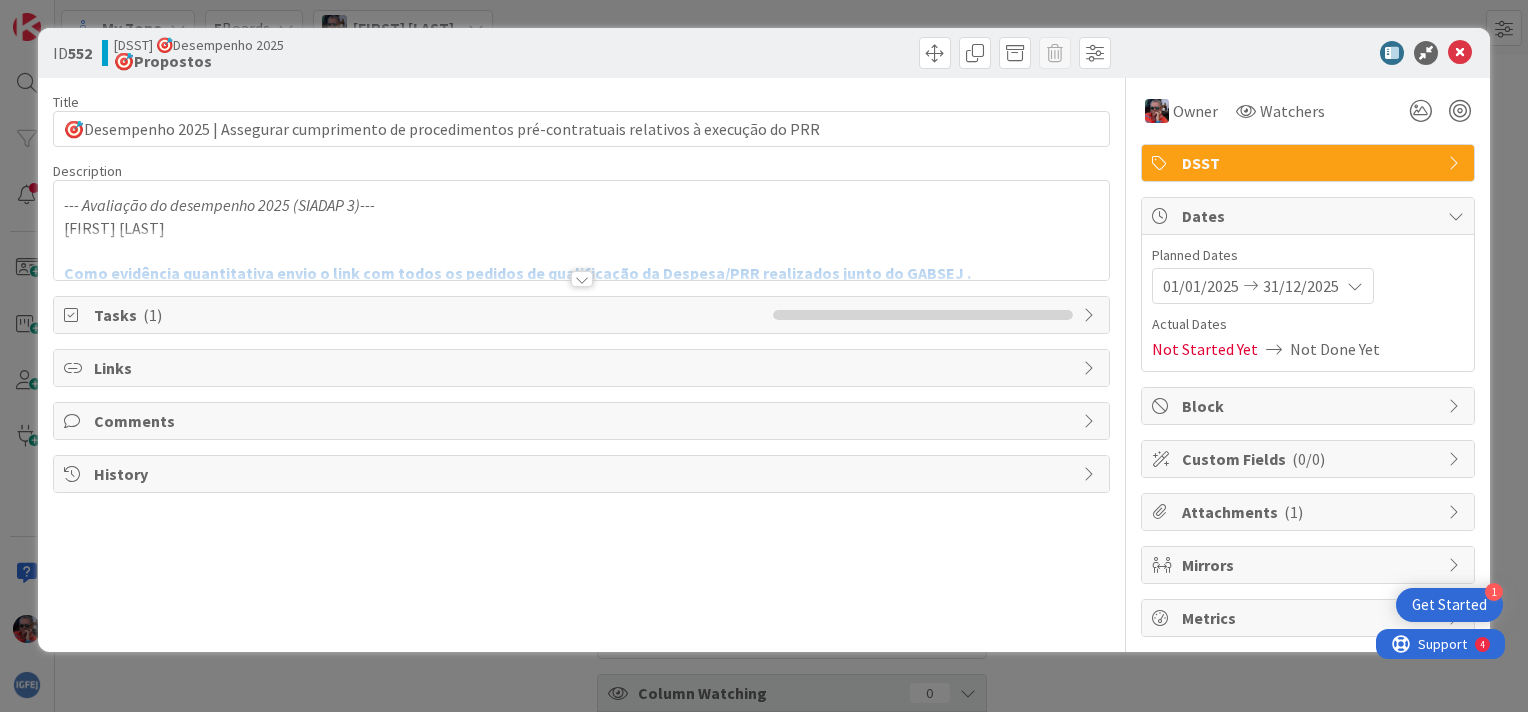 scroll, scrollTop: 0, scrollLeft: 0, axis: both 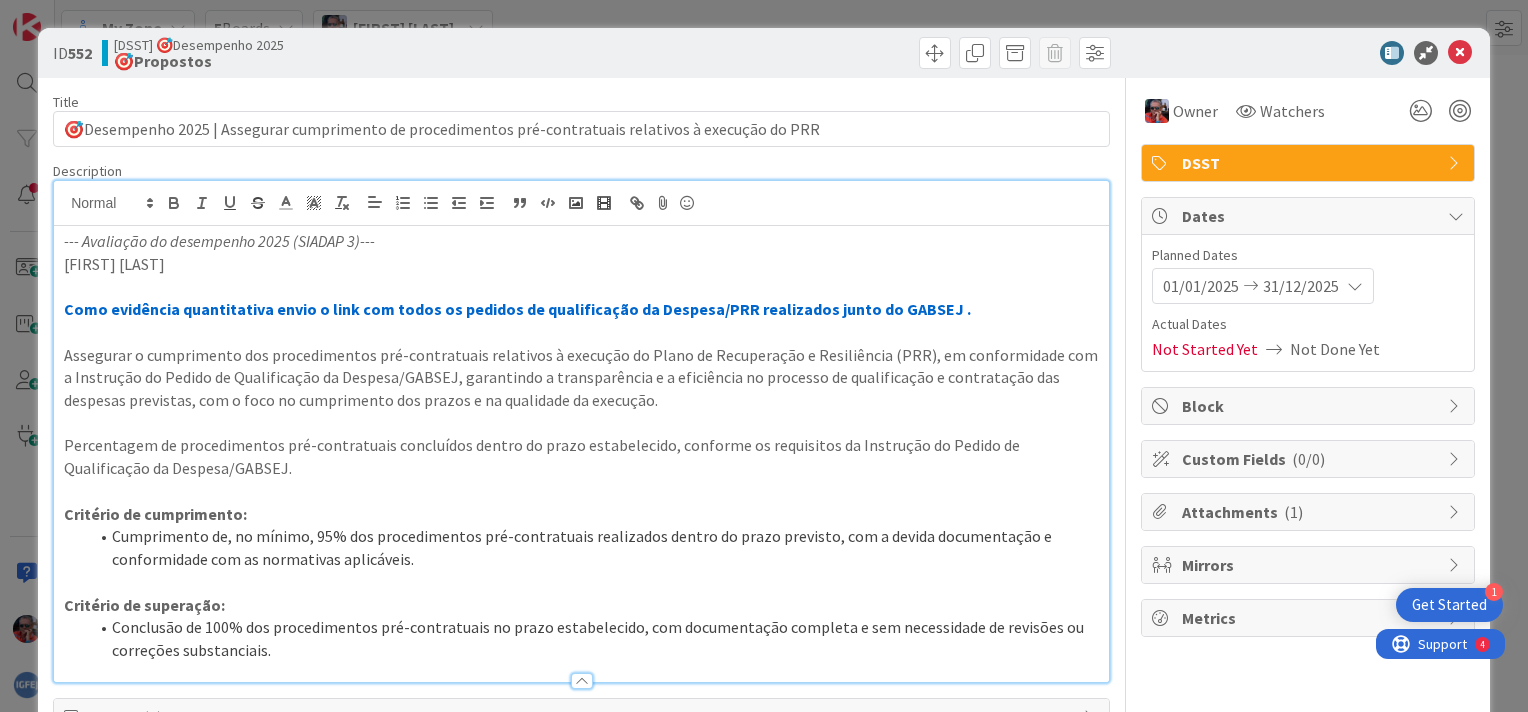 click on "Como evidência quantitativa envio o link com todos os pedidos de qualificação da Despesa/PRR realizados junto do GABSEJ ." at bounding box center [581, 309] 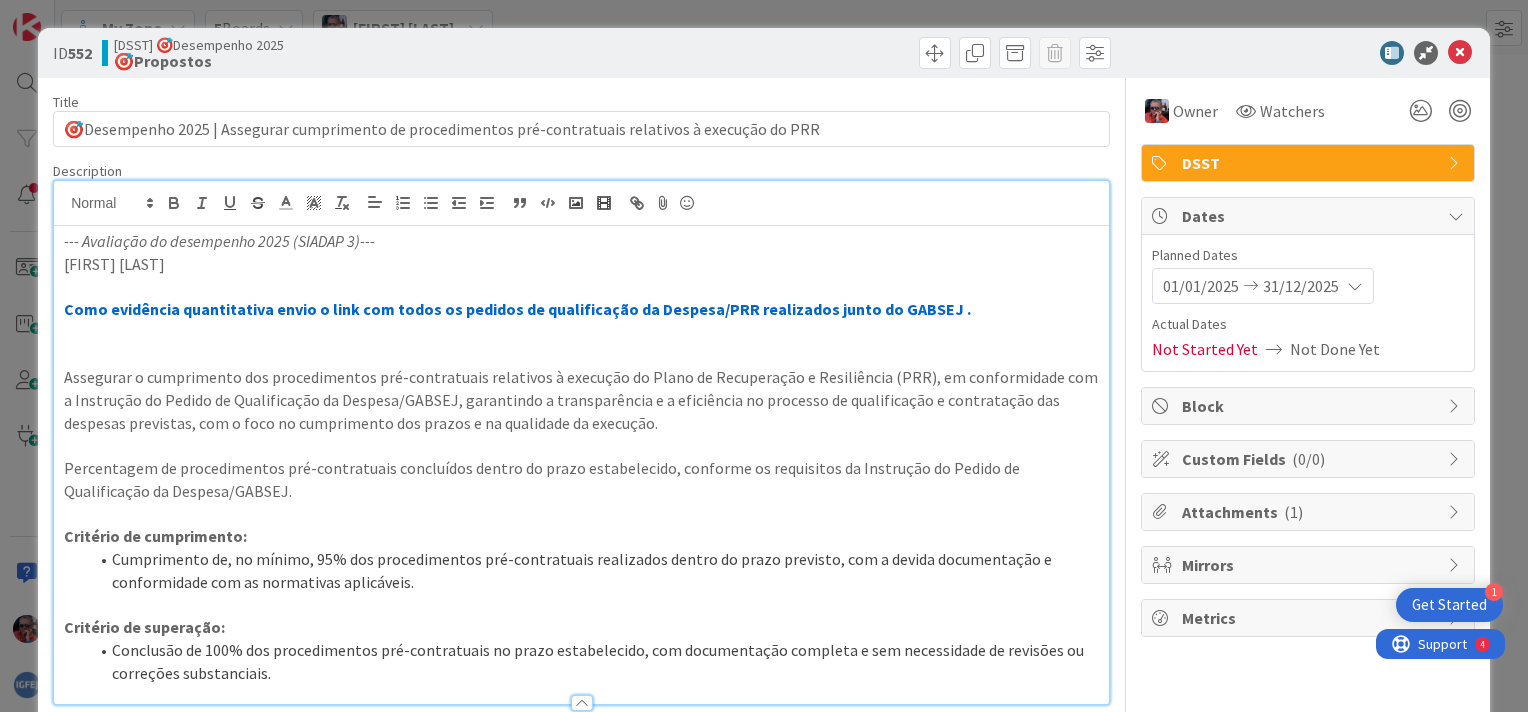 type 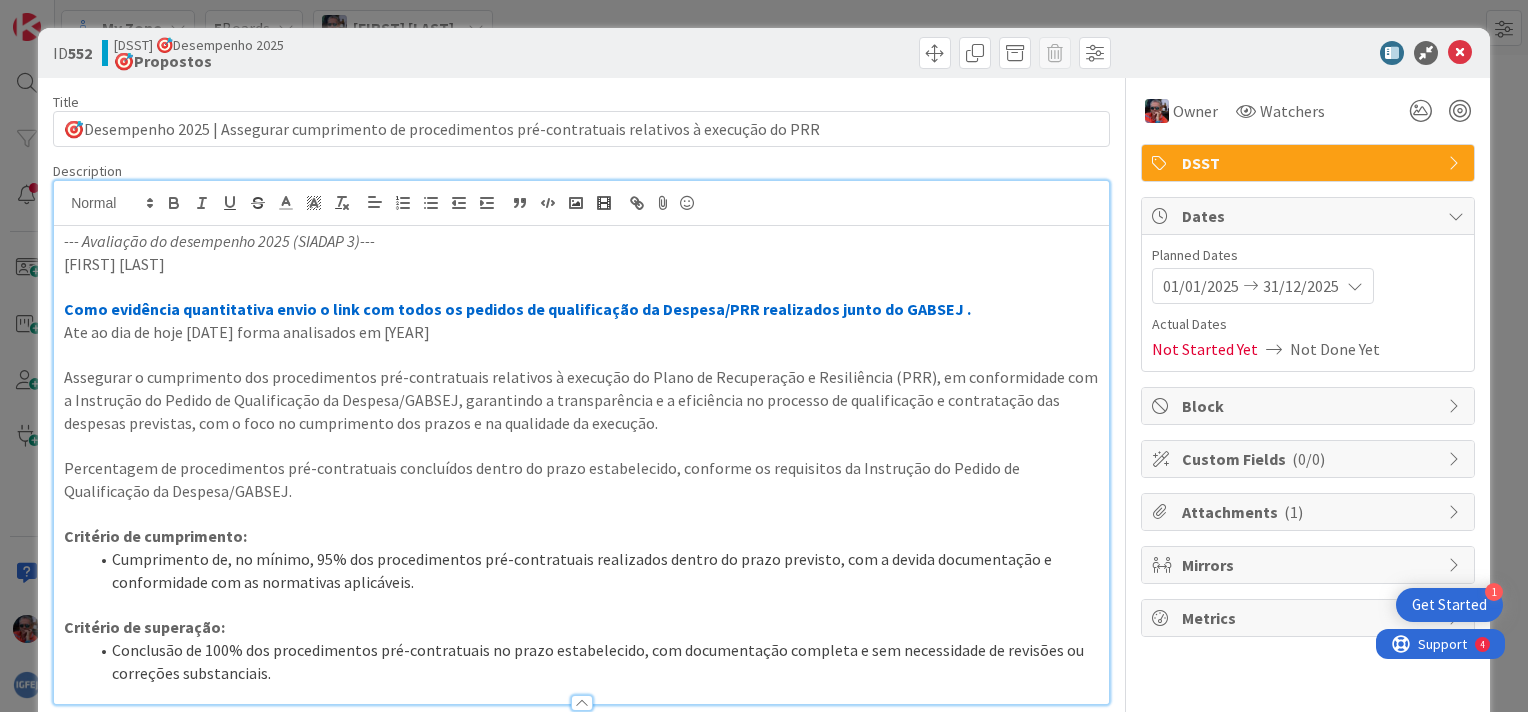 click on "Ate ao dia de hoje [DATE] forma analisados em [YEAR]" at bounding box center (581, 332) 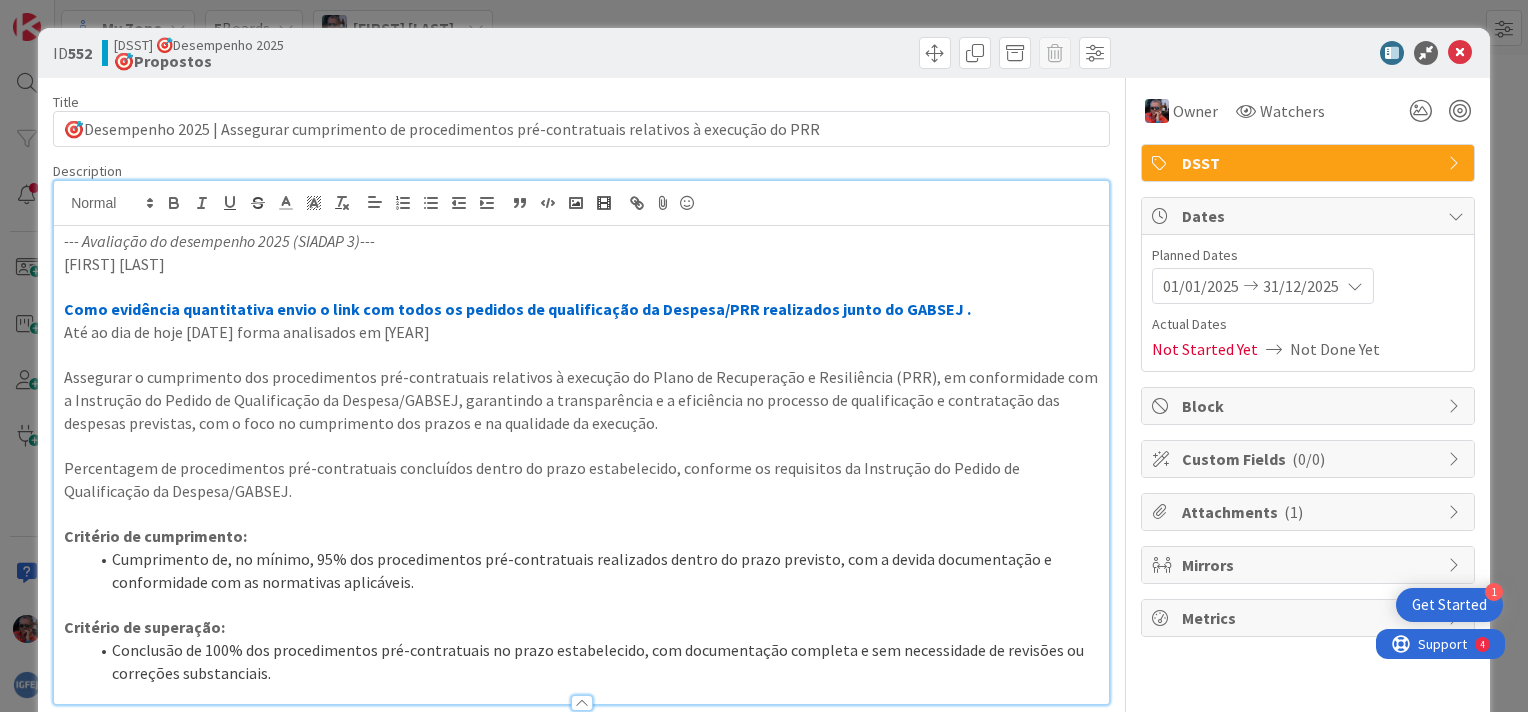 click on "Até ao dia de hoje [DATE] forma analisados em [YEAR]" at bounding box center (581, 332) 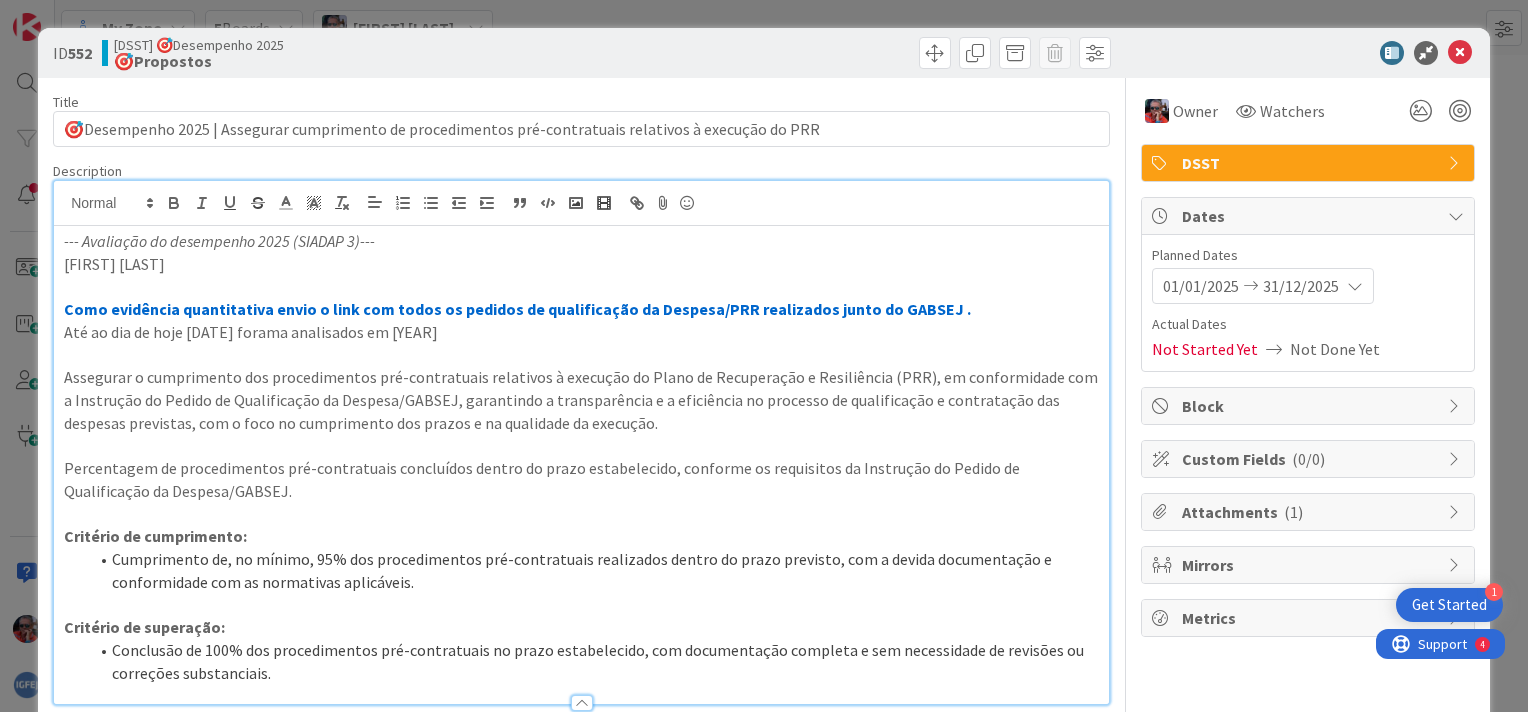 click on "Até ao dia de hoje [DATE] forama analisados em [YEAR]" at bounding box center [581, 332] 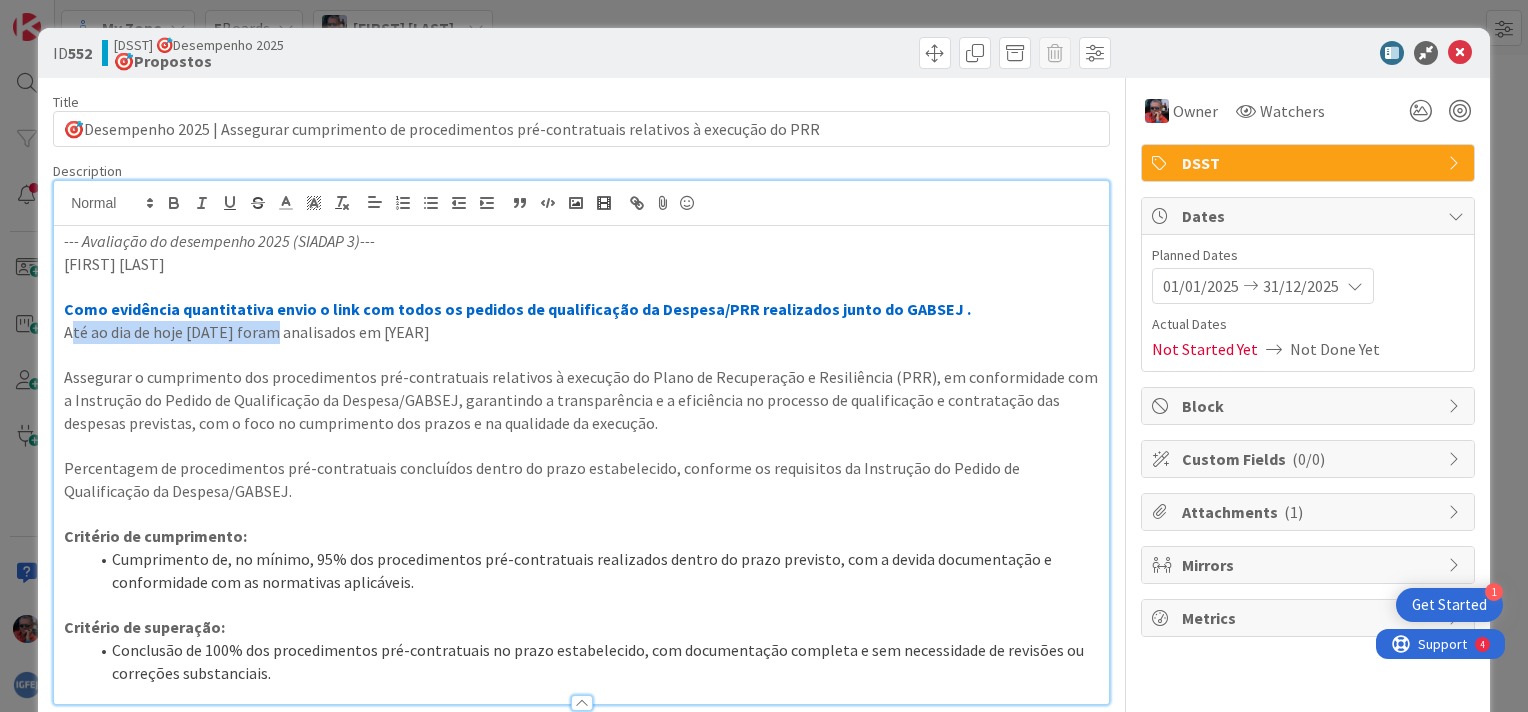 drag, startPoint x: 68, startPoint y: 335, endPoint x: 267, endPoint y: 335, distance: 199 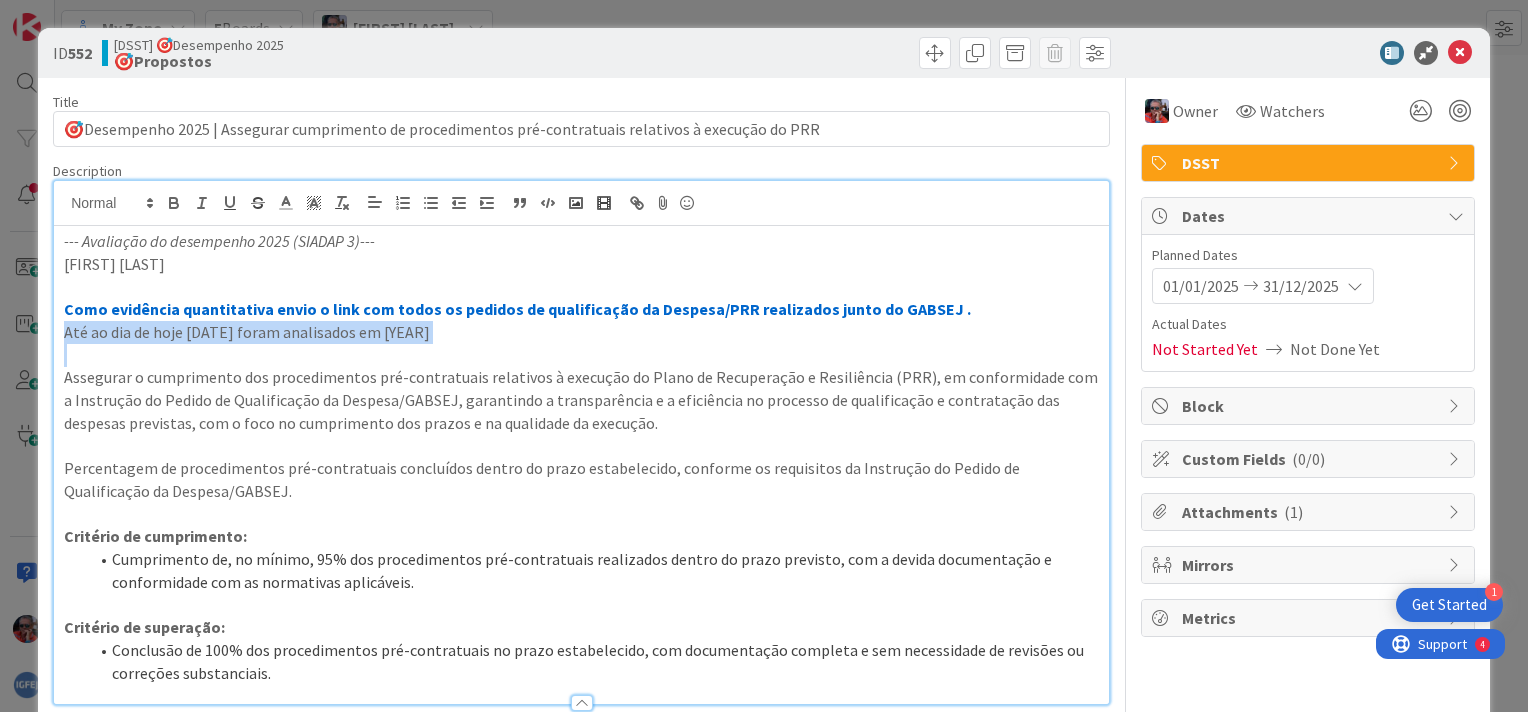 drag, startPoint x: 62, startPoint y: 334, endPoint x: 406, endPoint y: 351, distance: 344.4198 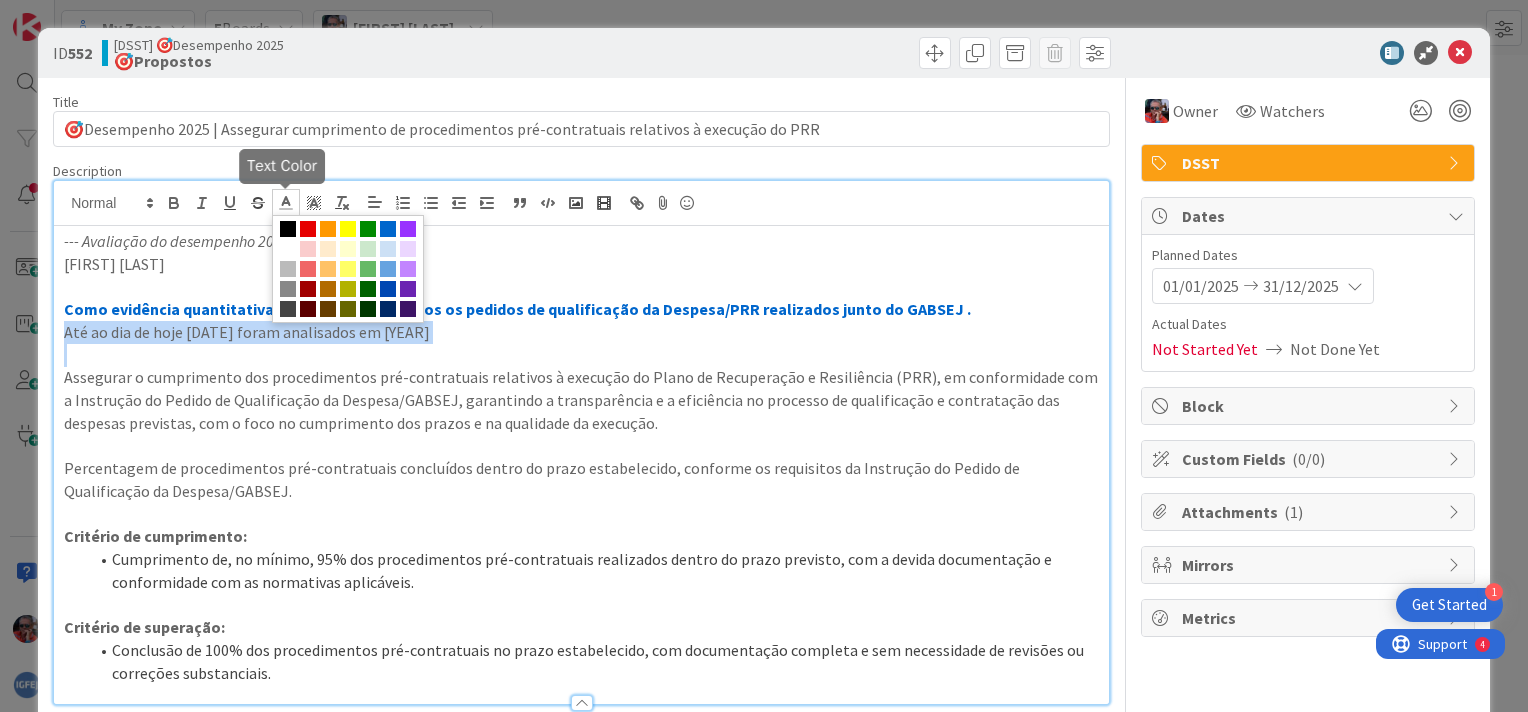 click 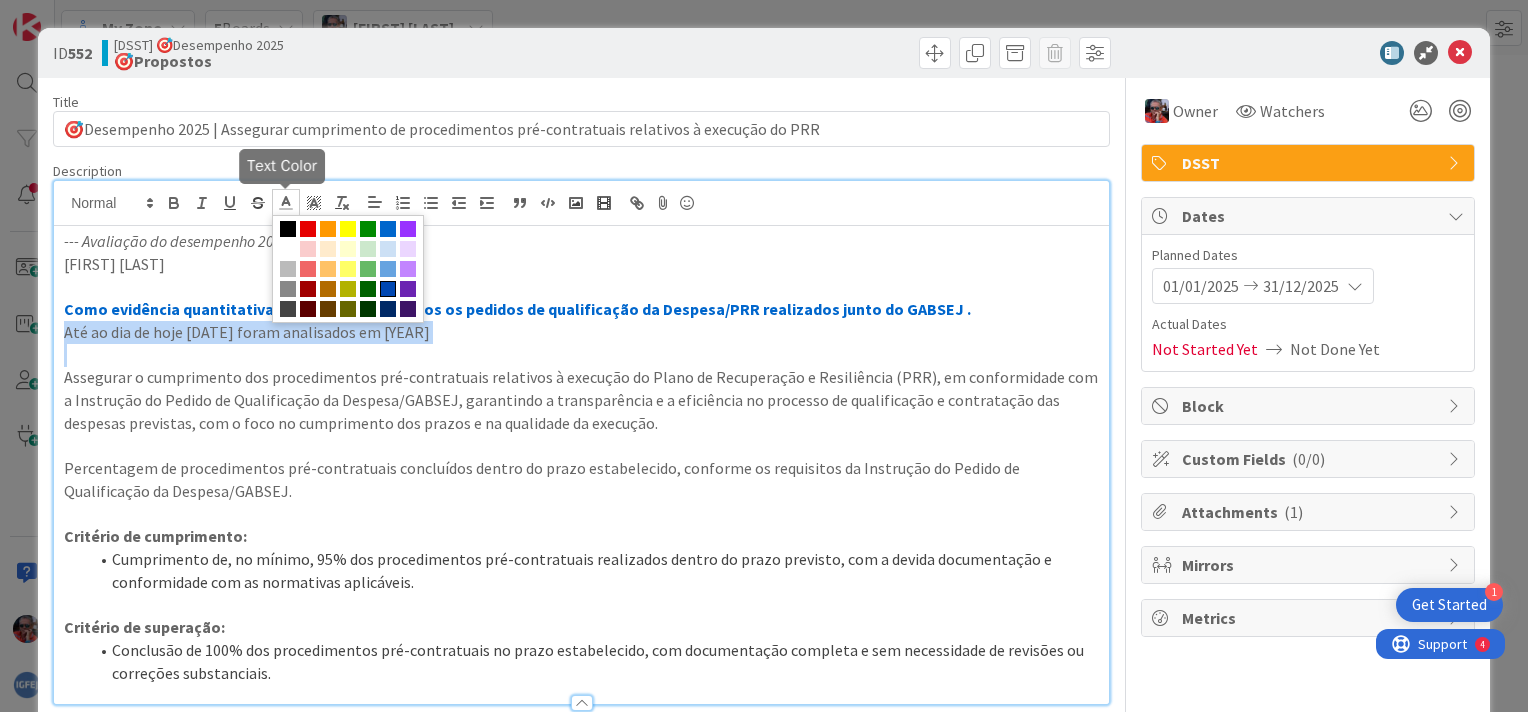 click at bounding box center [388, 289] 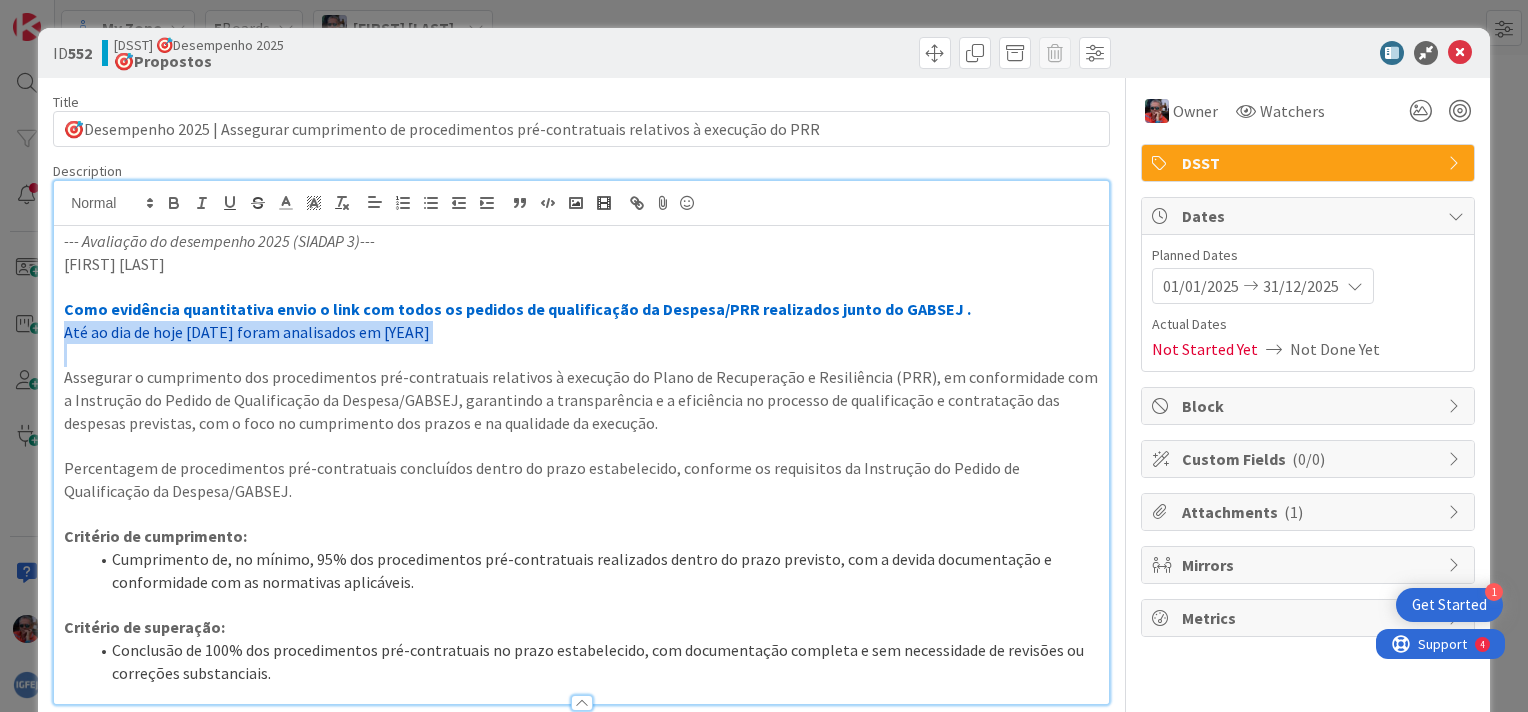 click at bounding box center [581, 355] 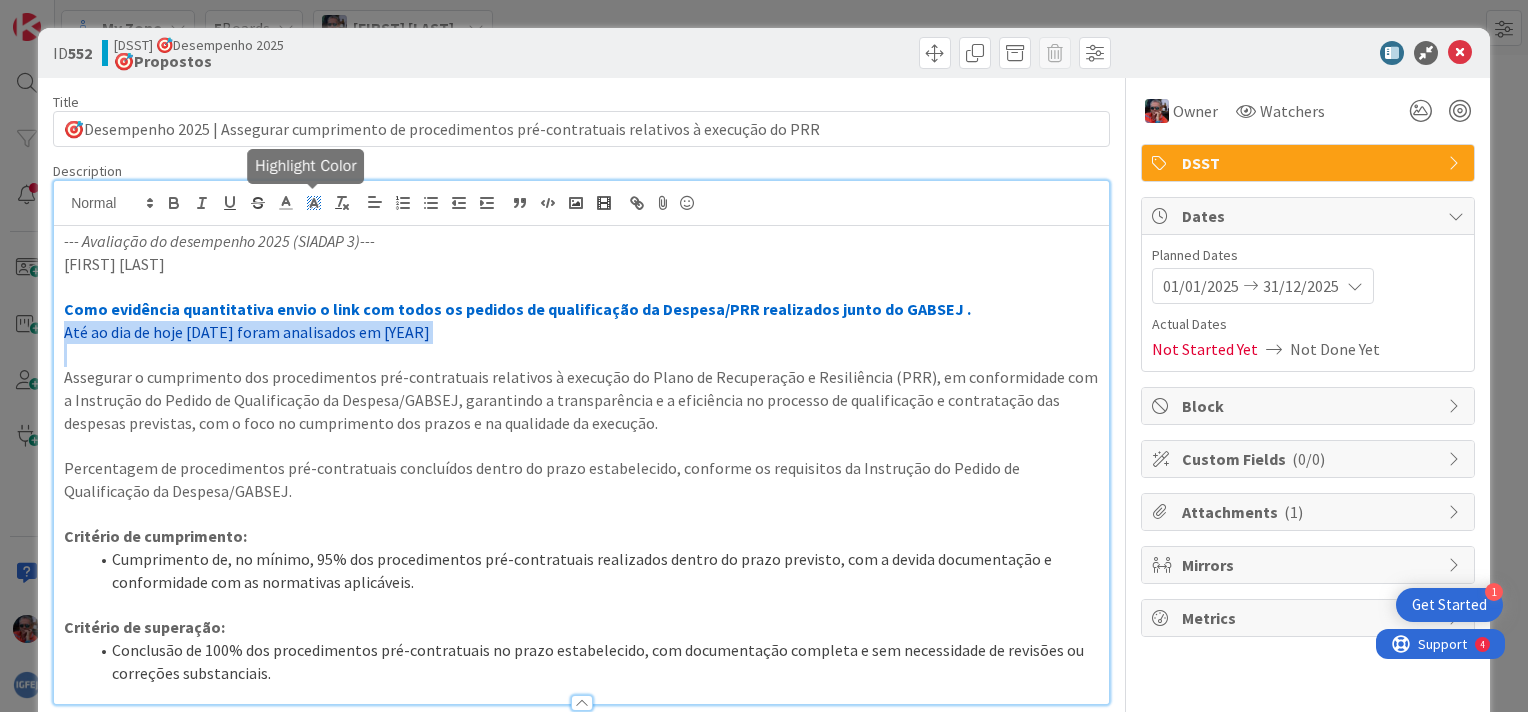 click 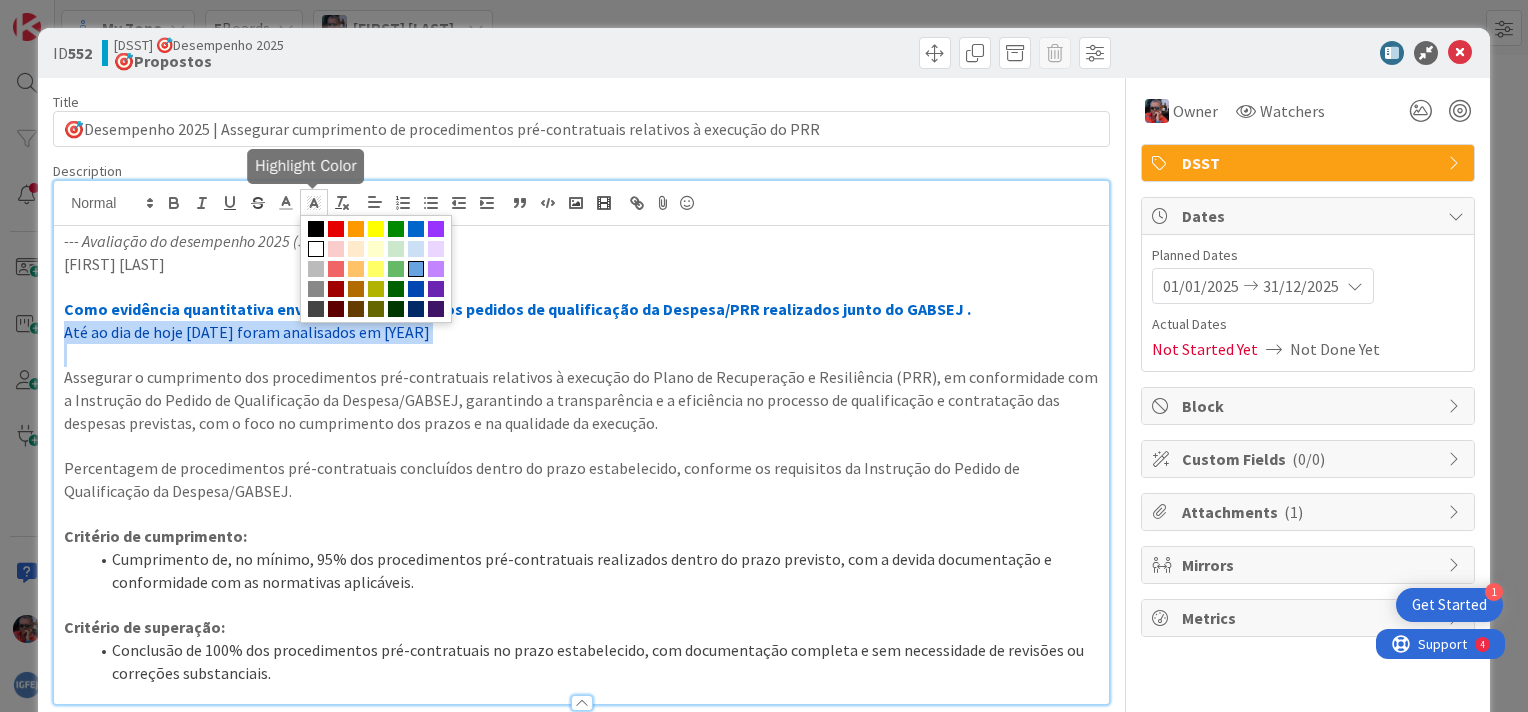 click at bounding box center (416, 269) 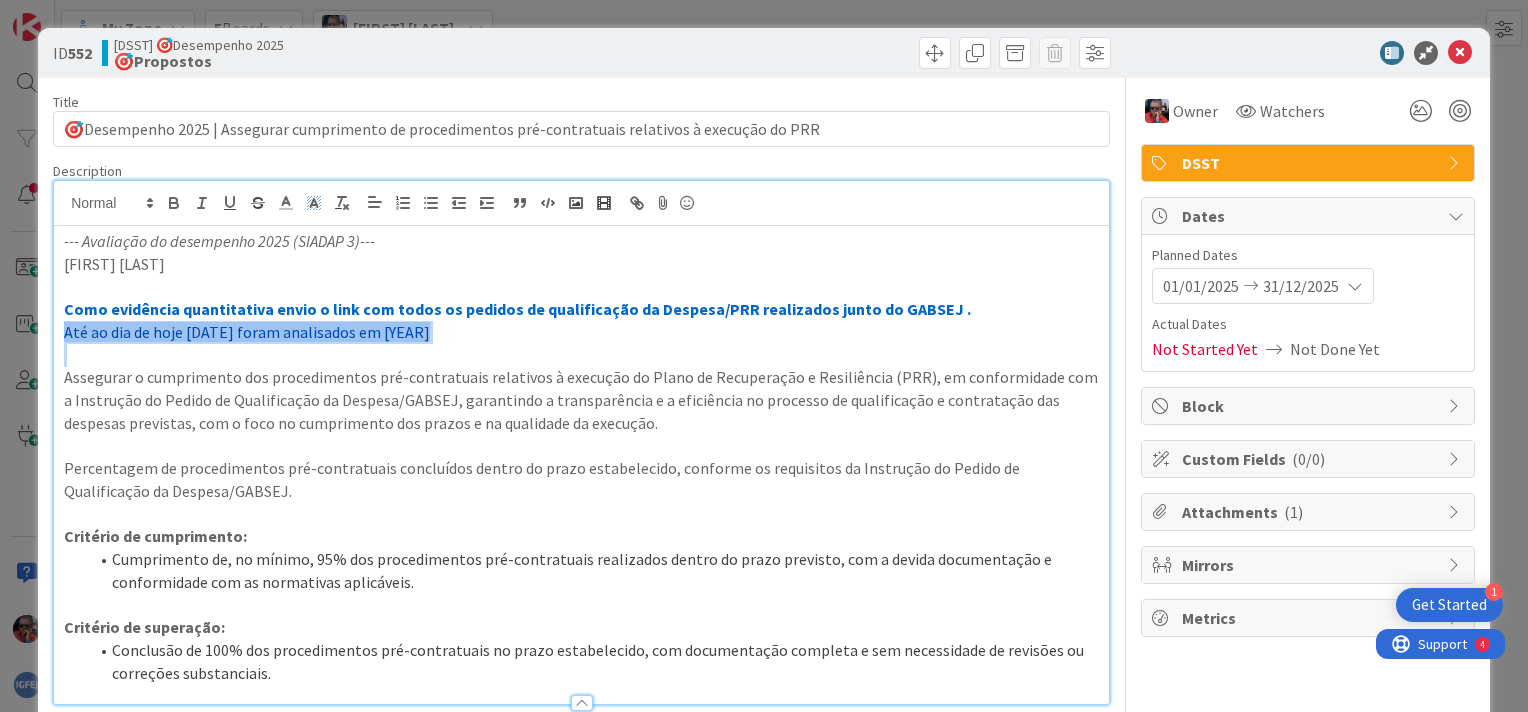 click at bounding box center [581, 355] 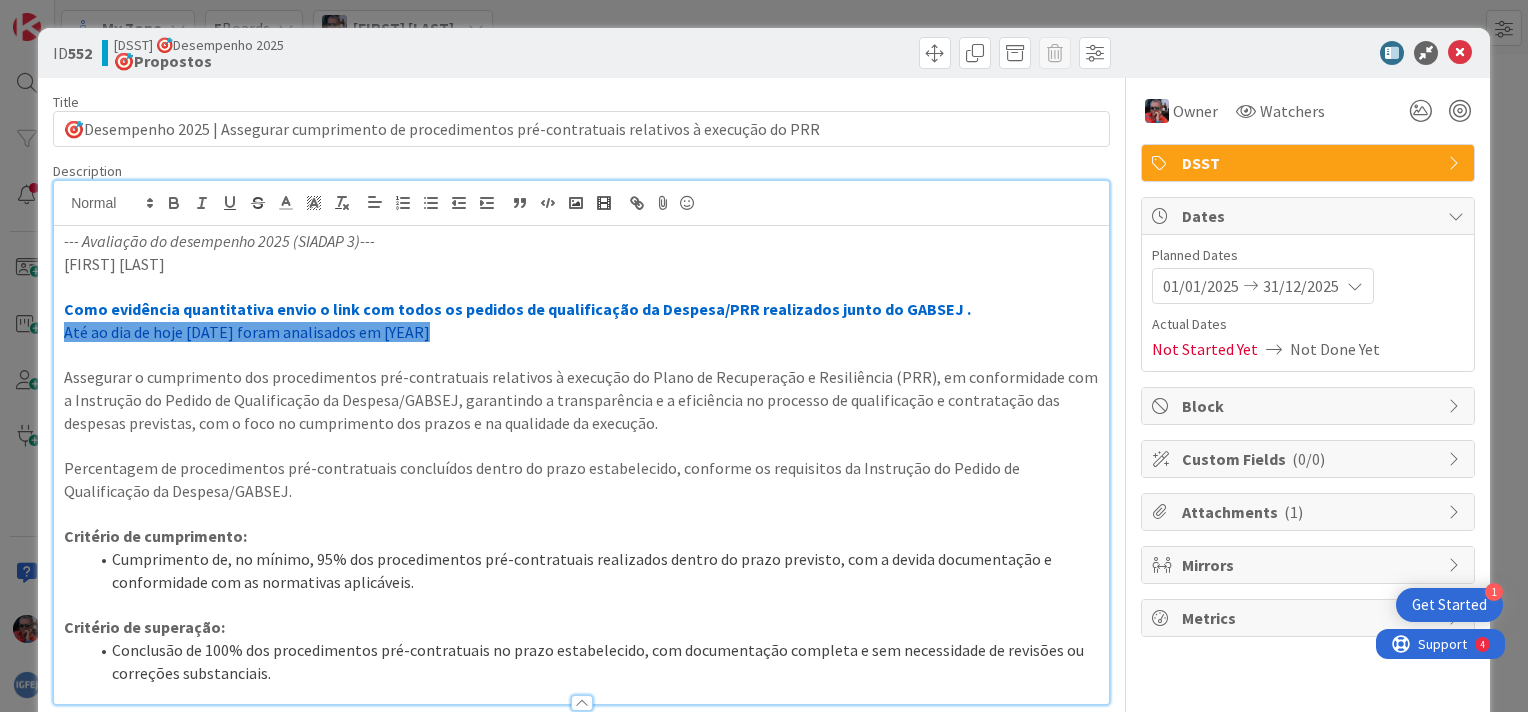 drag, startPoint x: 67, startPoint y: 330, endPoint x: 448, endPoint y: 340, distance: 381.13123 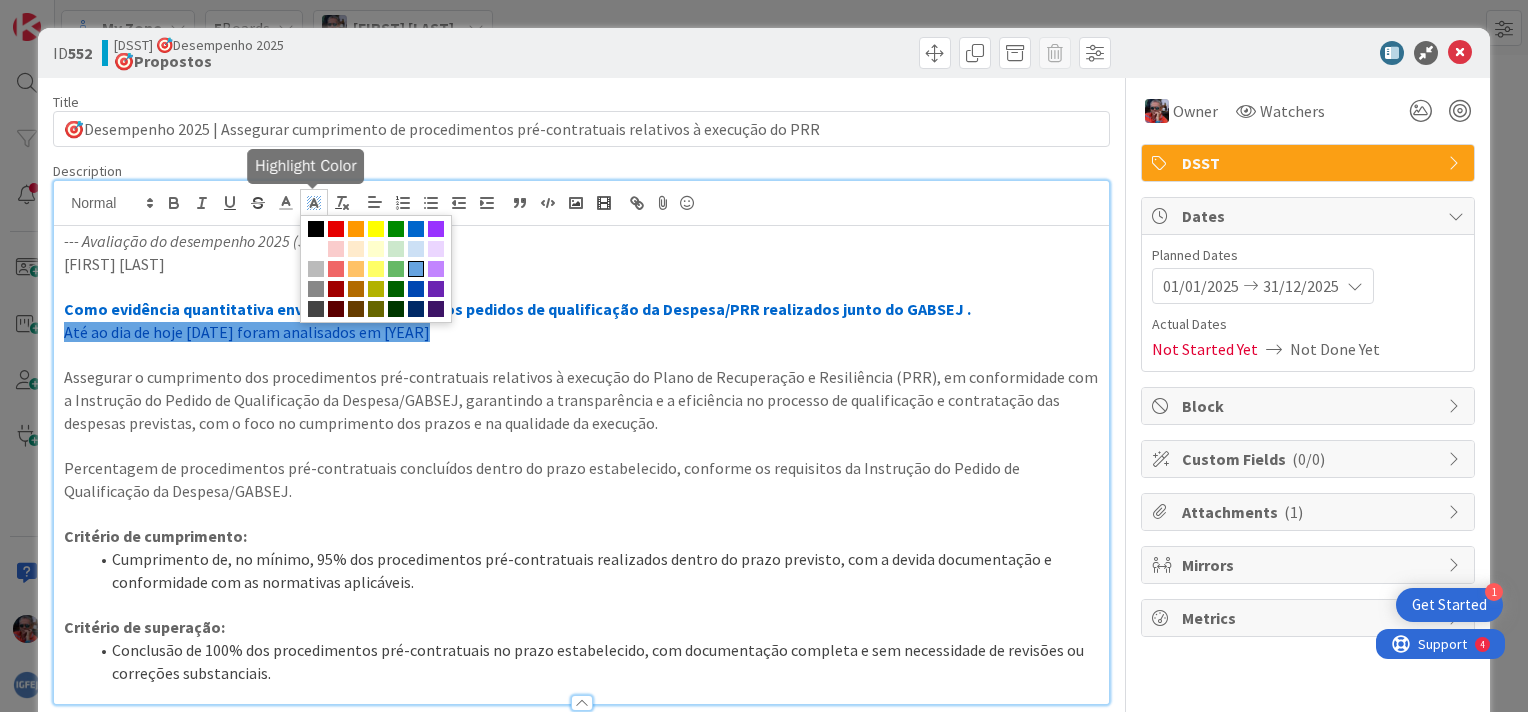 click 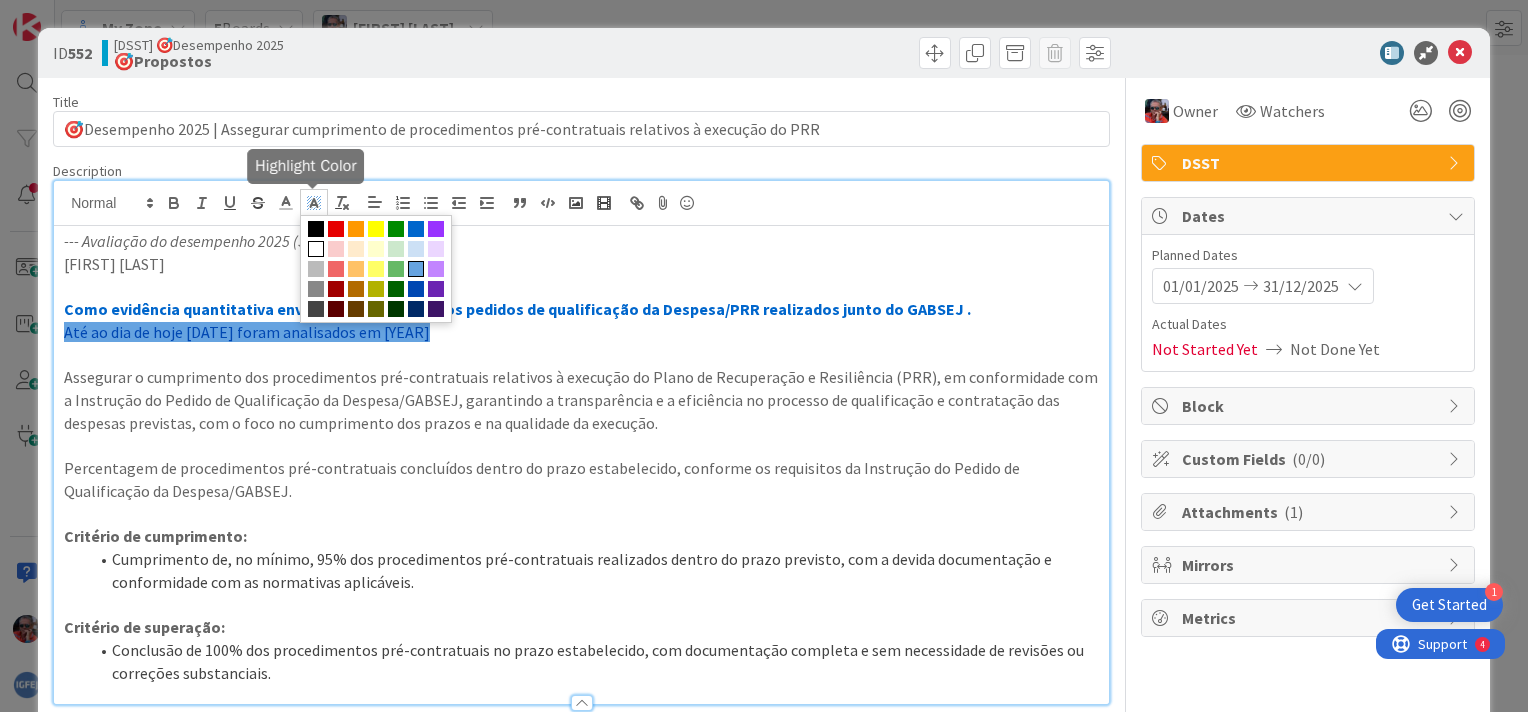 click at bounding box center (316, 249) 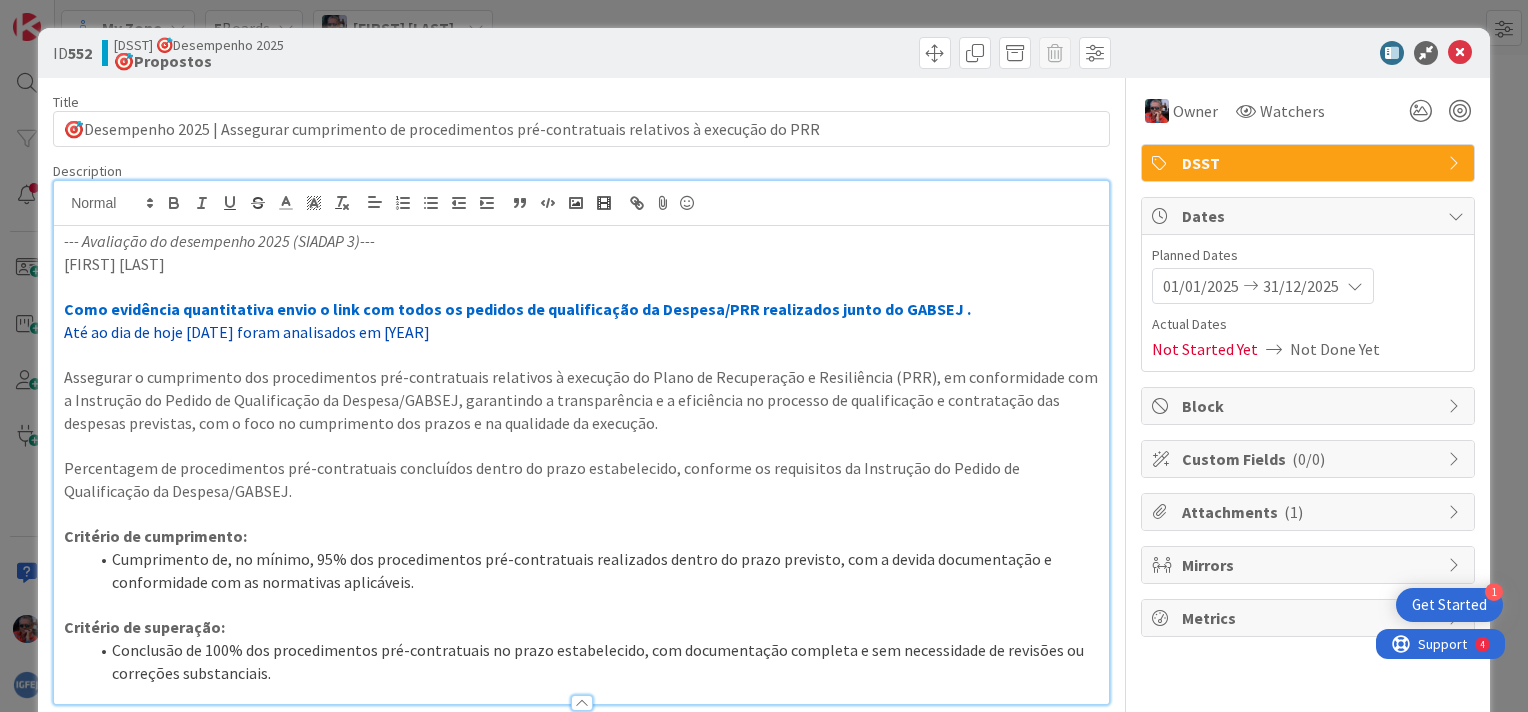 click at bounding box center (581, 355) 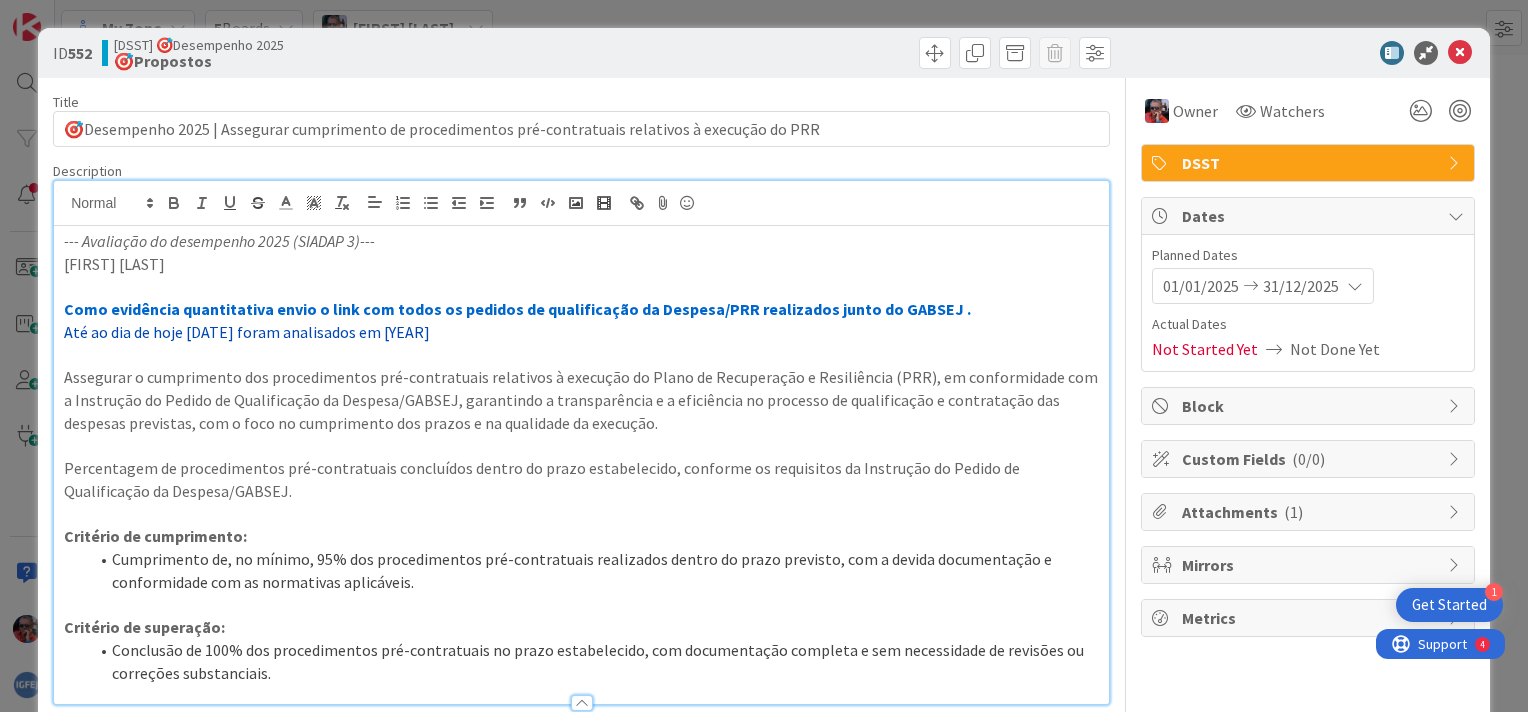 click on "Até ao dia de hoje [DATE] foram analisados em [YEAR]" at bounding box center (581, 332) 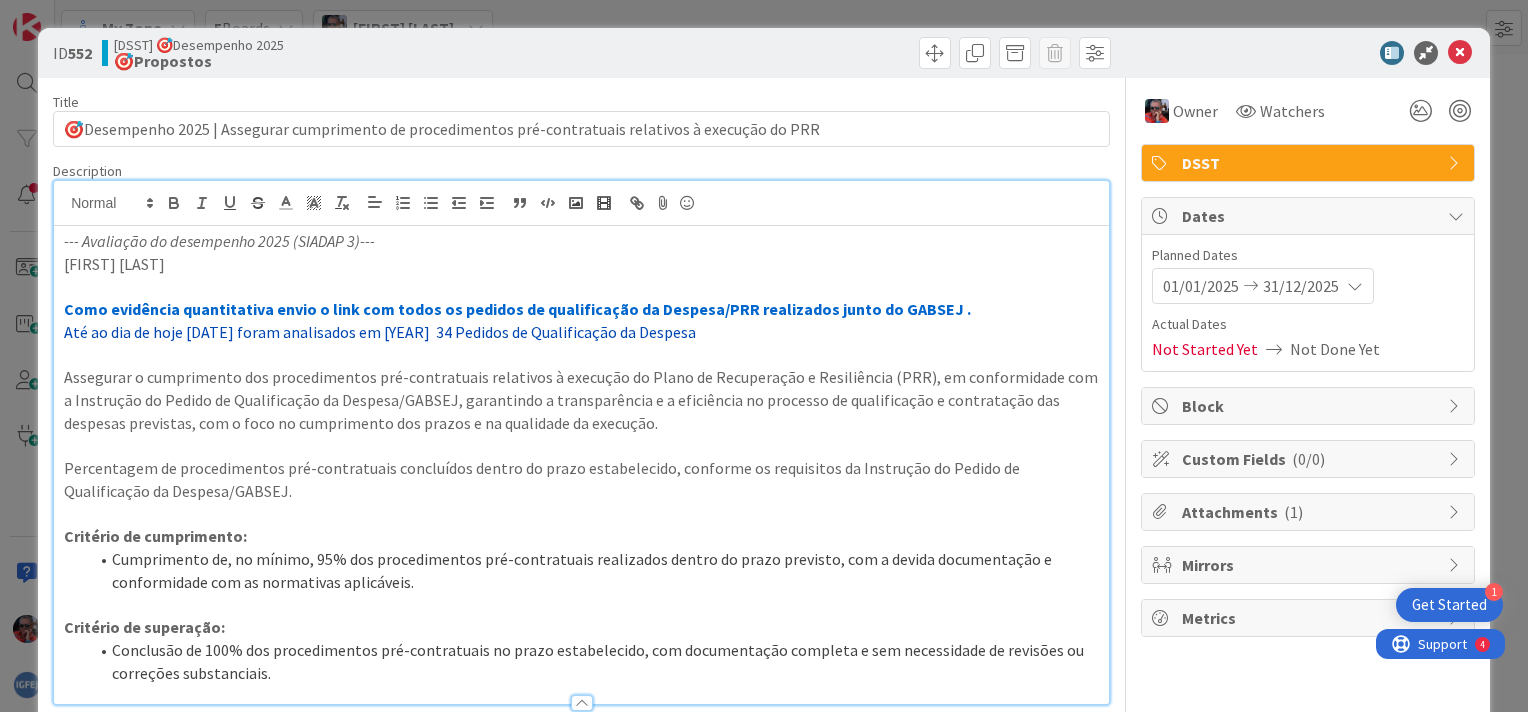 click on "Até ao dia de hoje [DATE] foram analisados em [YEAR]  34 Pedidos de Qualificação da Despesa" at bounding box center (380, 332) 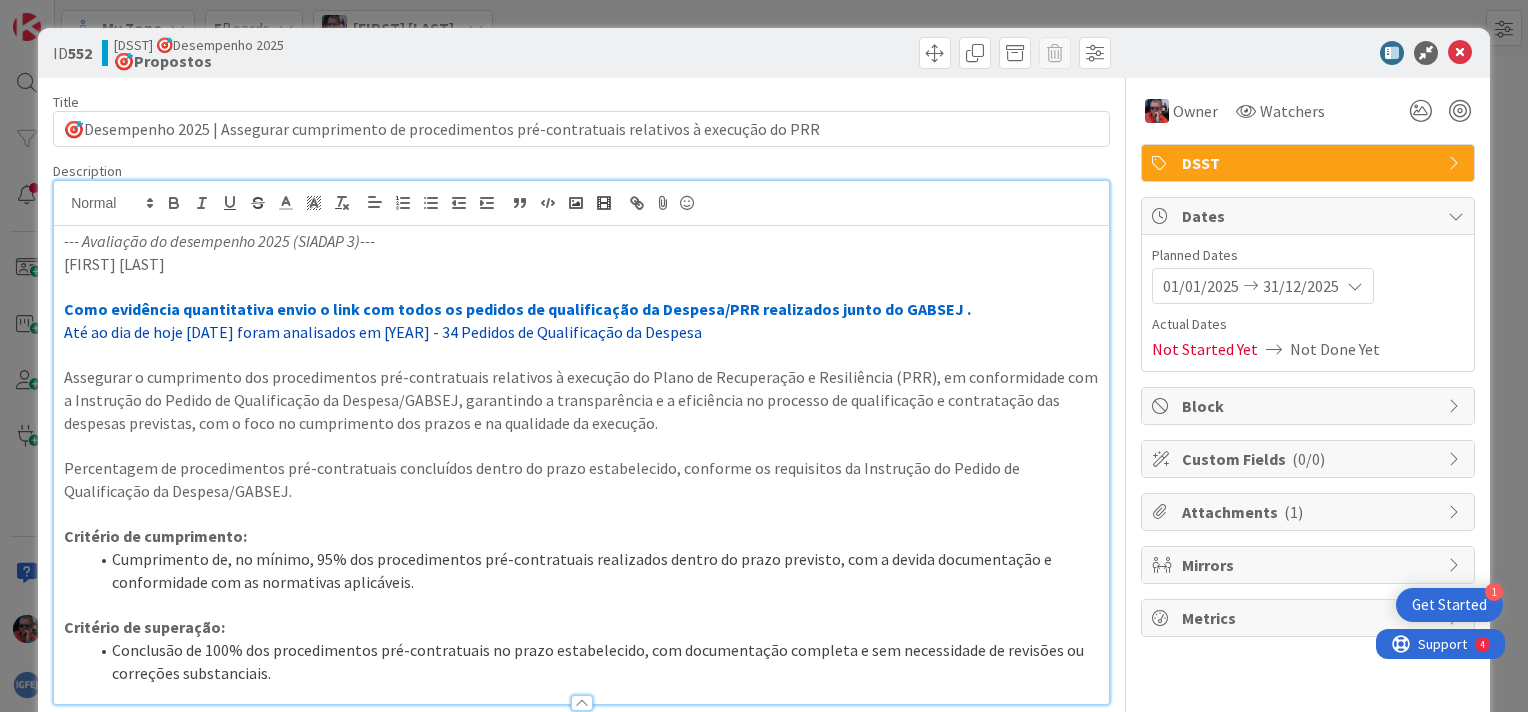 click on "Até ao dia de hoje [DATE] foram analisados em [YEAR] - 34 Pedidos de Qualificação da Despesa" at bounding box center [581, 332] 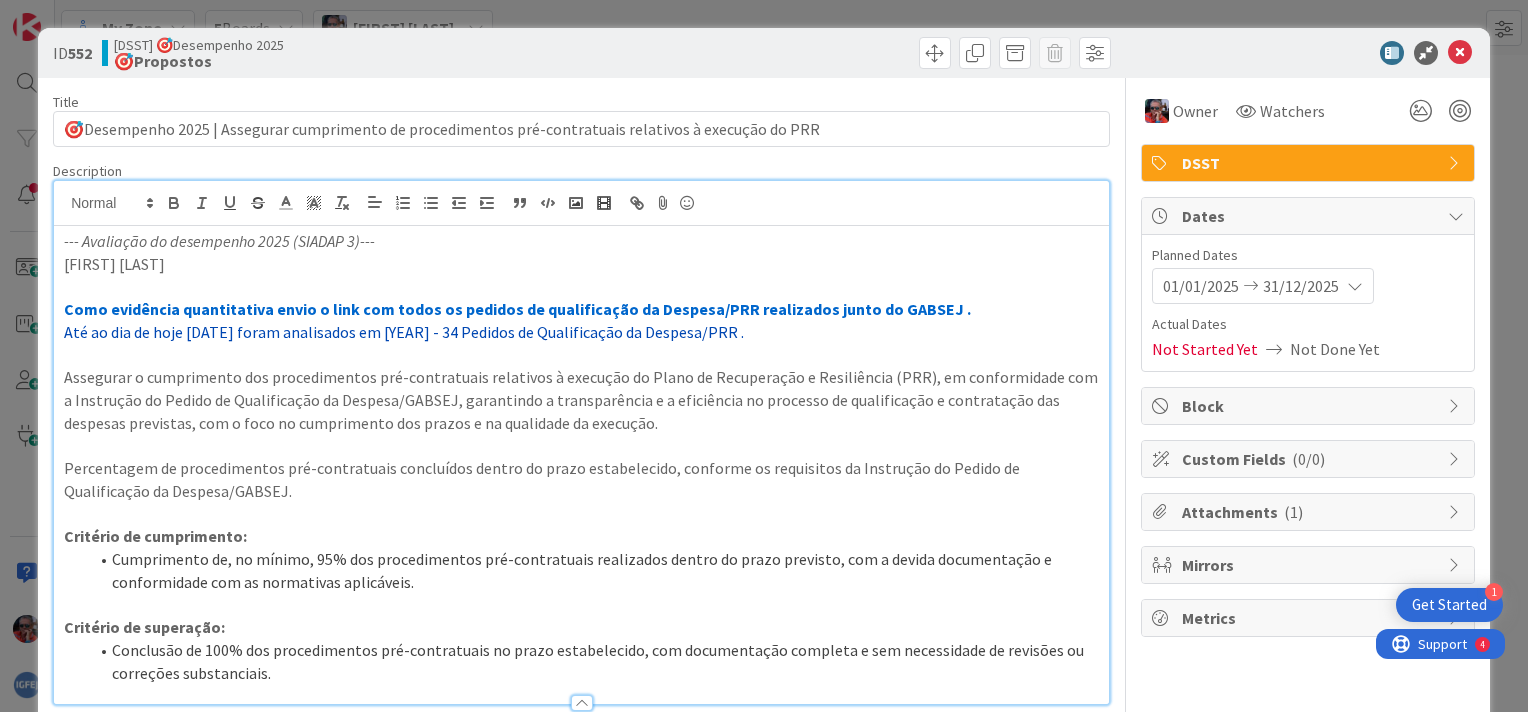 click on "Até ao dia de hoje [DATE] foram analisados em [YEAR] - 34 Pedidos de Qualificação da Despesa/PRR ." at bounding box center [404, 332] 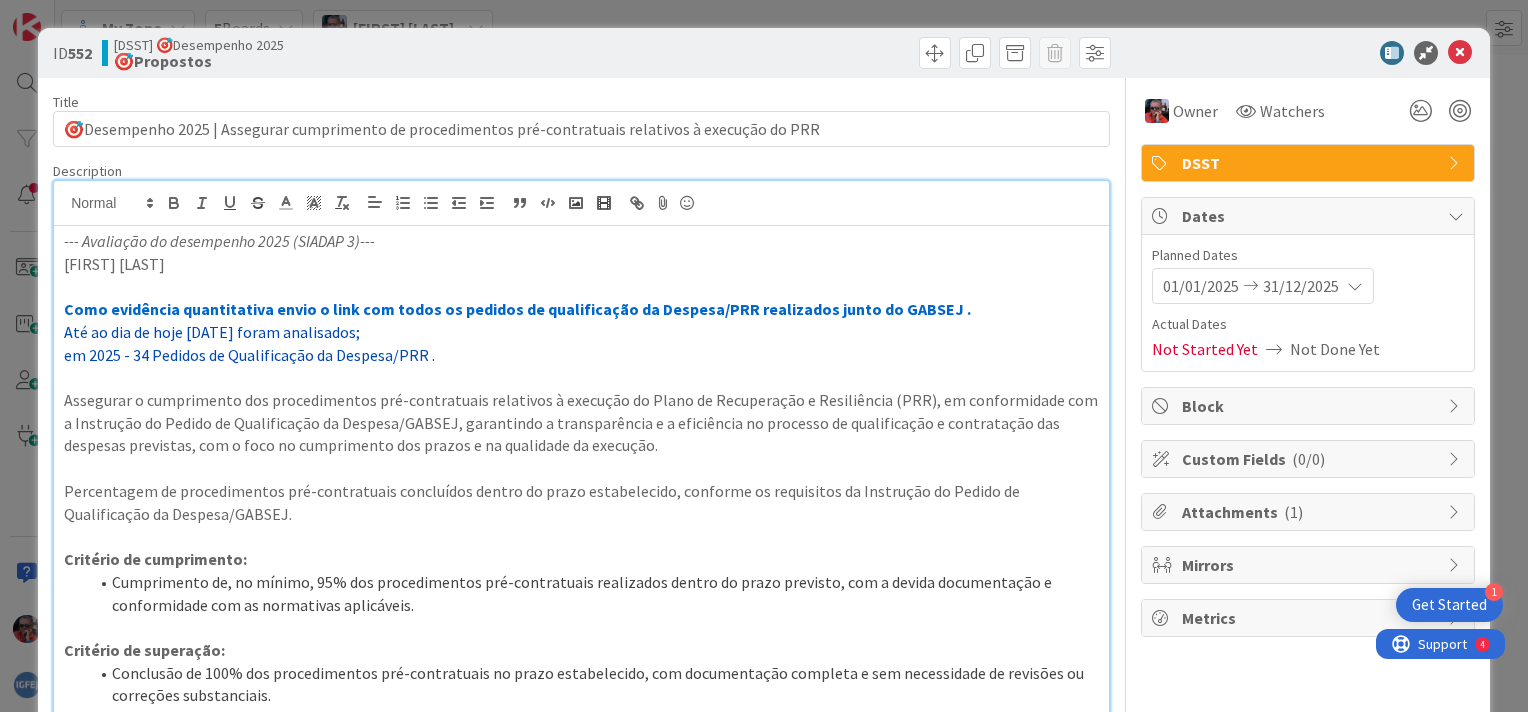click on "em 2025 - 34 Pedidos de Qualificação da Despesa/PRR ." at bounding box center [581, 355] 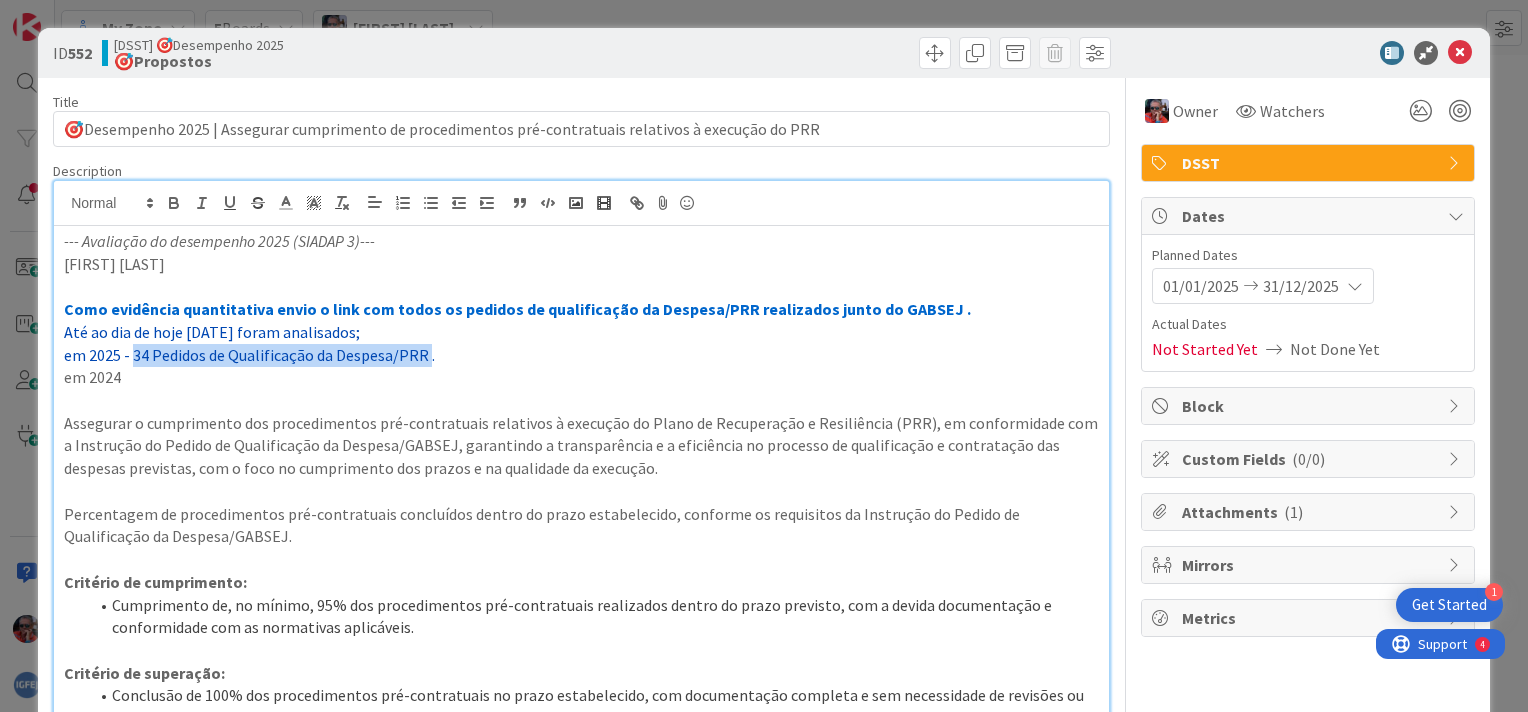 drag, startPoint x: 132, startPoint y: 354, endPoint x: 424, endPoint y: 360, distance: 292.06165 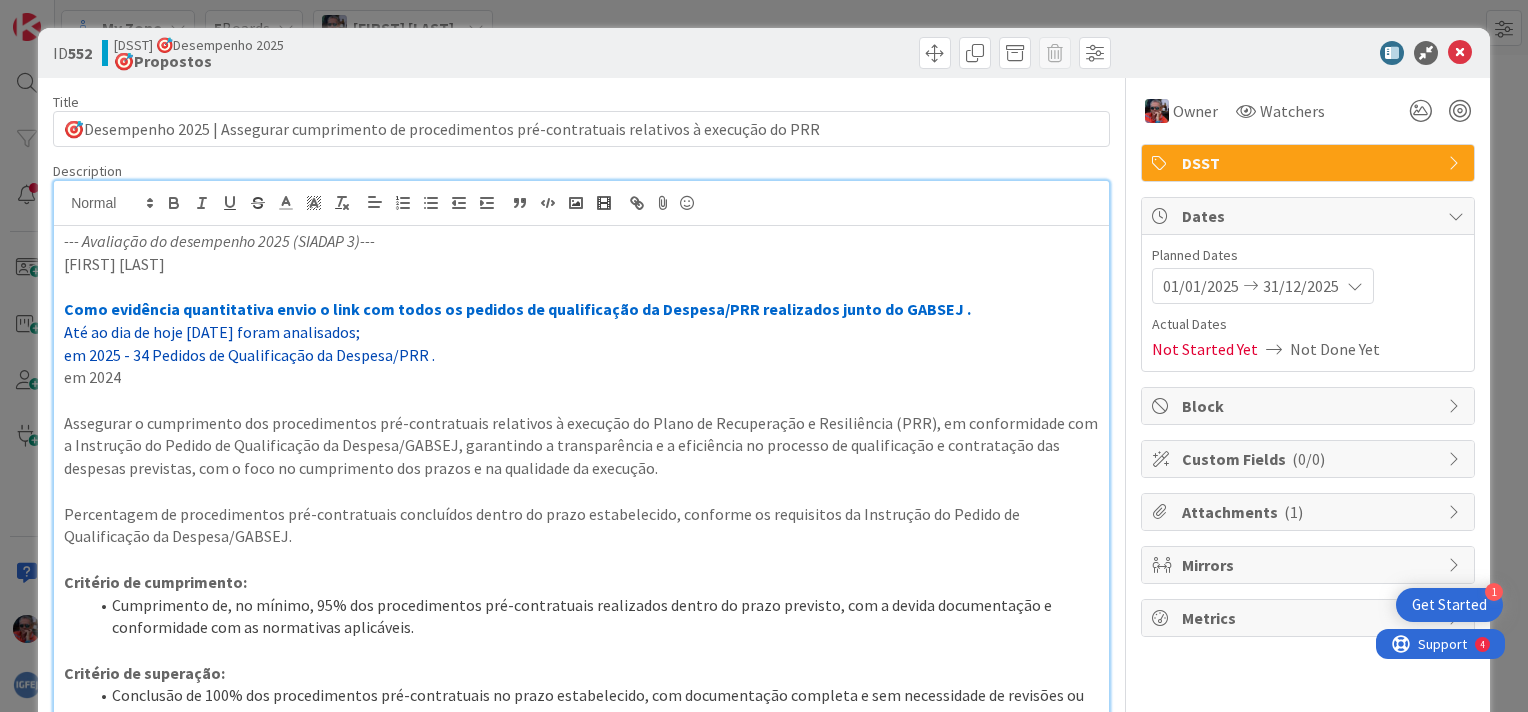 click on "em 2024" at bounding box center (581, 377) 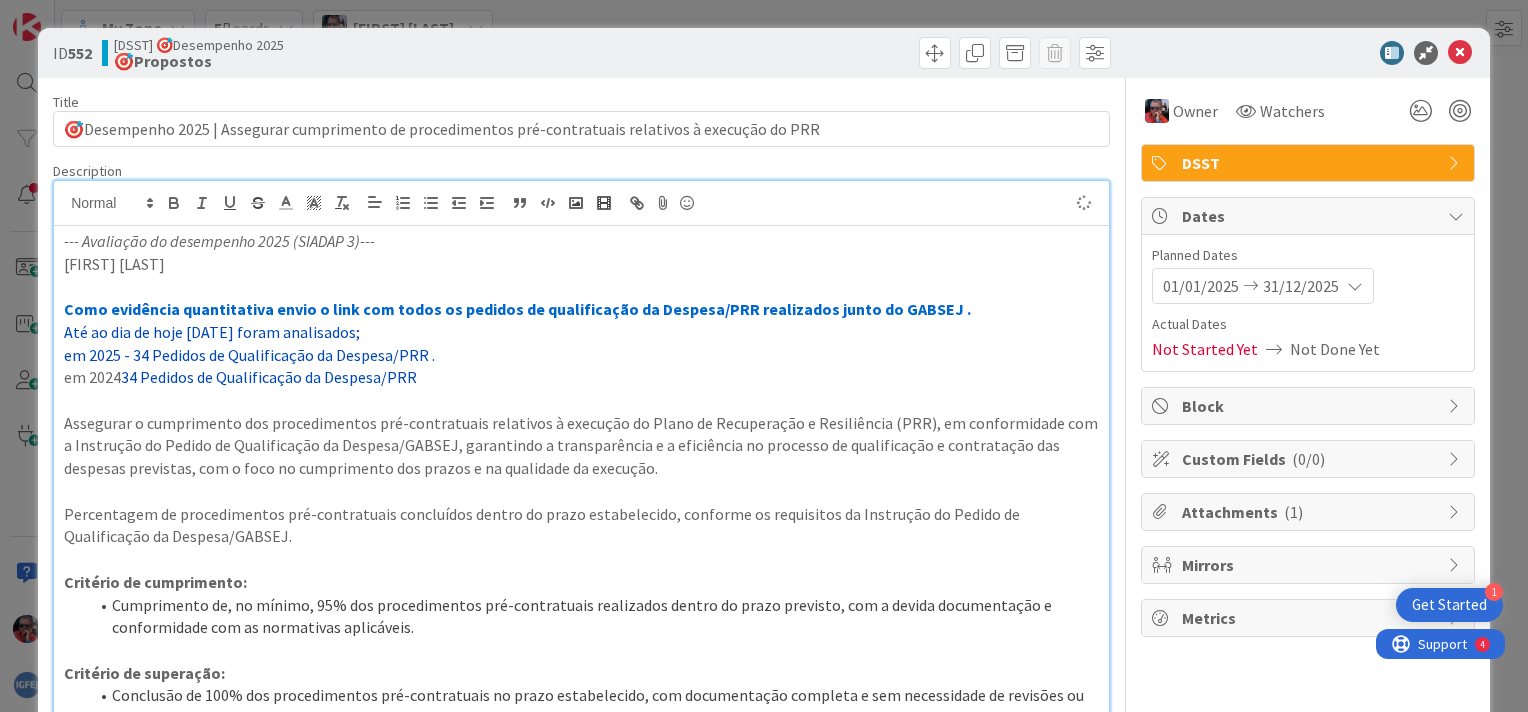 click on "34 Pedidos de Qualificação da Despesa/PRR" at bounding box center (269, 377) 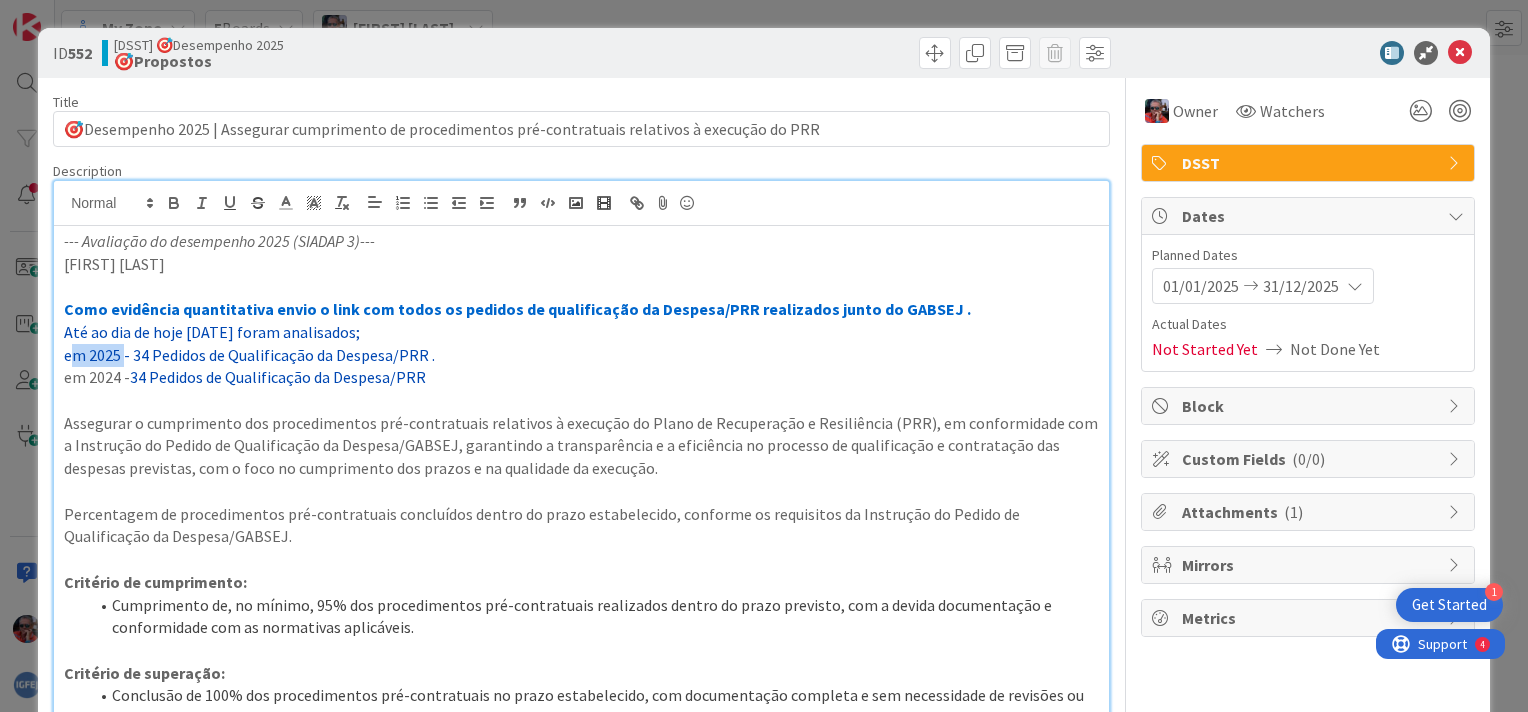 drag, startPoint x: 66, startPoint y: 356, endPoint x: 120, endPoint y: 355, distance: 54.00926 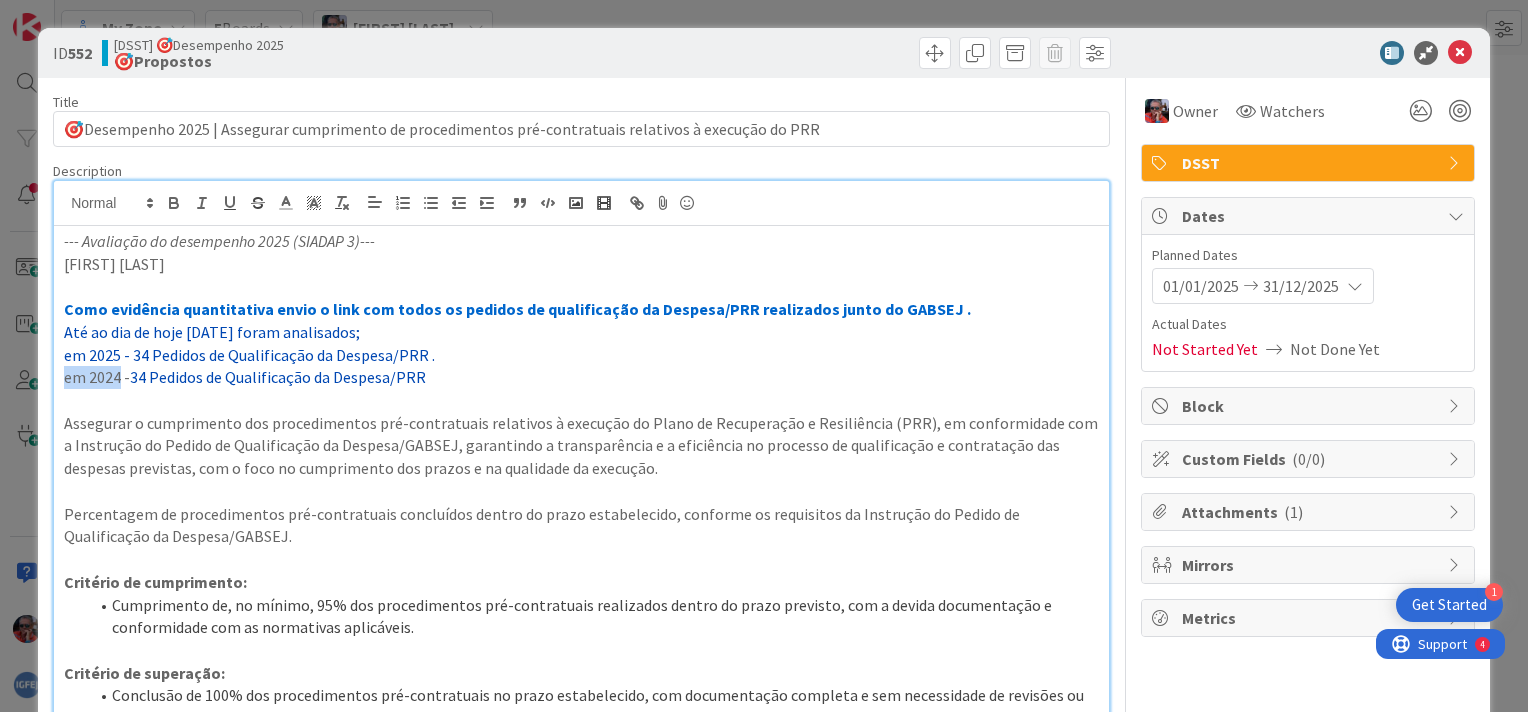 drag, startPoint x: 63, startPoint y: 379, endPoint x: 118, endPoint y: 382, distance: 55.081757 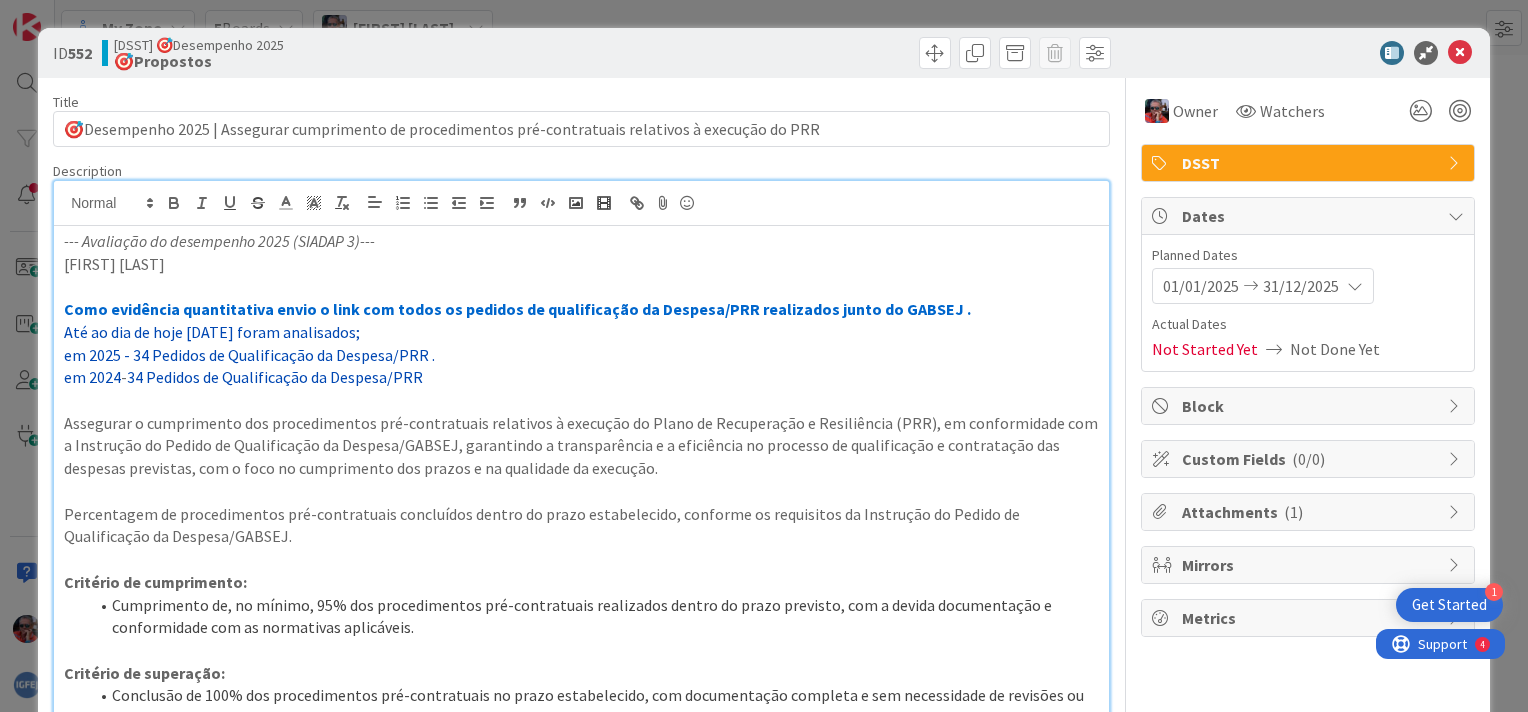 click on "34 Pedidos de Qualificação da Despesa/PRR" at bounding box center [275, 377] 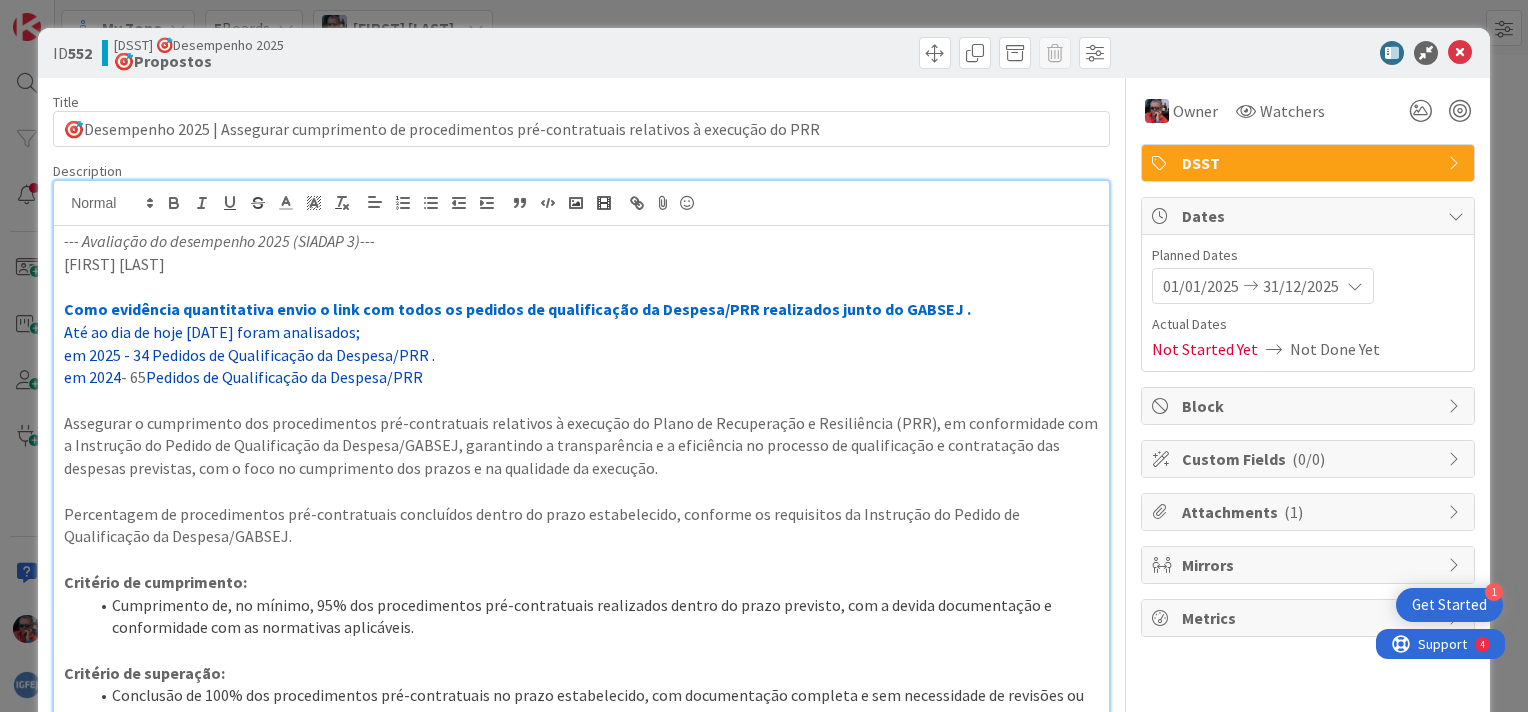 drag, startPoint x: 64, startPoint y: 380, endPoint x: 444, endPoint y: 380, distance: 380 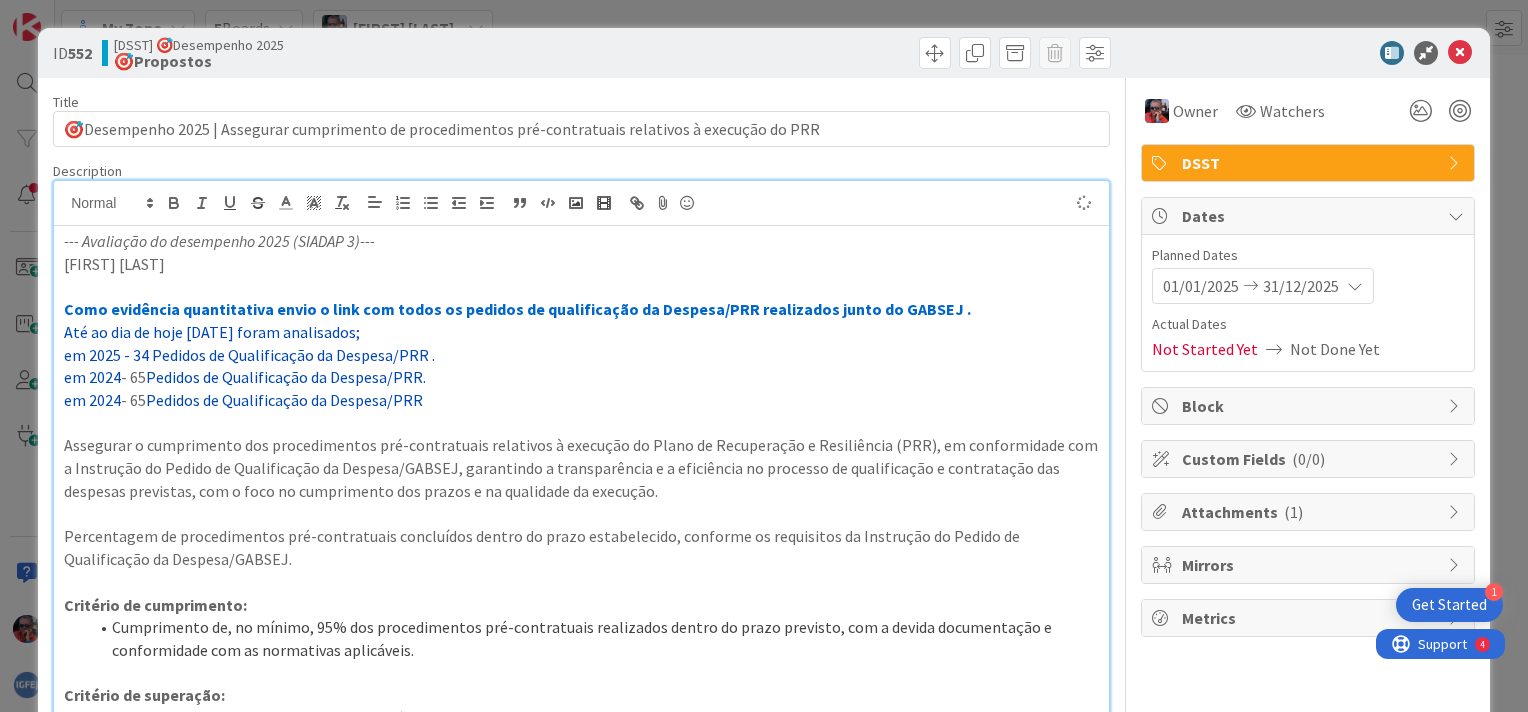 click on "em 2024" at bounding box center [92, 400] 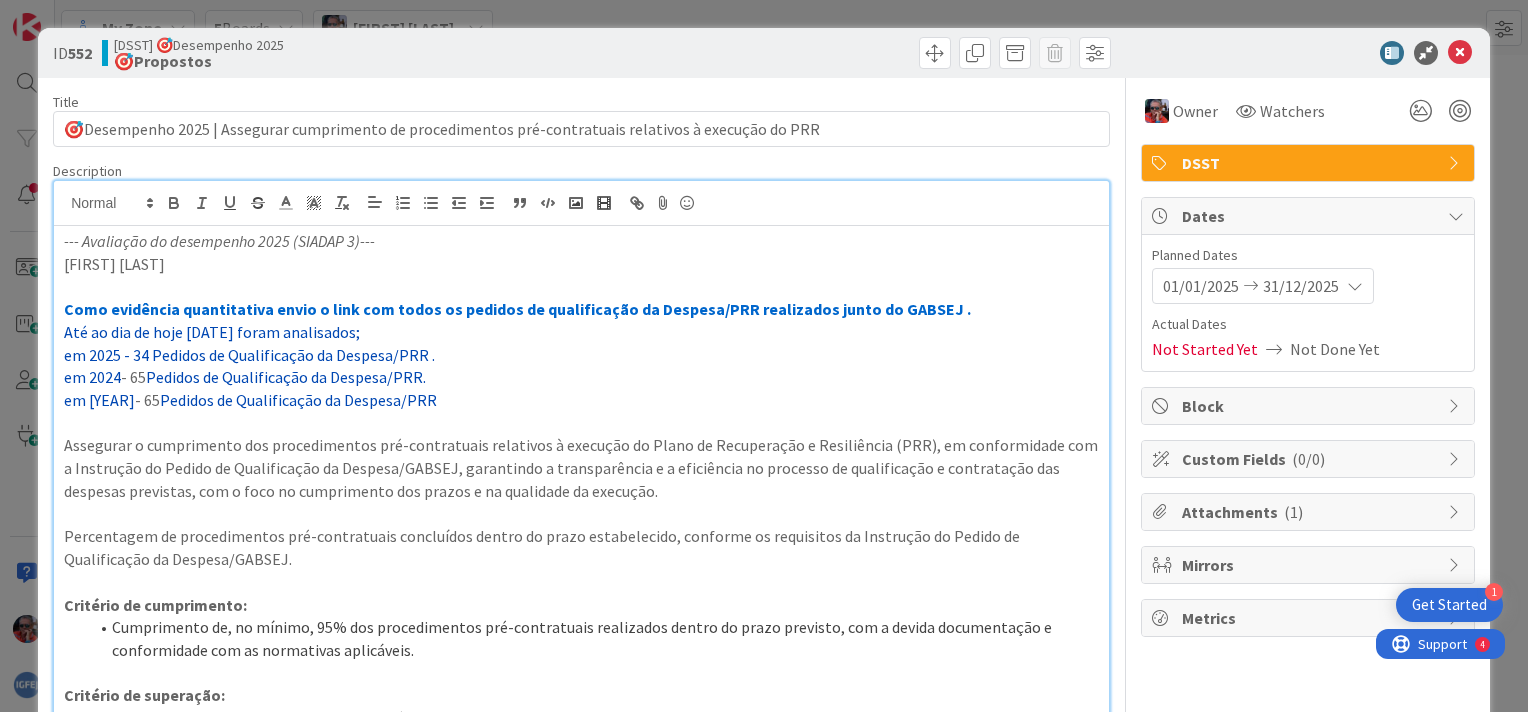 drag, startPoint x: 133, startPoint y: 401, endPoint x: 147, endPoint y: 401, distance: 14 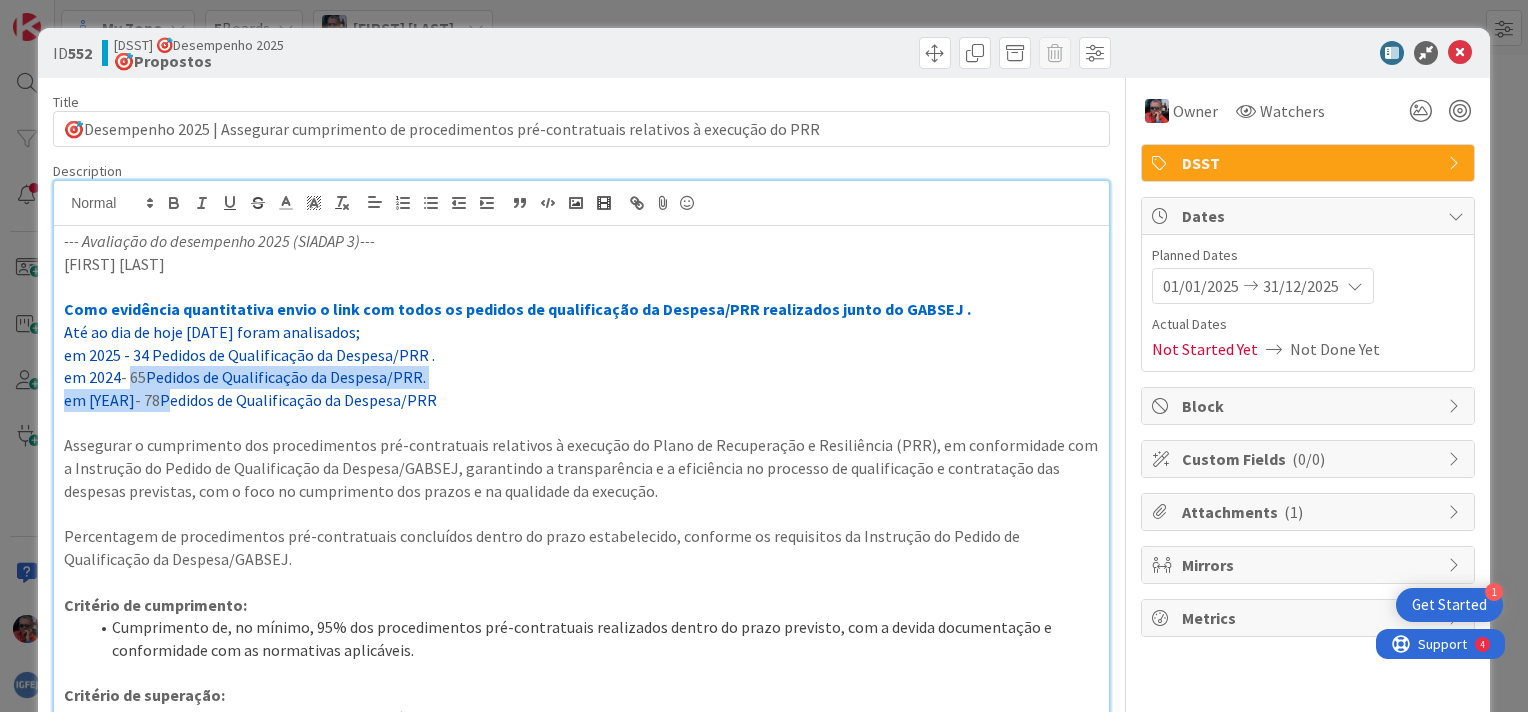 drag, startPoint x: 129, startPoint y: 380, endPoint x: 154, endPoint y: 396, distance: 29.681644 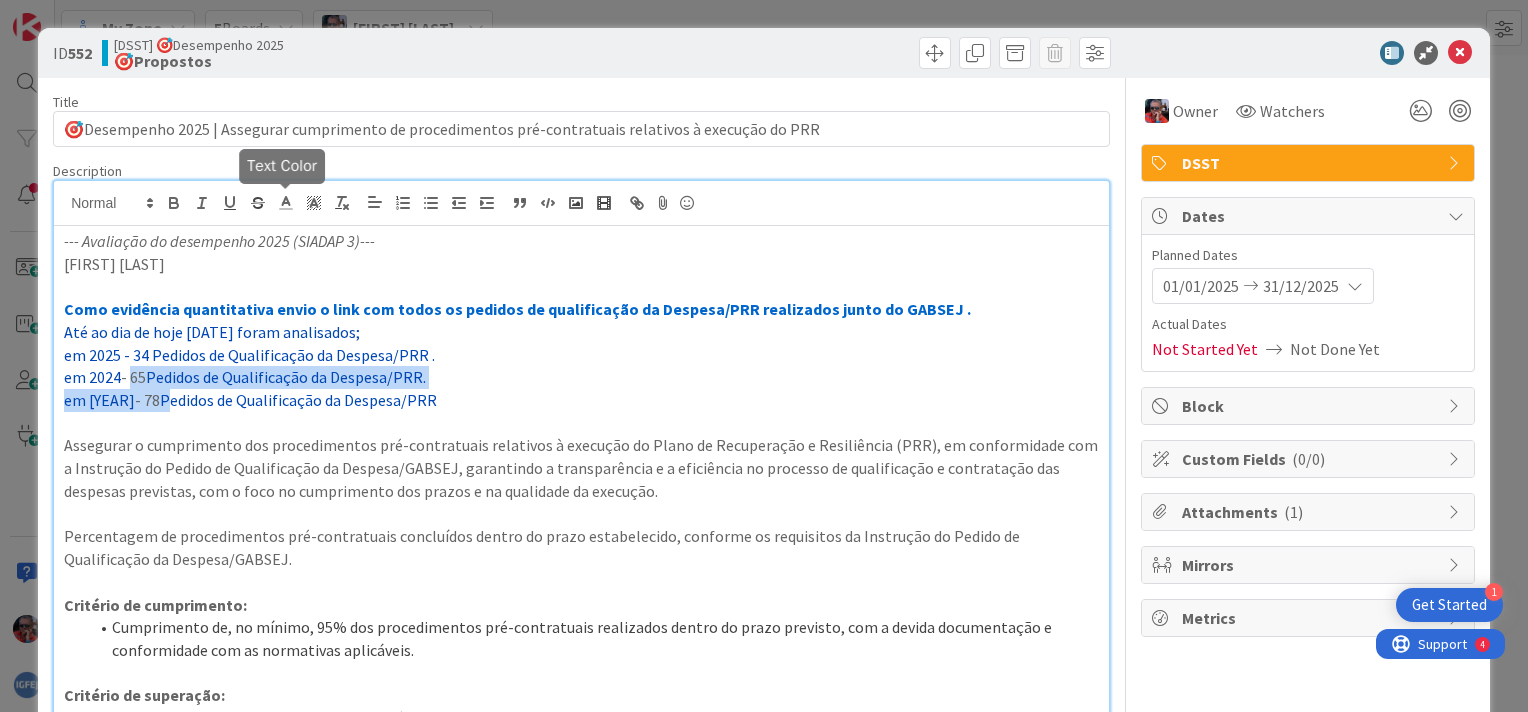 click 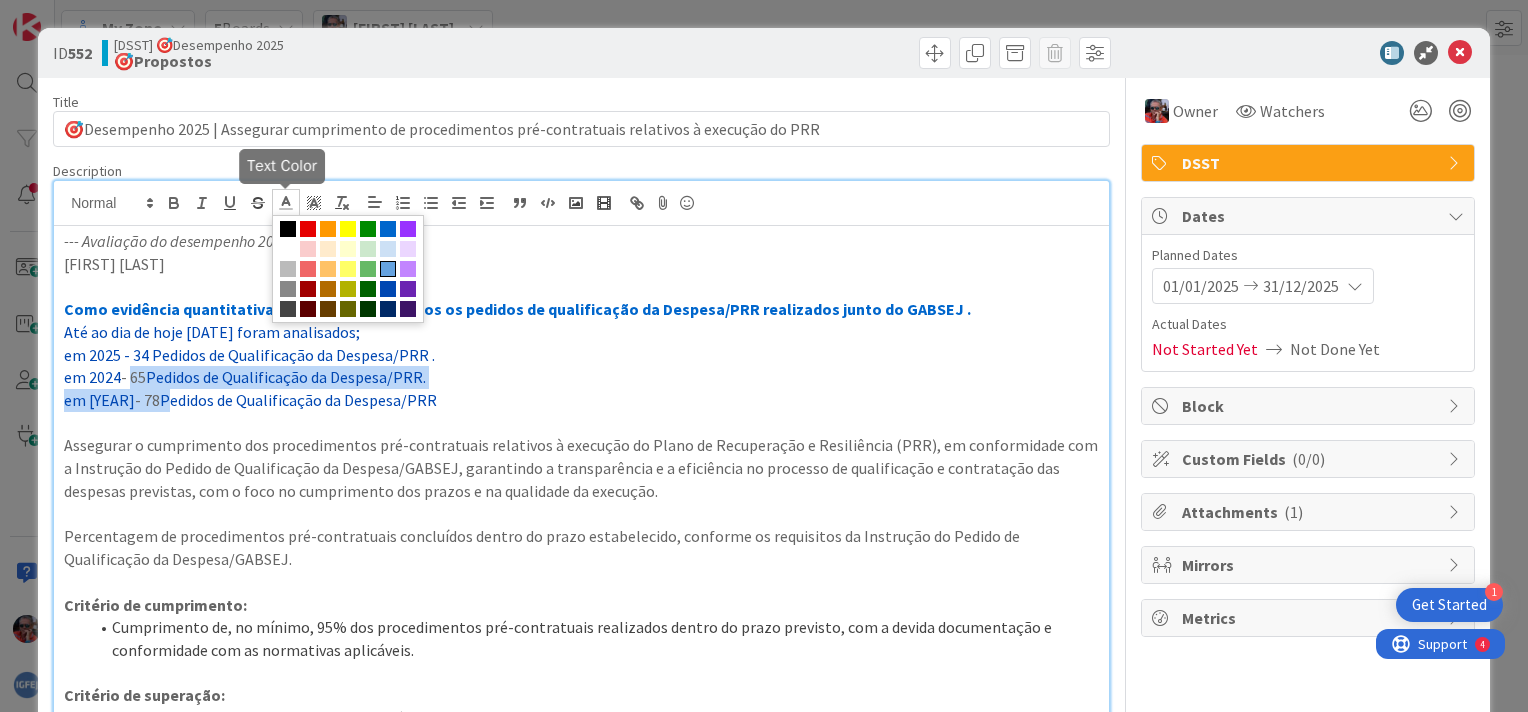 click at bounding box center [388, 269] 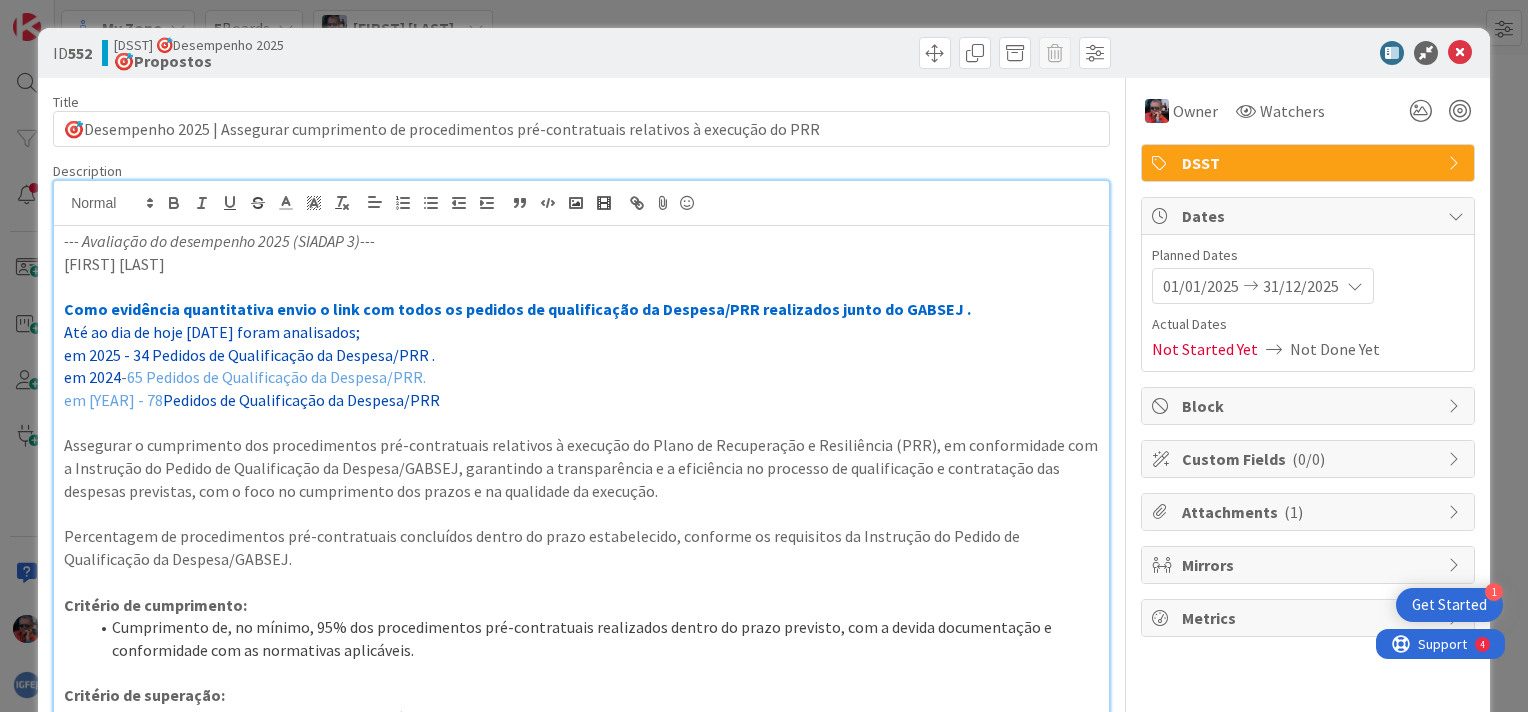 click on "em [YEAR] - 78  Pedidos de Qualificação da Despesa/PRR" at bounding box center (581, 400) 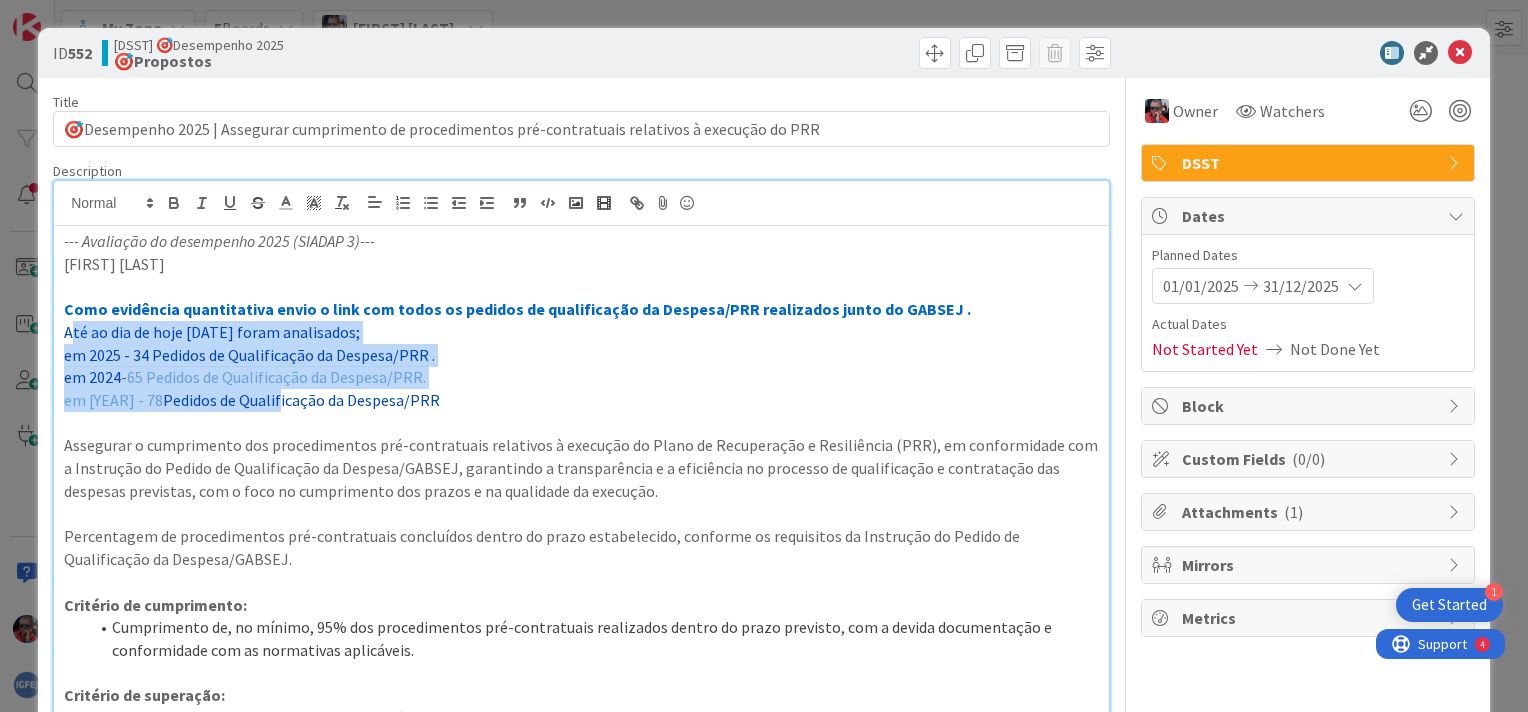 drag, startPoint x: 68, startPoint y: 332, endPoint x: 265, endPoint y: 408, distance: 211.15161 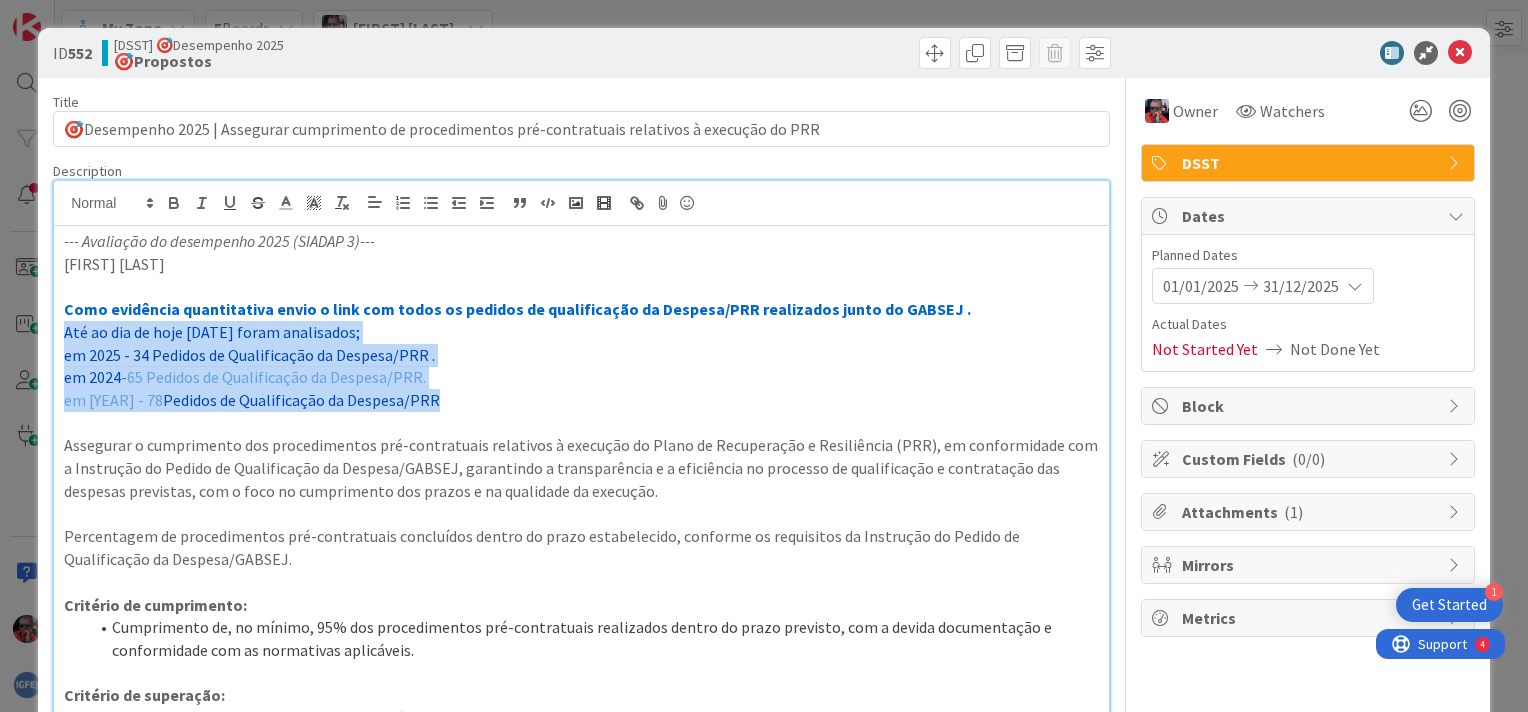 drag, startPoint x: 59, startPoint y: 331, endPoint x: 440, endPoint y: 403, distance: 387.74347 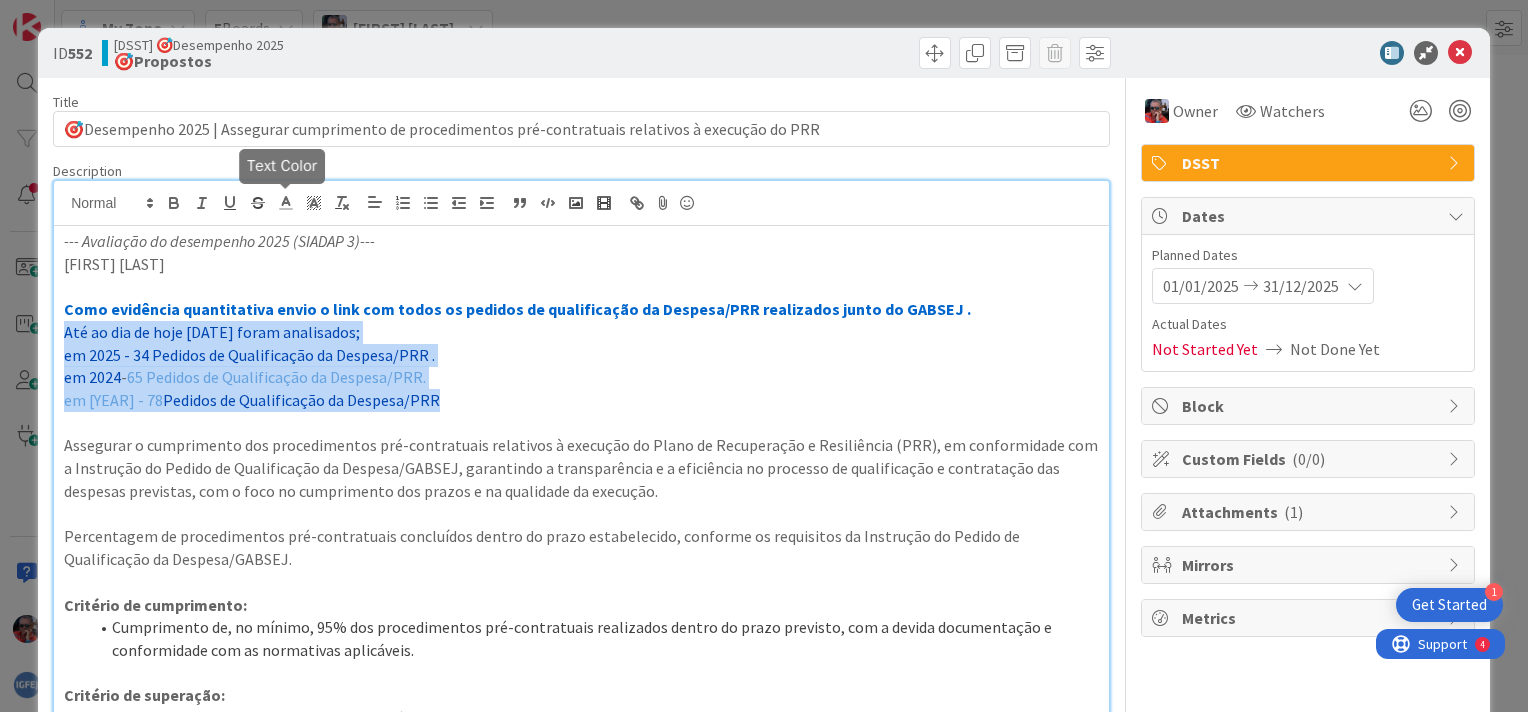 click 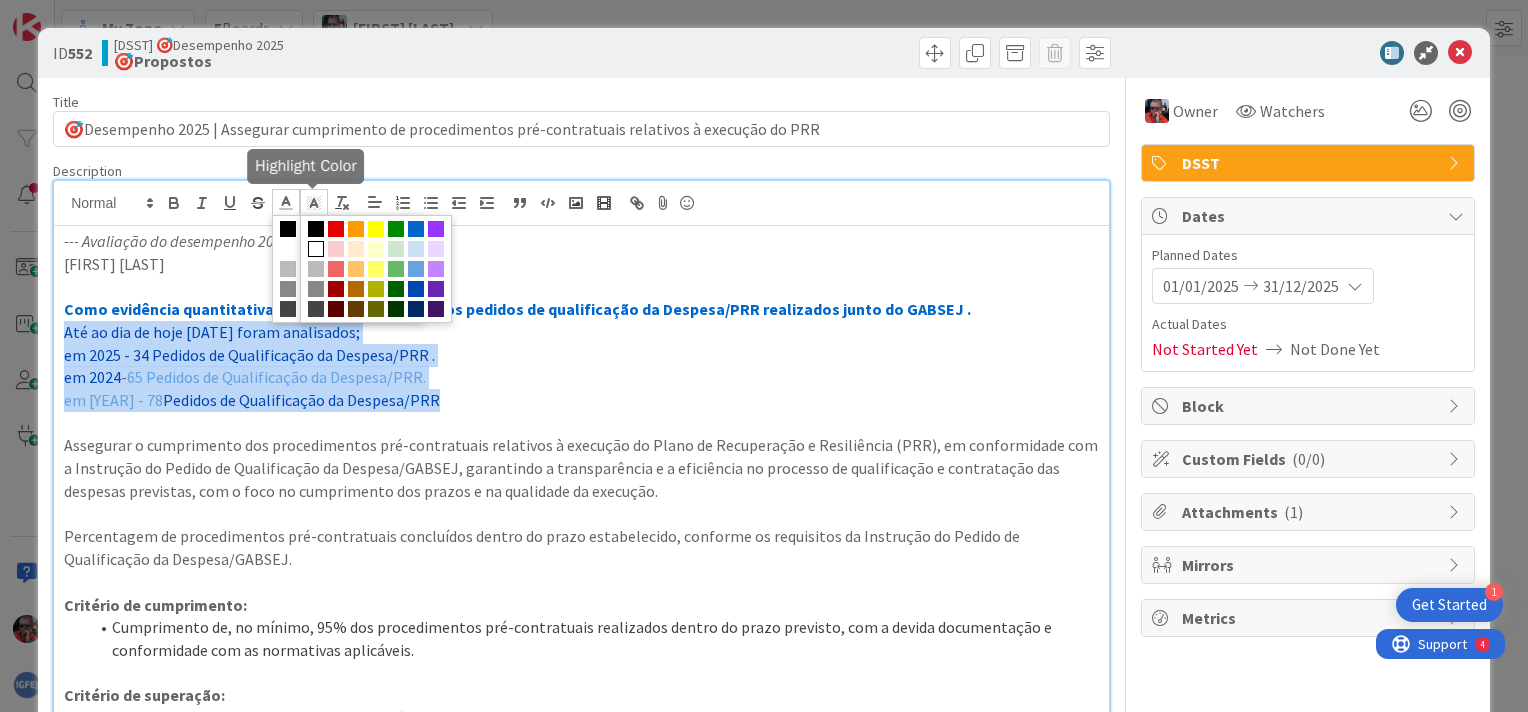 click 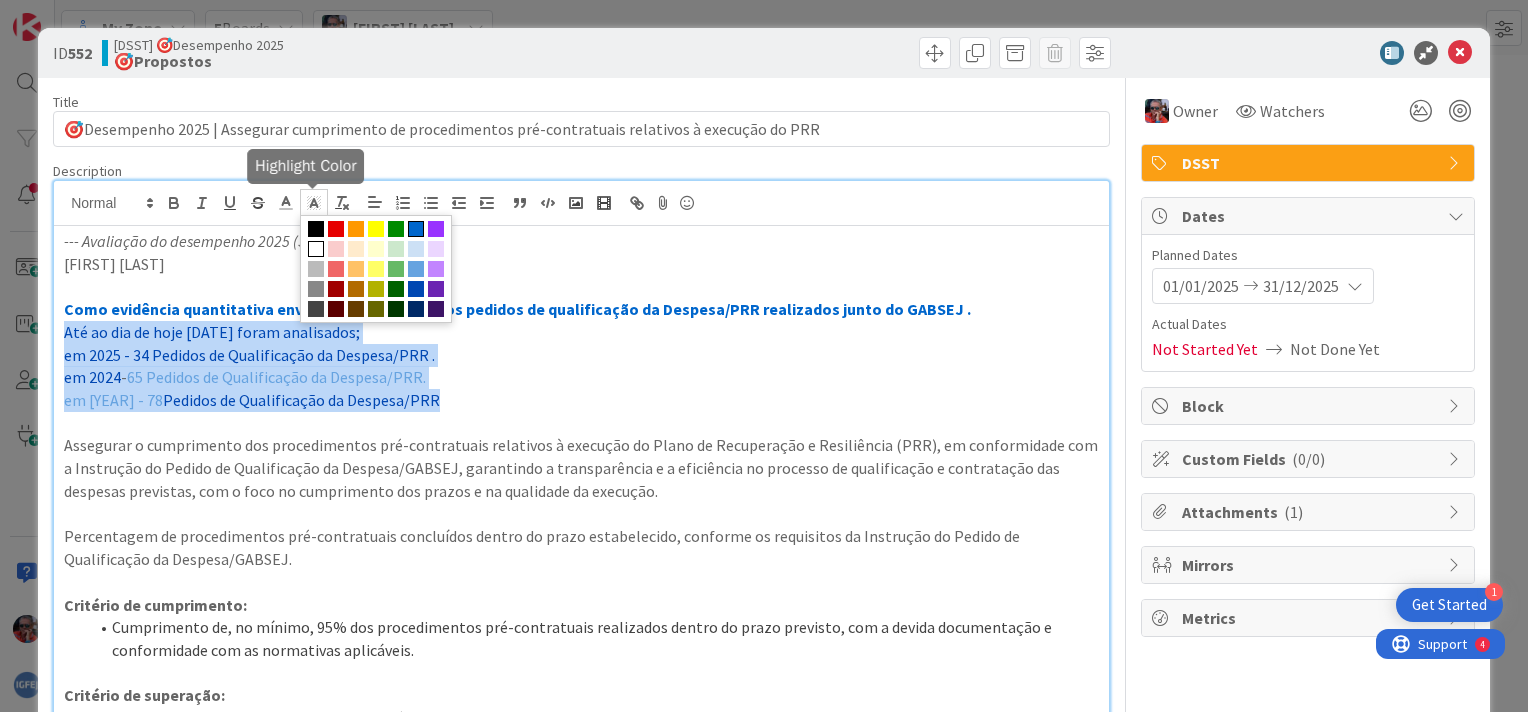 click at bounding box center [416, 229] 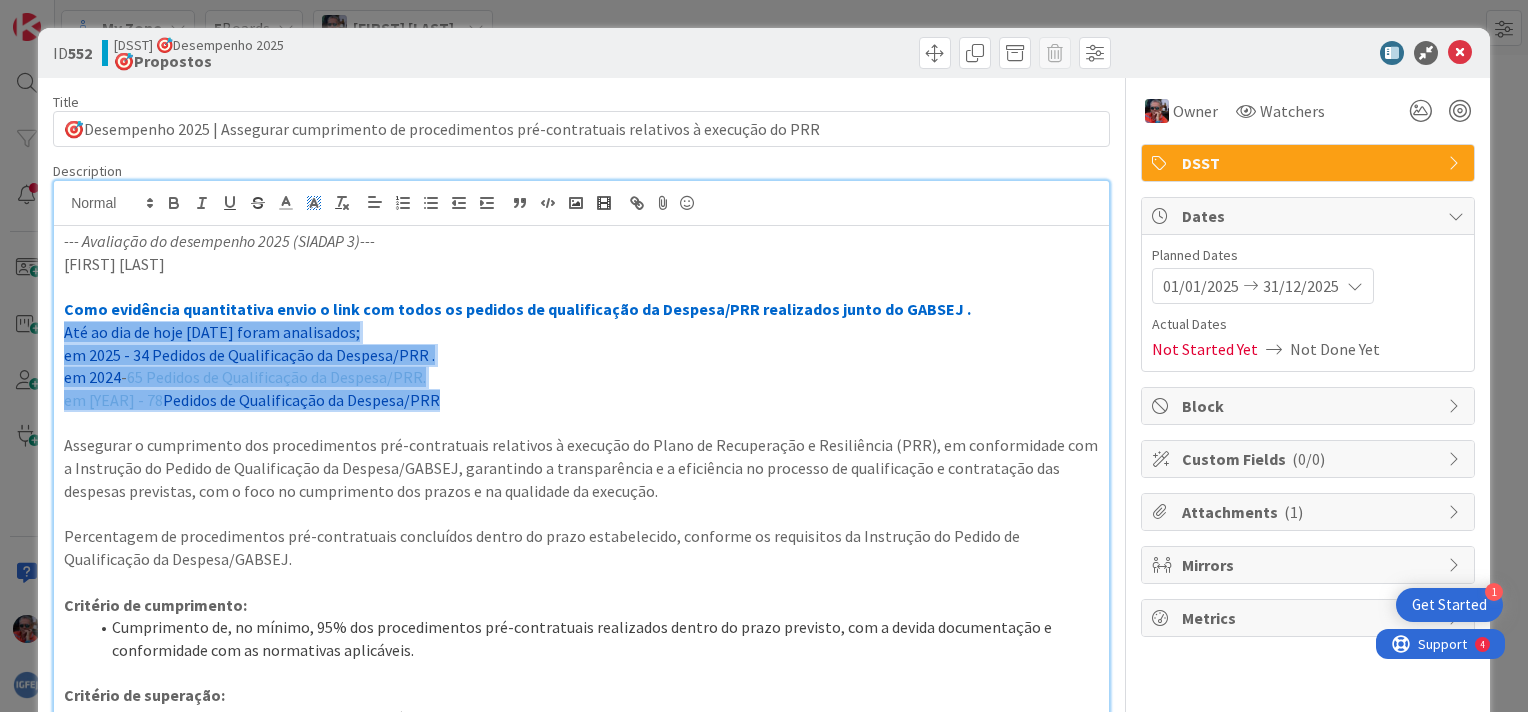 click on "em 2025 - 34 Pedidos de Qualificação da Despesa/PRR ." at bounding box center (581, 355) 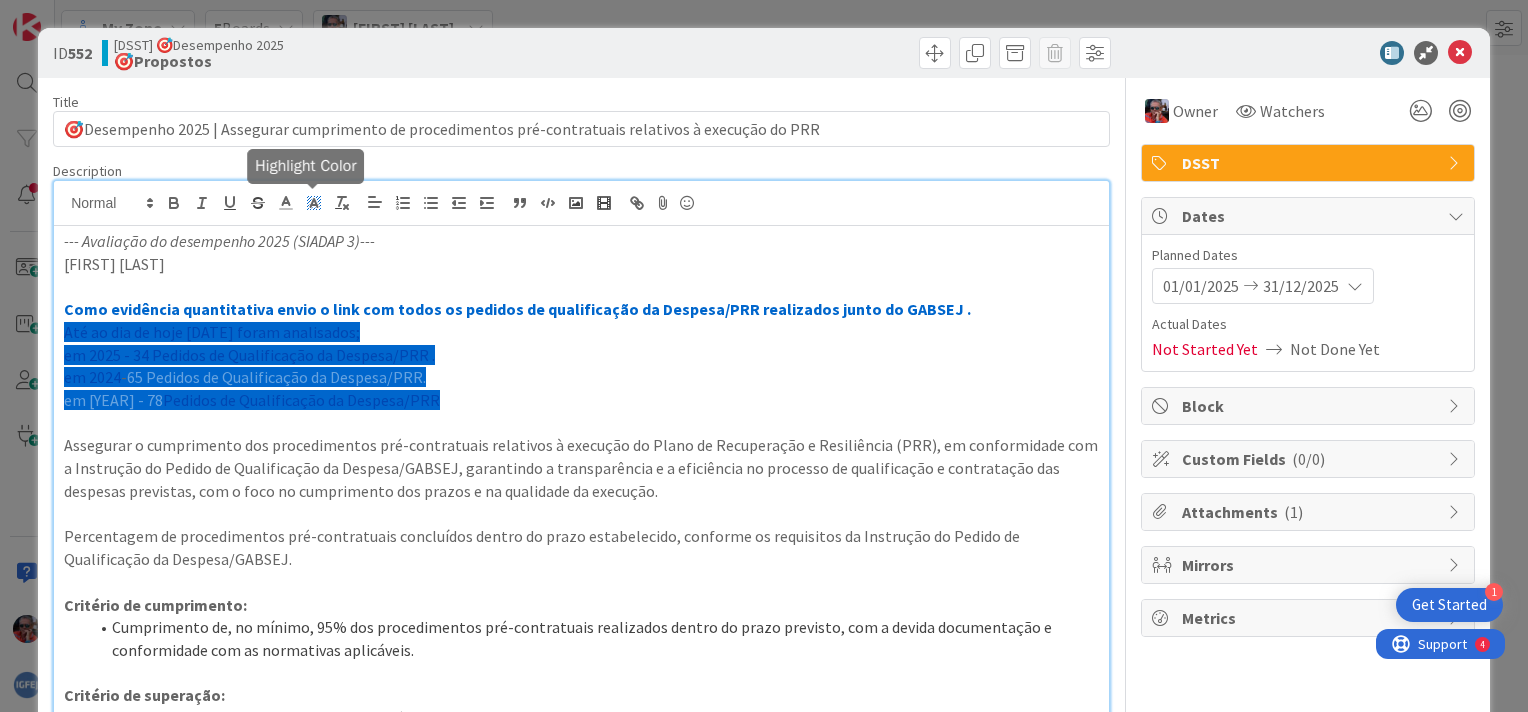 click 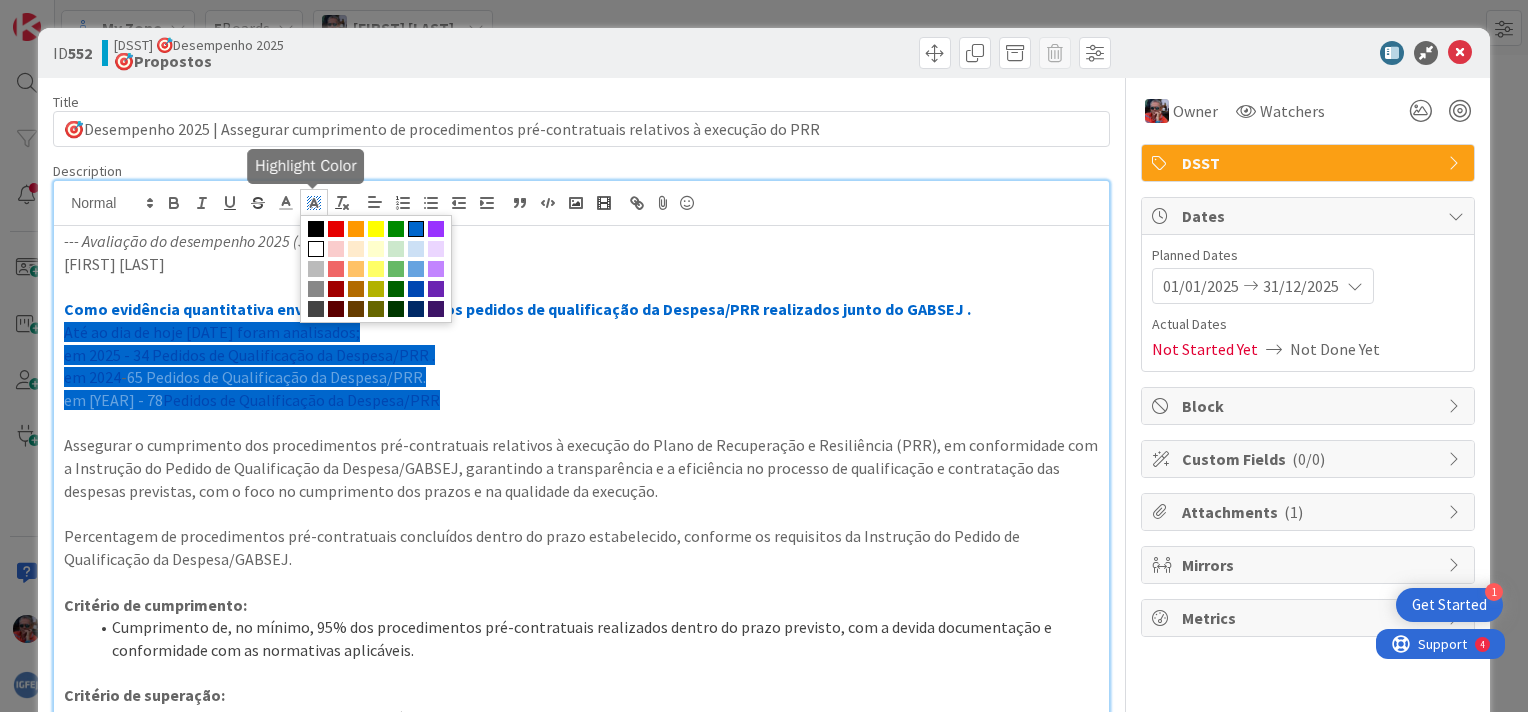 click at bounding box center [316, 249] 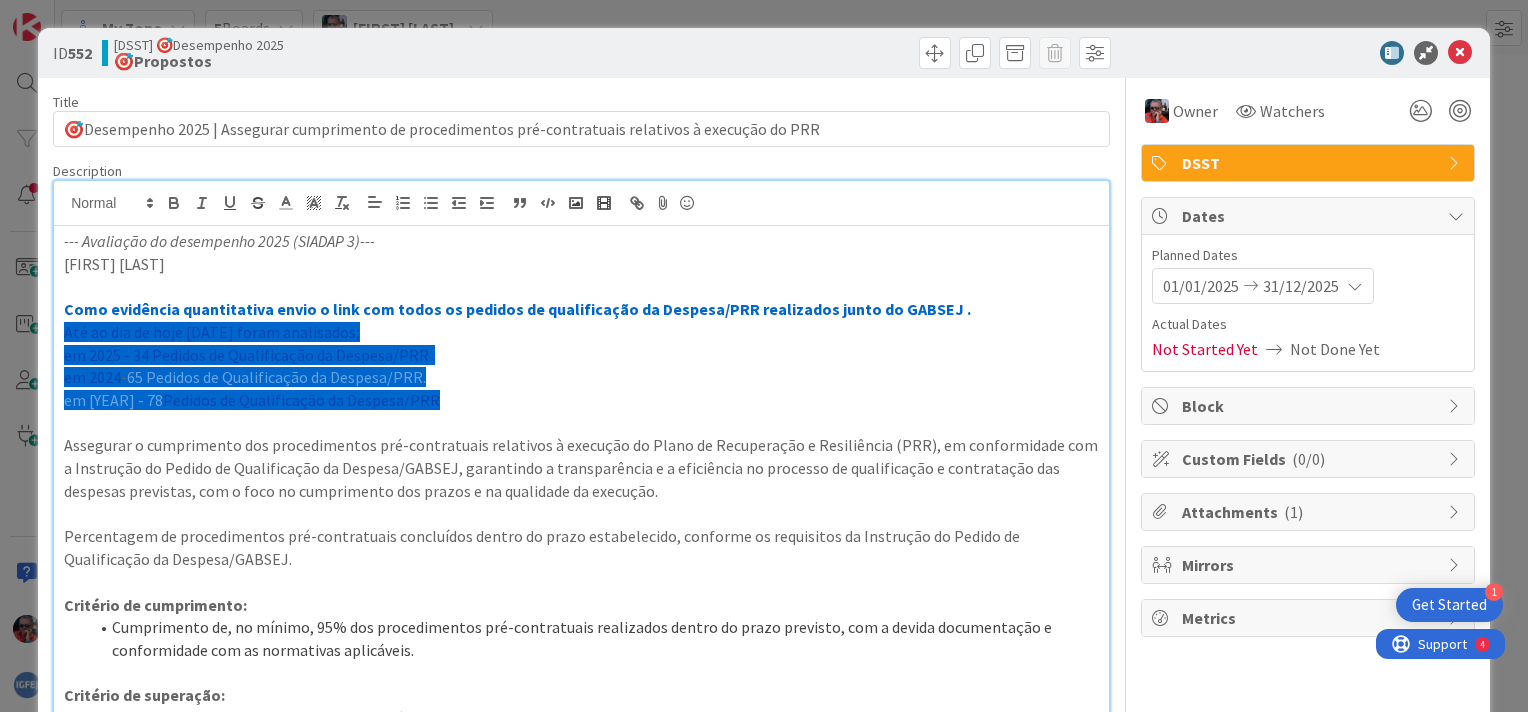 click on "em [YEAR] - 78" at bounding box center (113, 400) 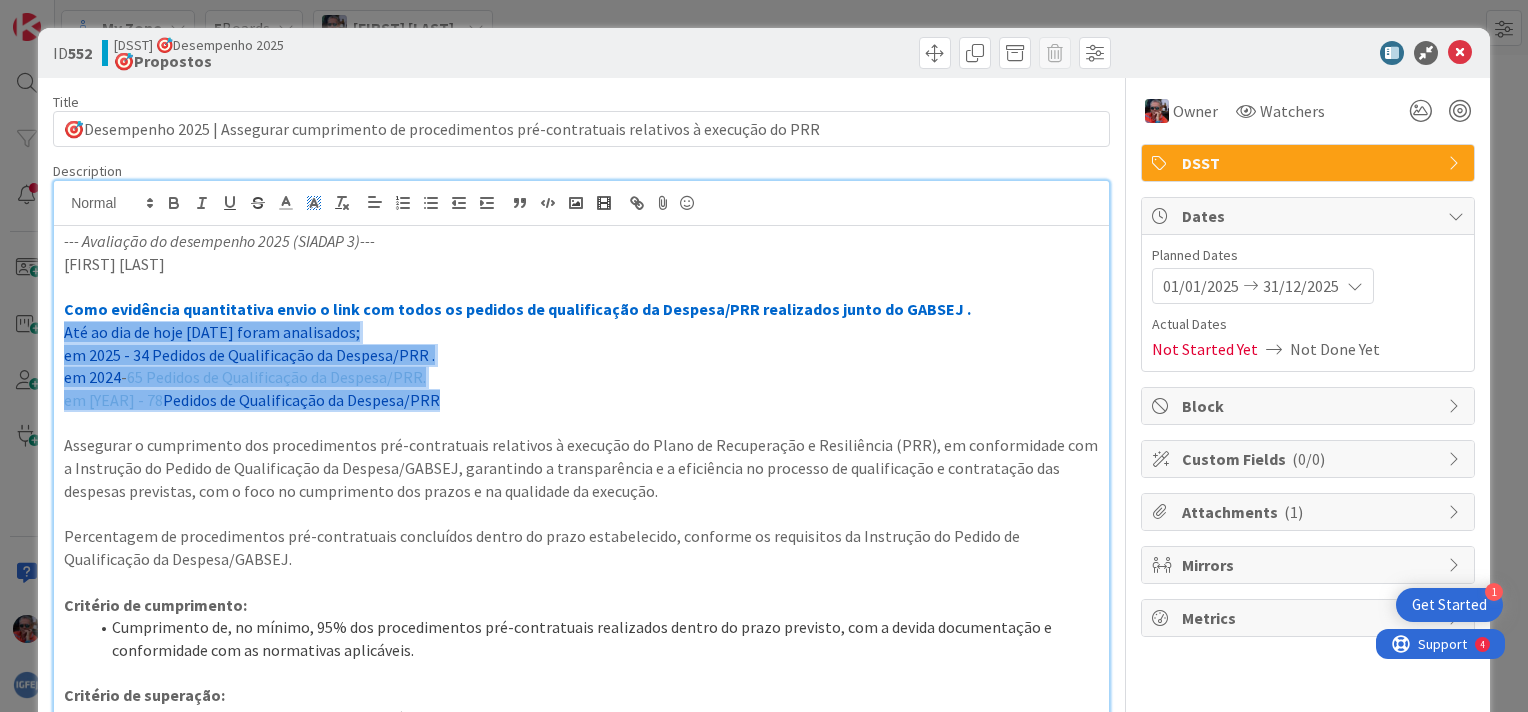drag, startPoint x: 64, startPoint y: 324, endPoint x: 454, endPoint y: 392, distance: 395.88382 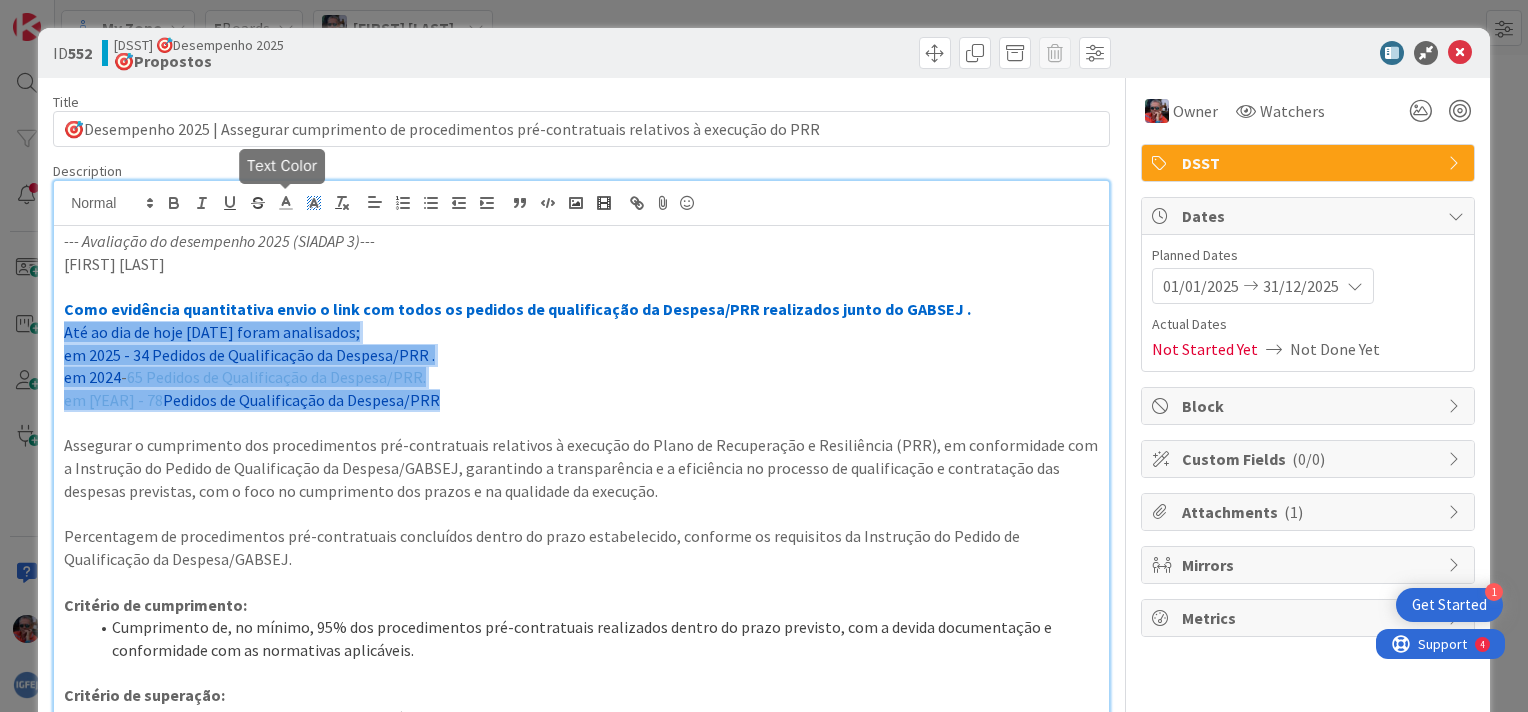 click 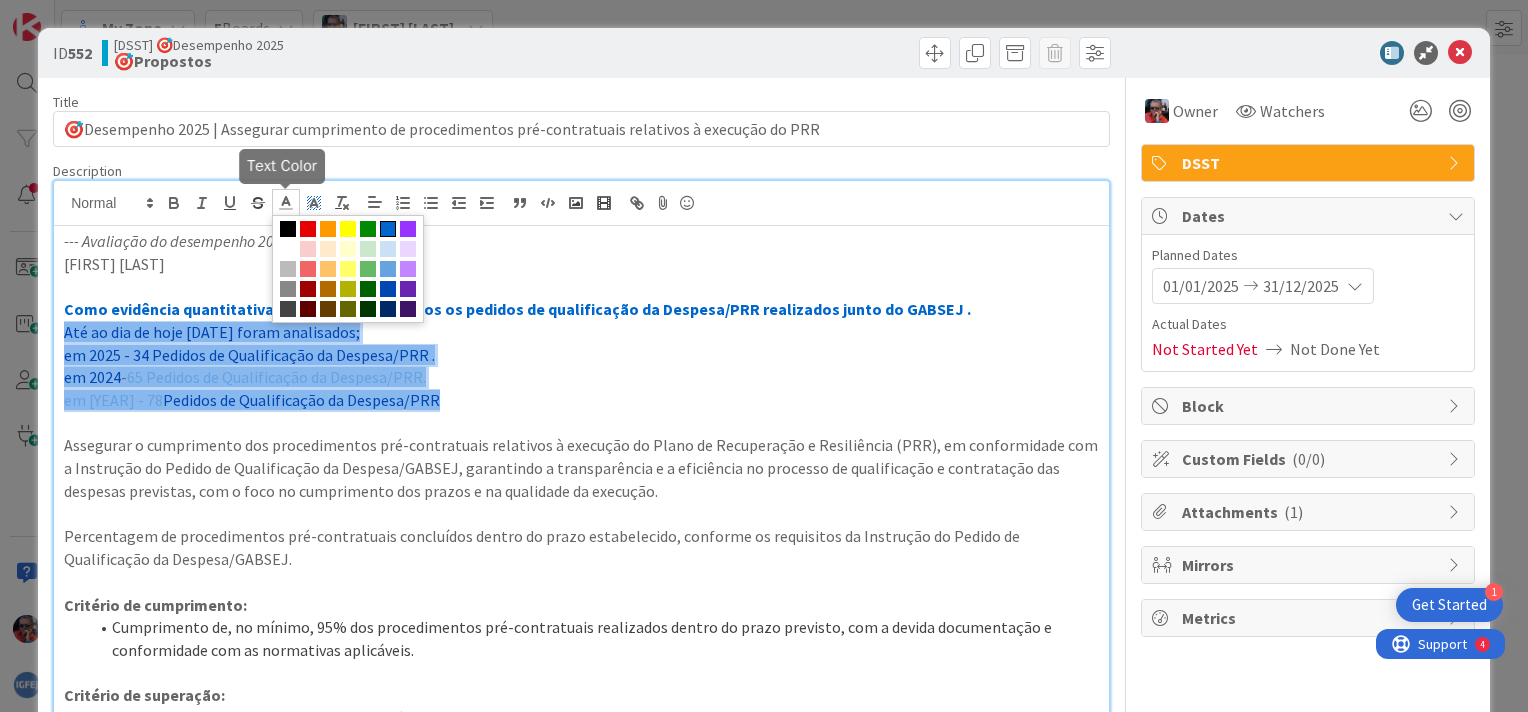 click at bounding box center [388, 229] 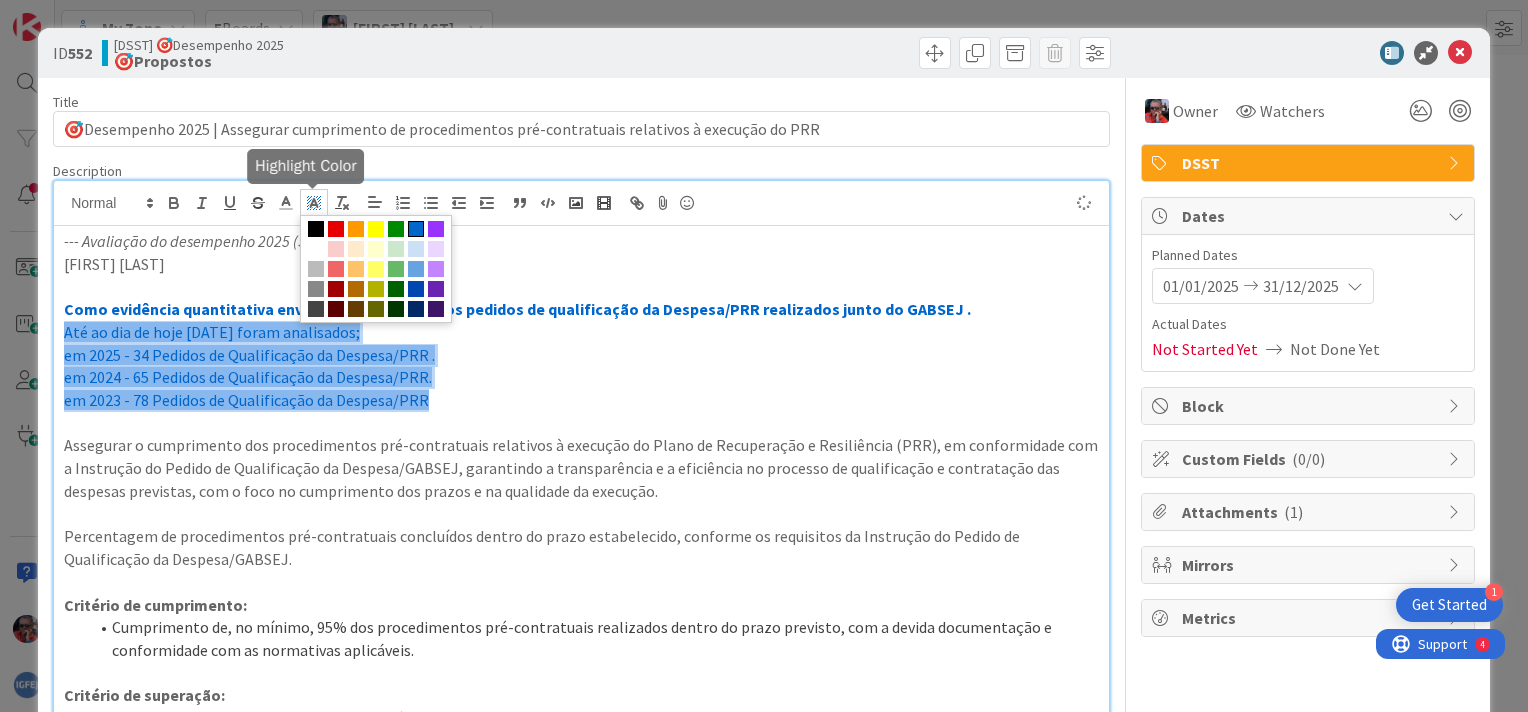 click 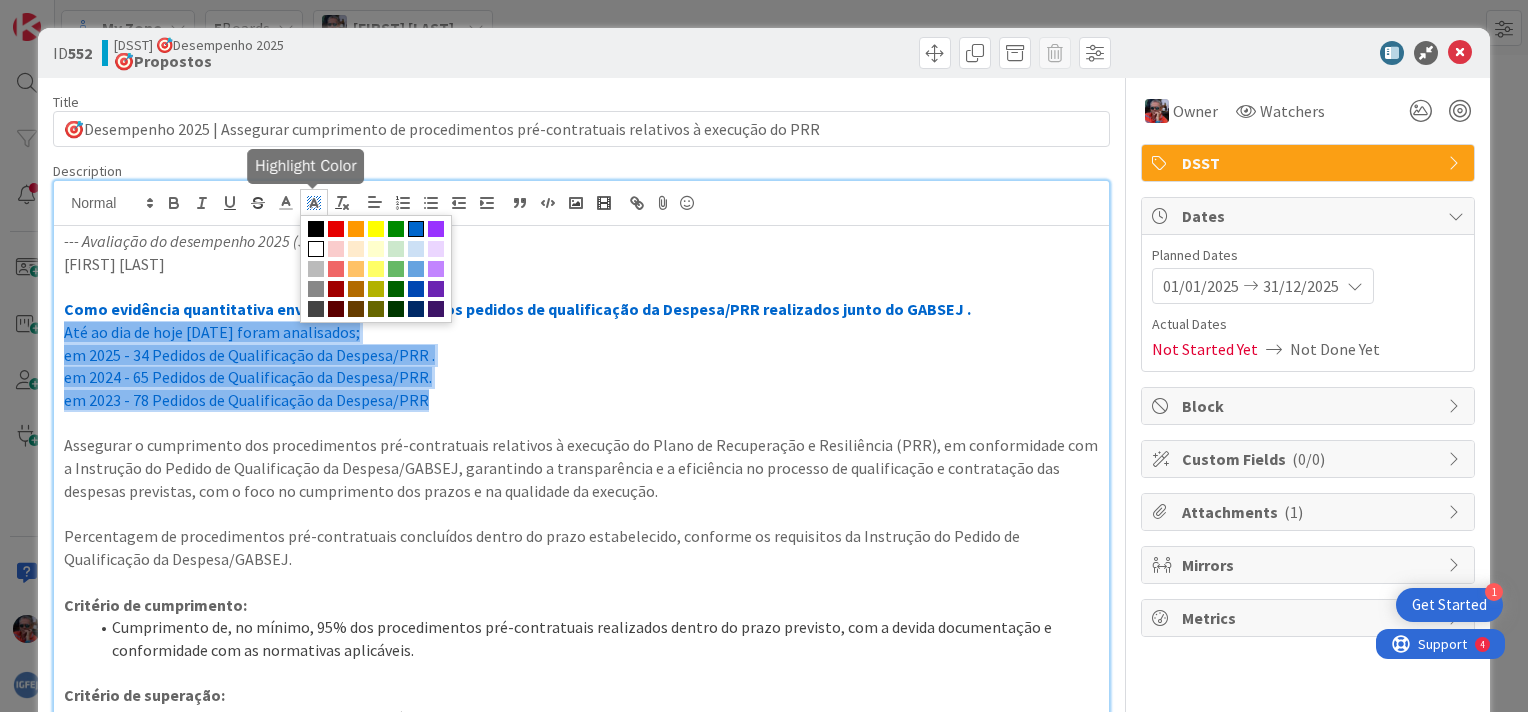 click at bounding box center (316, 249) 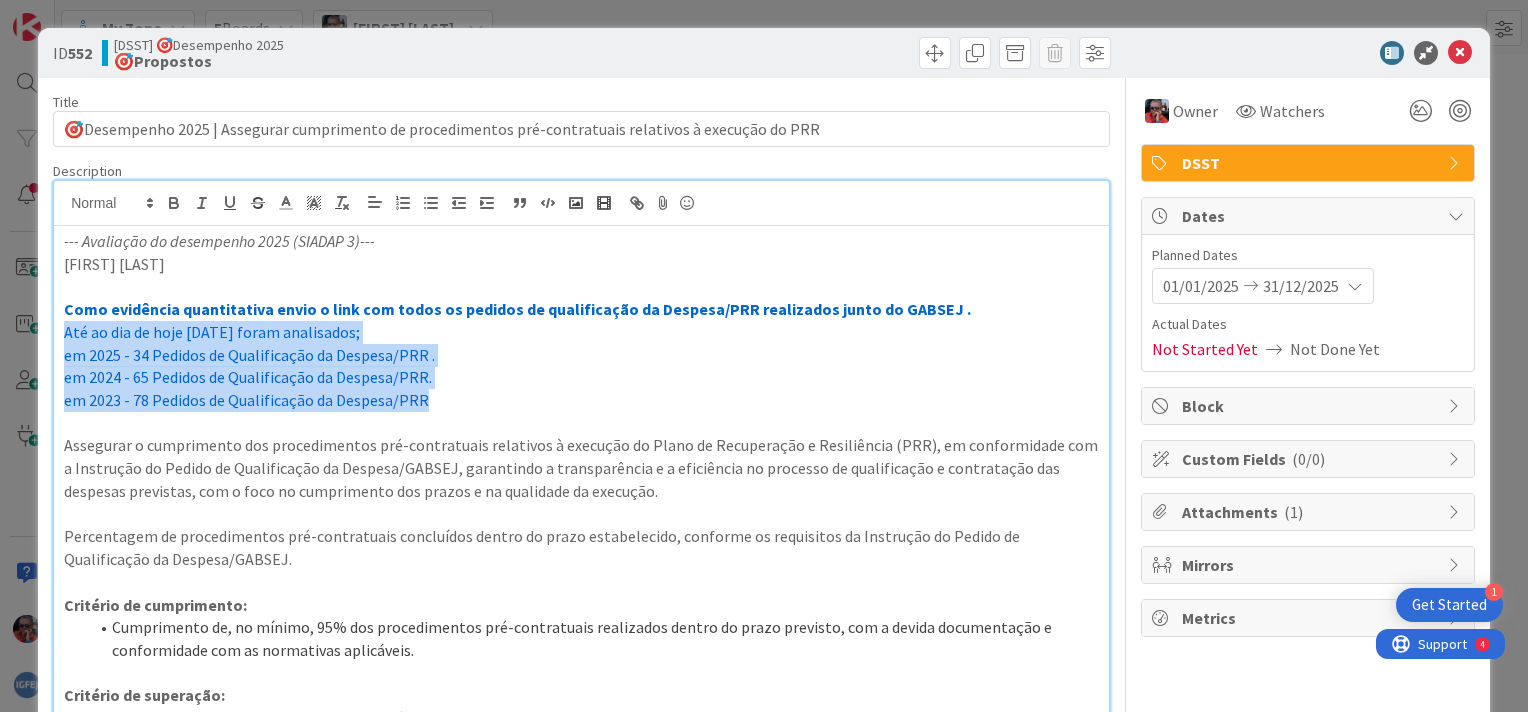 click on "em 2024 - 65 Pedidos de Qualificação da Despesa/PRR." at bounding box center [581, 377] 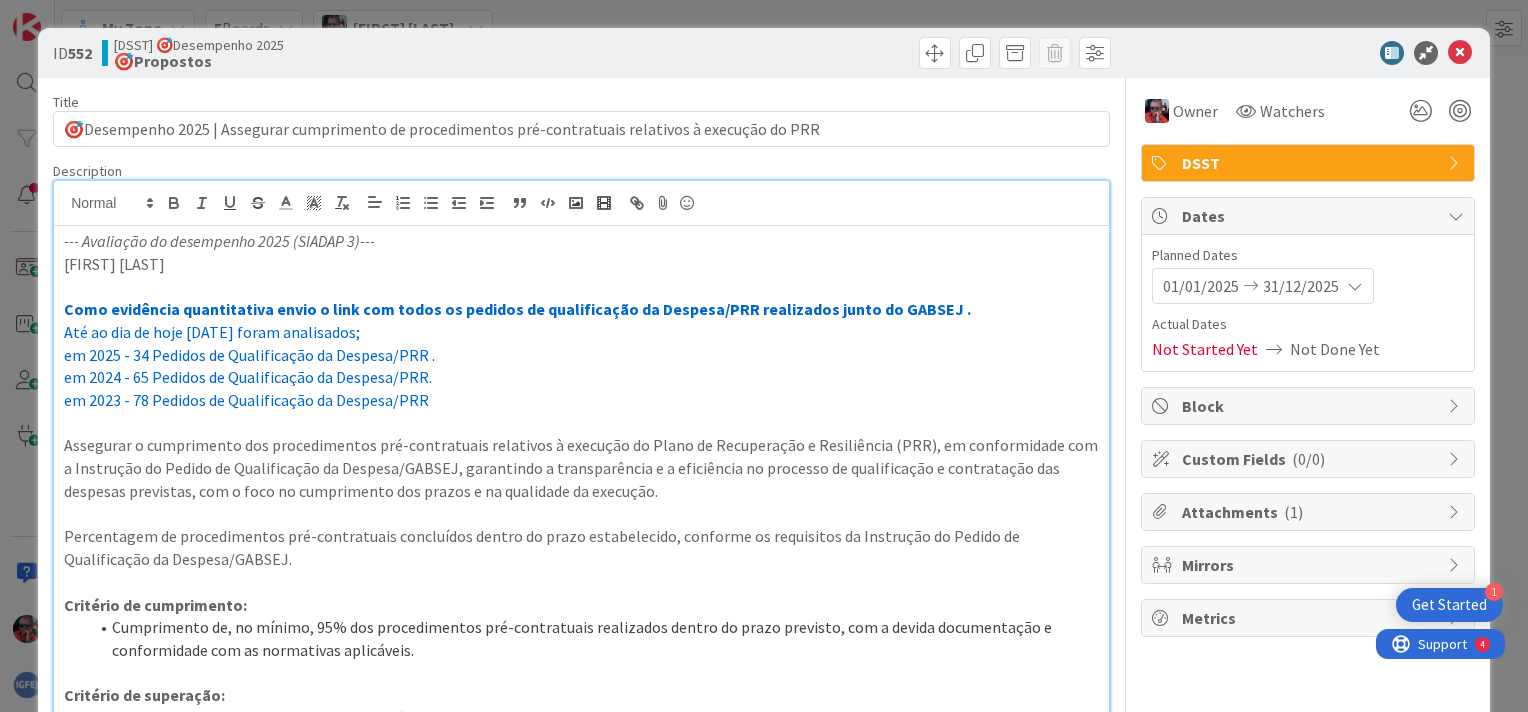click on "Como evidência quantitativa envio o link com todos os pedidos de qualificação da Despesa/PRR realizados junto do GABSEJ ." at bounding box center (517, 309) 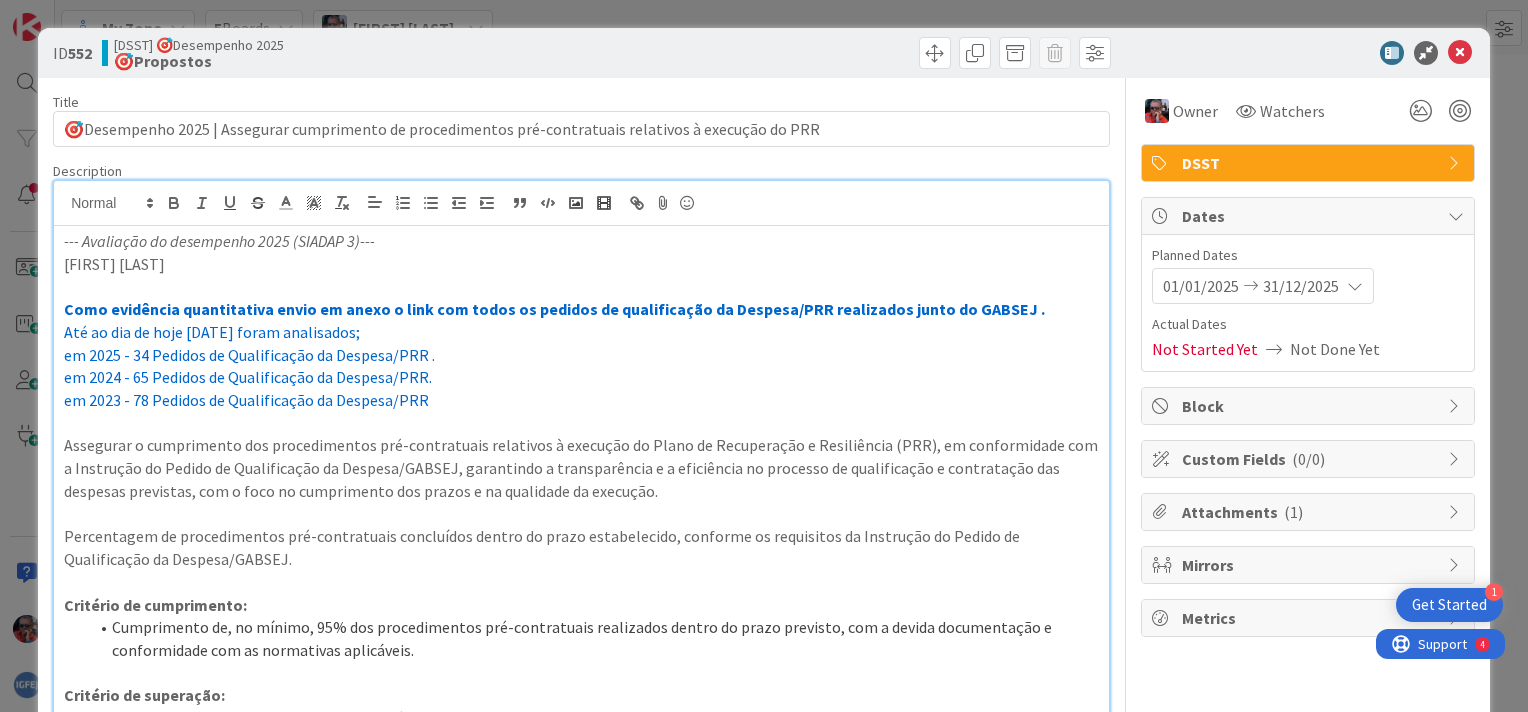 click on "Como evidência quantitativa envio em anexo o link com todos os pedidos de qualificação da Despesa/PRR realizados junto do GABSEJ ." at bounding box center [581, 309] 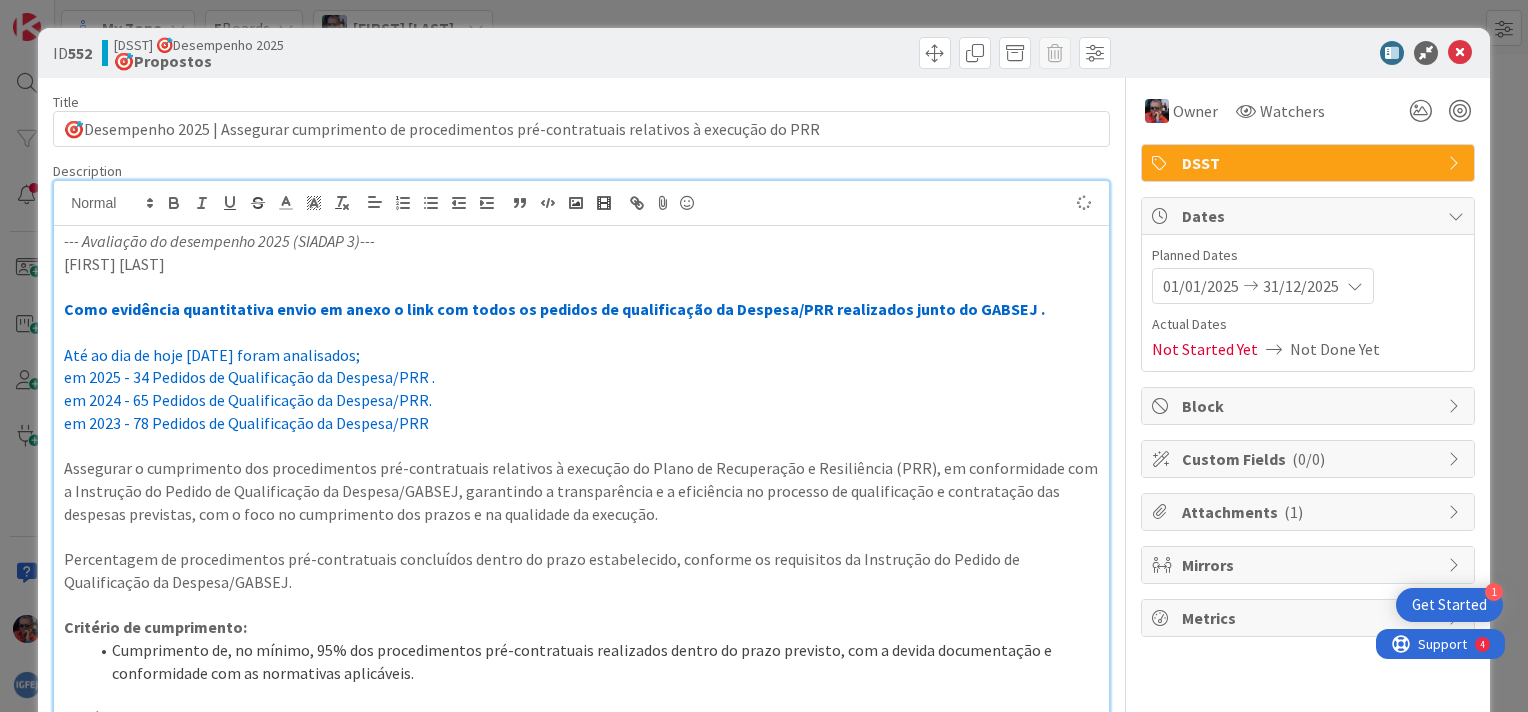 click on "Até ao dia de hoje [DATE] foram analisados;" at bounding box center [581, 355] 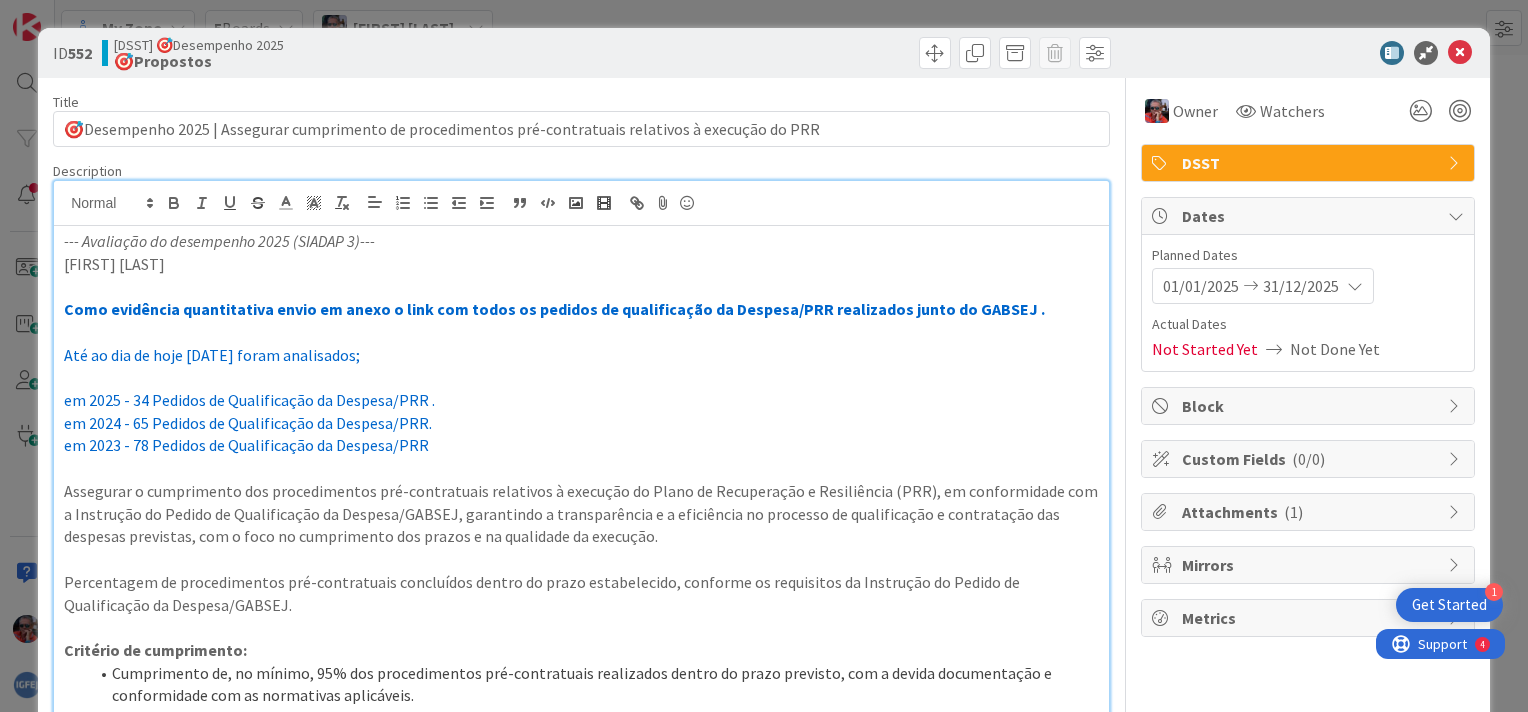click on "em 2025 - 34 Pedidos de Qualificação da Despesa/PRR ." at bounding box center (249, 400) 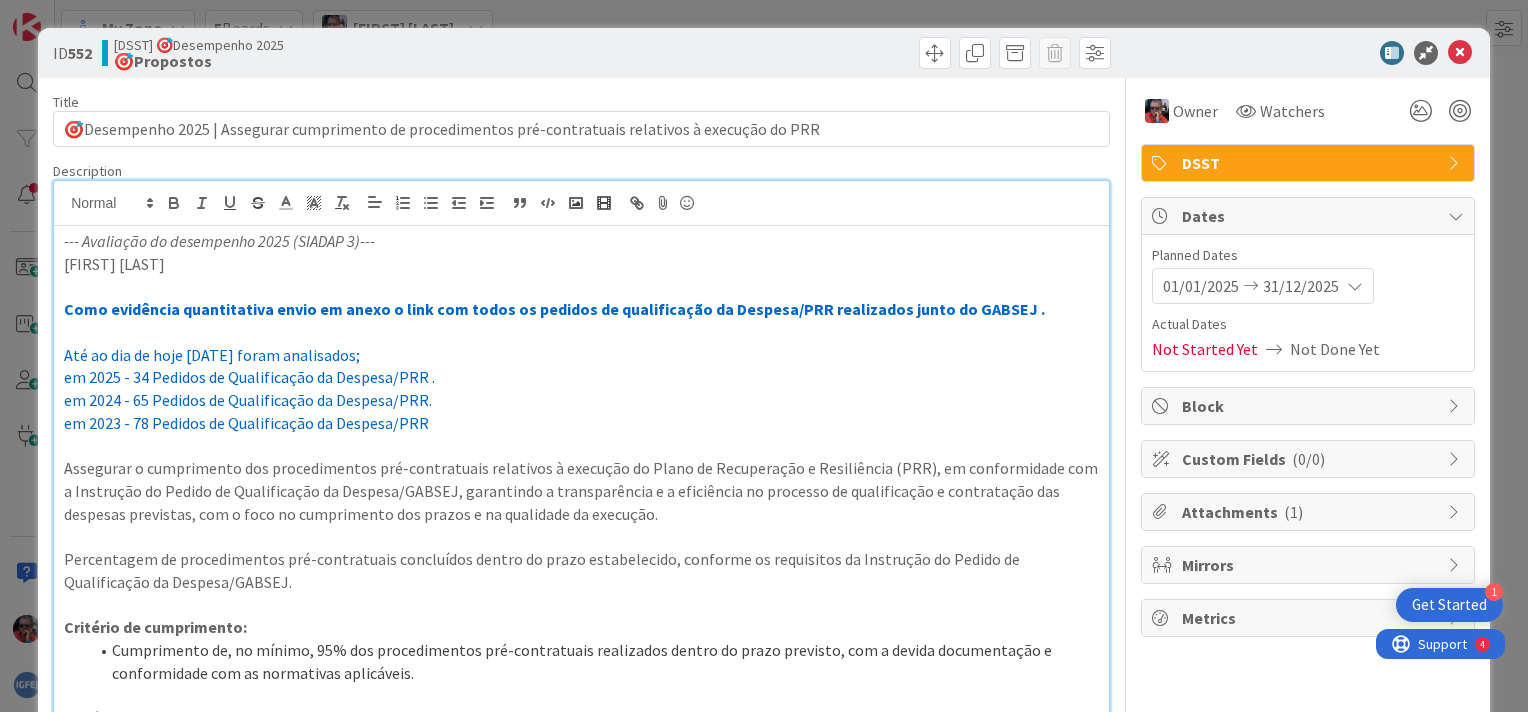 click on "Até ao dia de hoje [DATE] foram analisados;" at bounding box center (581, 355) 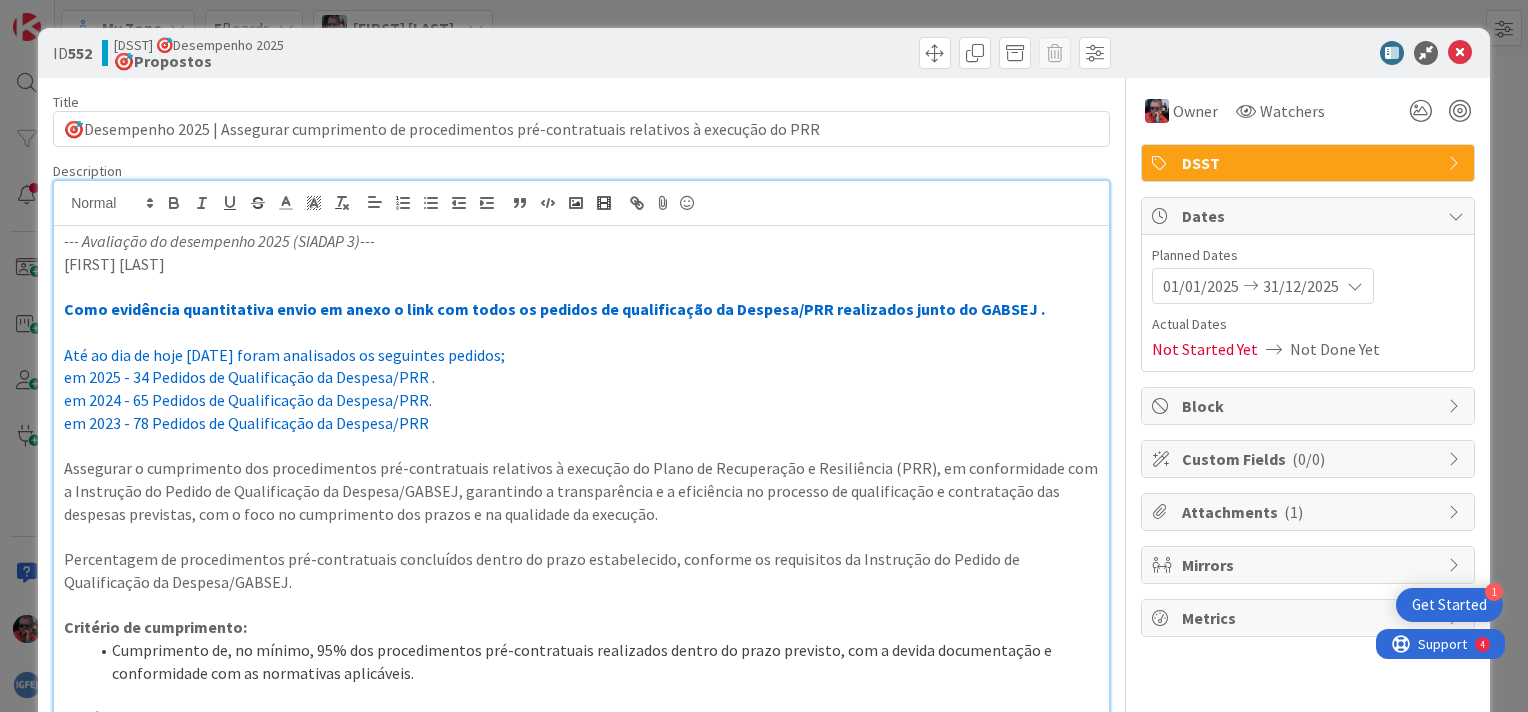 click on "Como evidência quantitativa envio em anexo o link com todos os pedidos de qualificação da Despesa/PRR realizados junto do GABSEJ ." at bounding box center (554, 309) 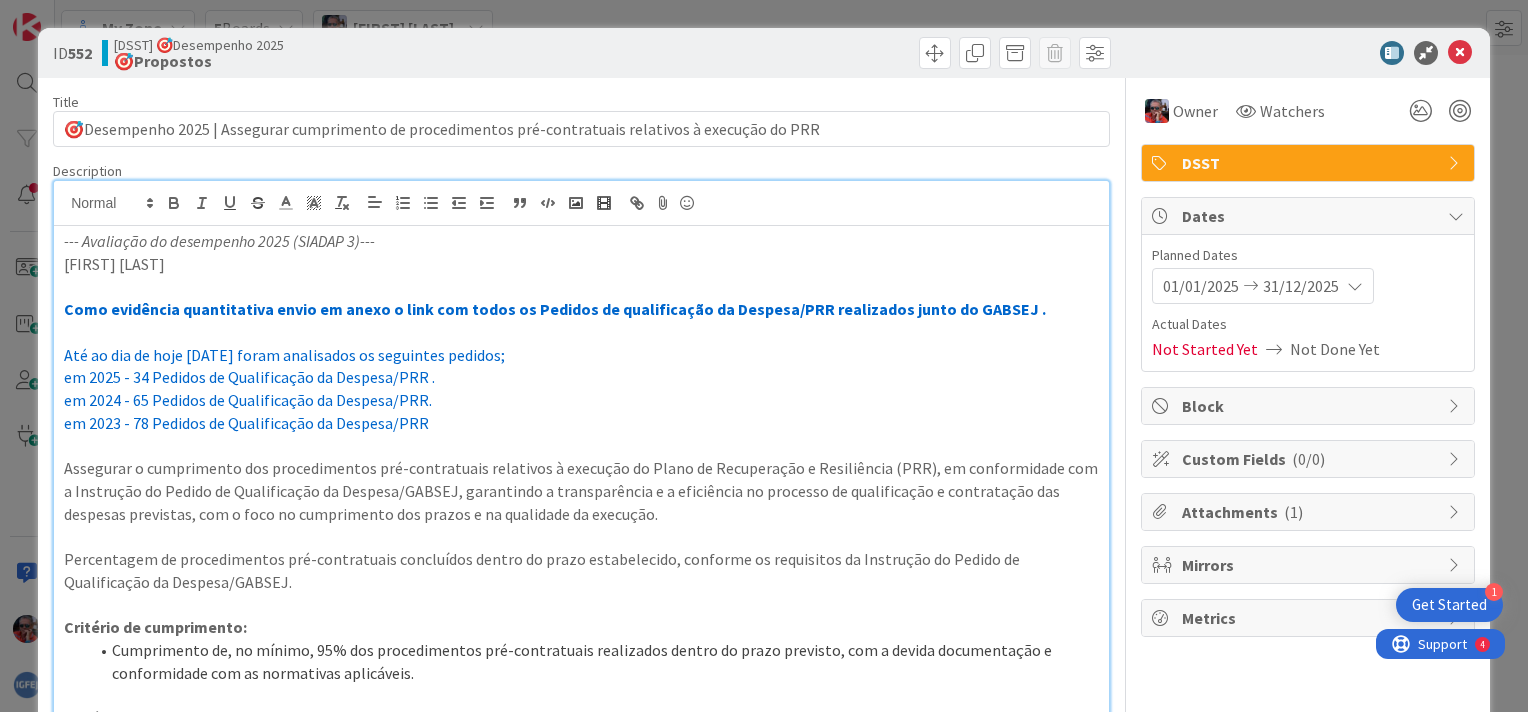 click on "Como evidência quantitativa envio em anexo o link com todos os Pedidos de qualificação da Despesa/PRR realizados junto do GABSEJ ." at bounding box center (555, 309) 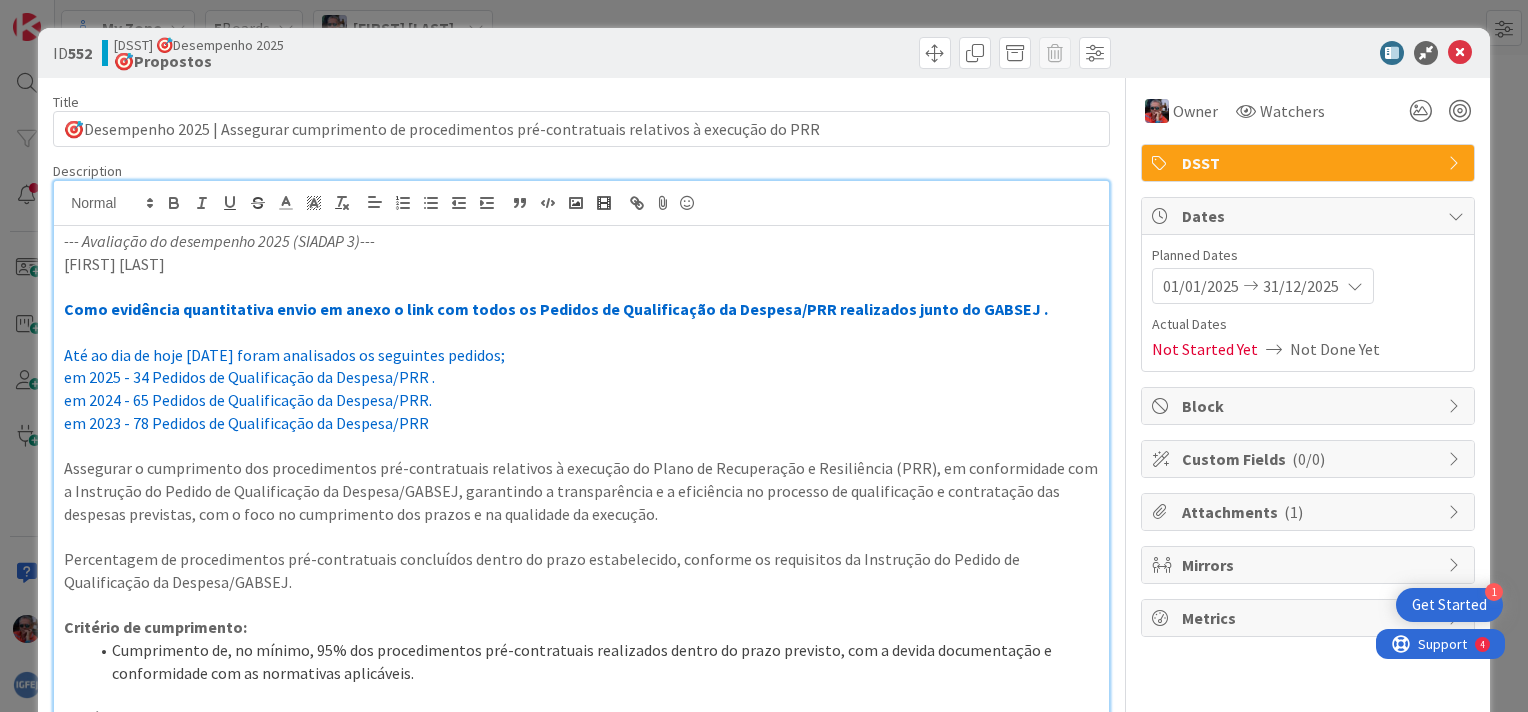 click on "em 2024 - 65 Pedidos de Qualificação da Despesa/PRR." at bounding box center (248, 400) 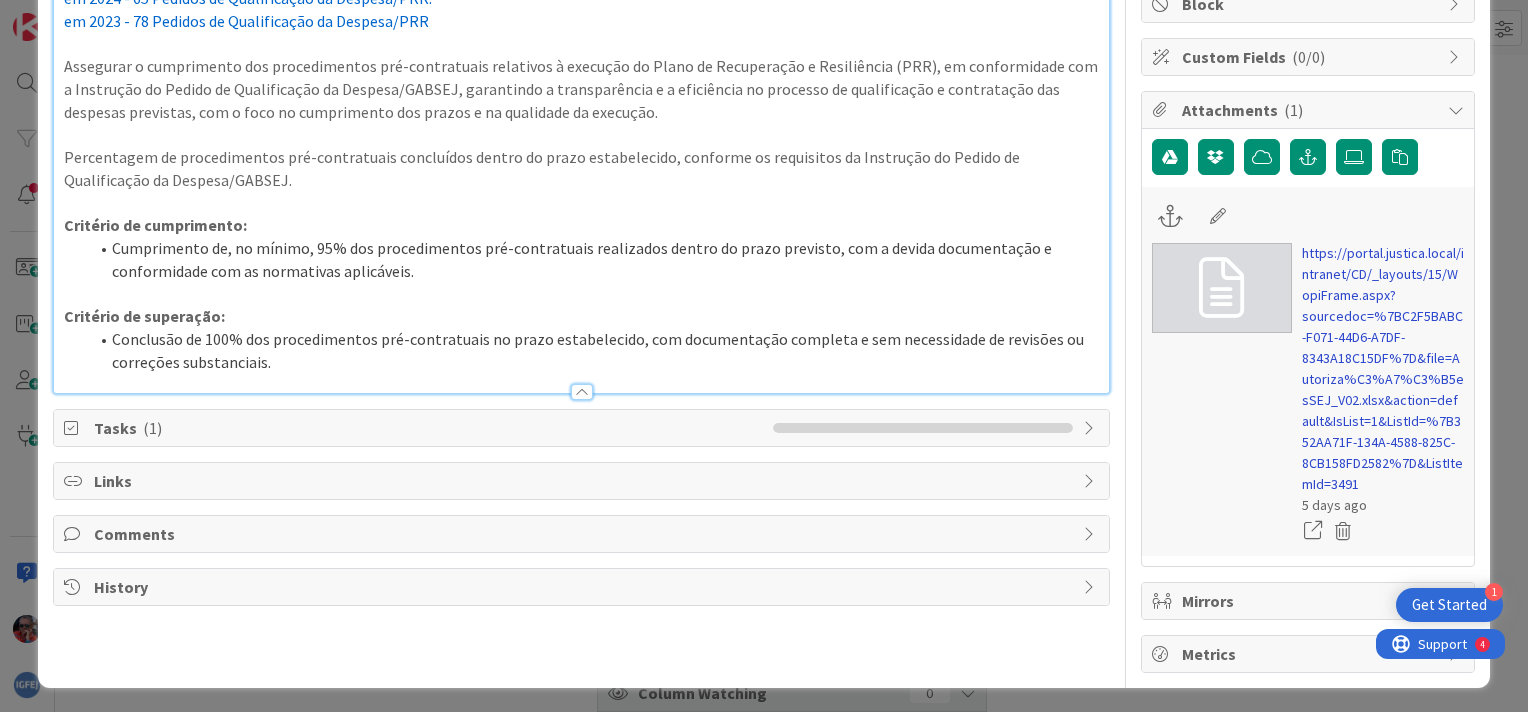 scroll, scrollTop: 403, scrollLeft: 0, axis: vertical 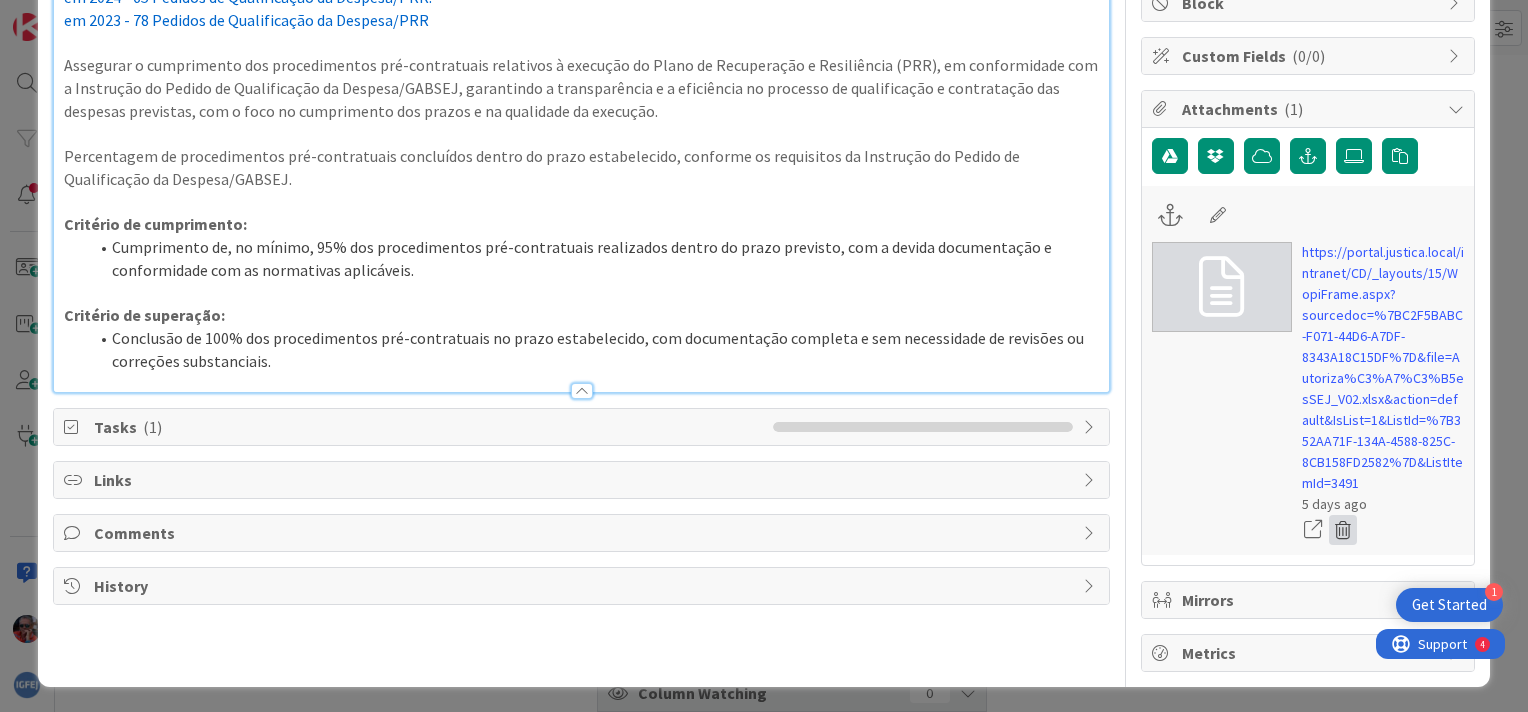 click at bounding box center (1343, 530) 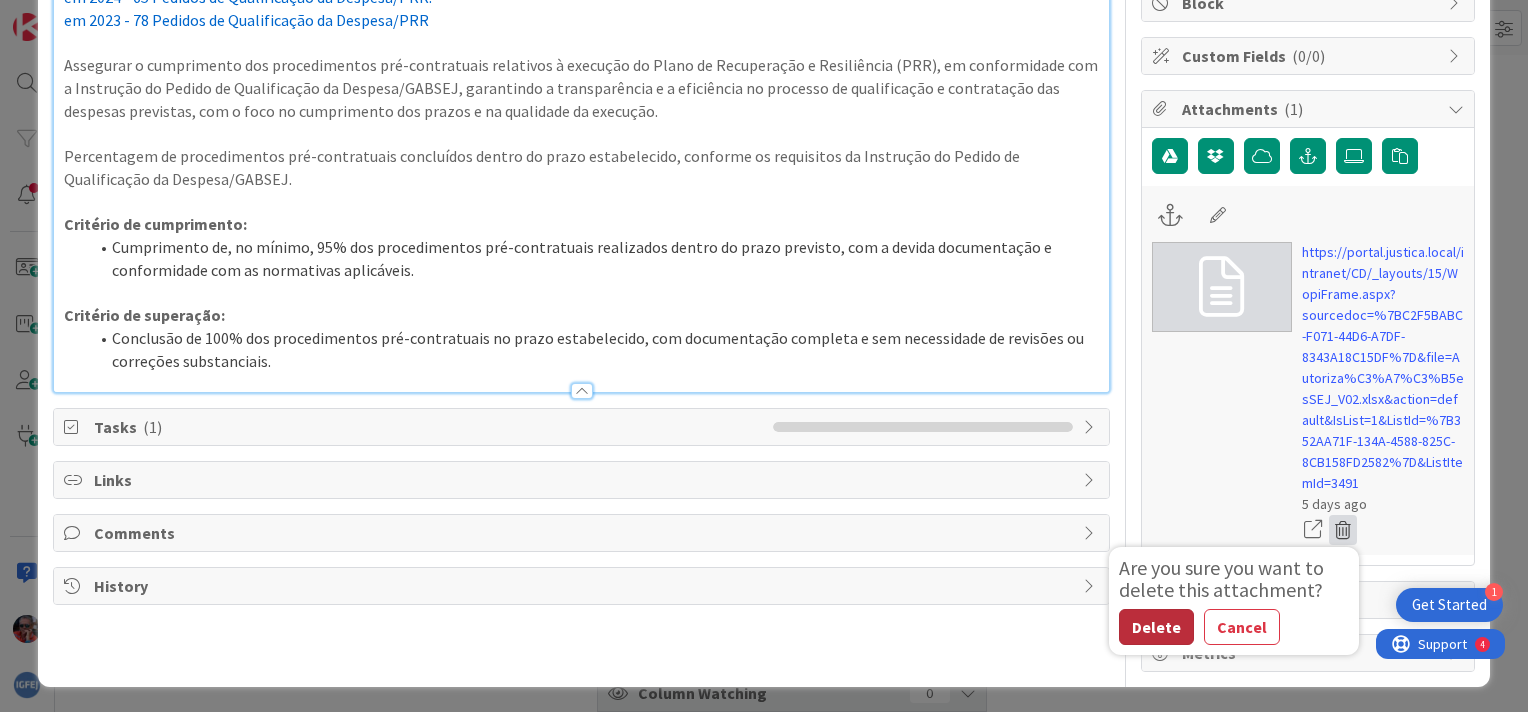 click on "Delete" at bounding box center [1156, 627] 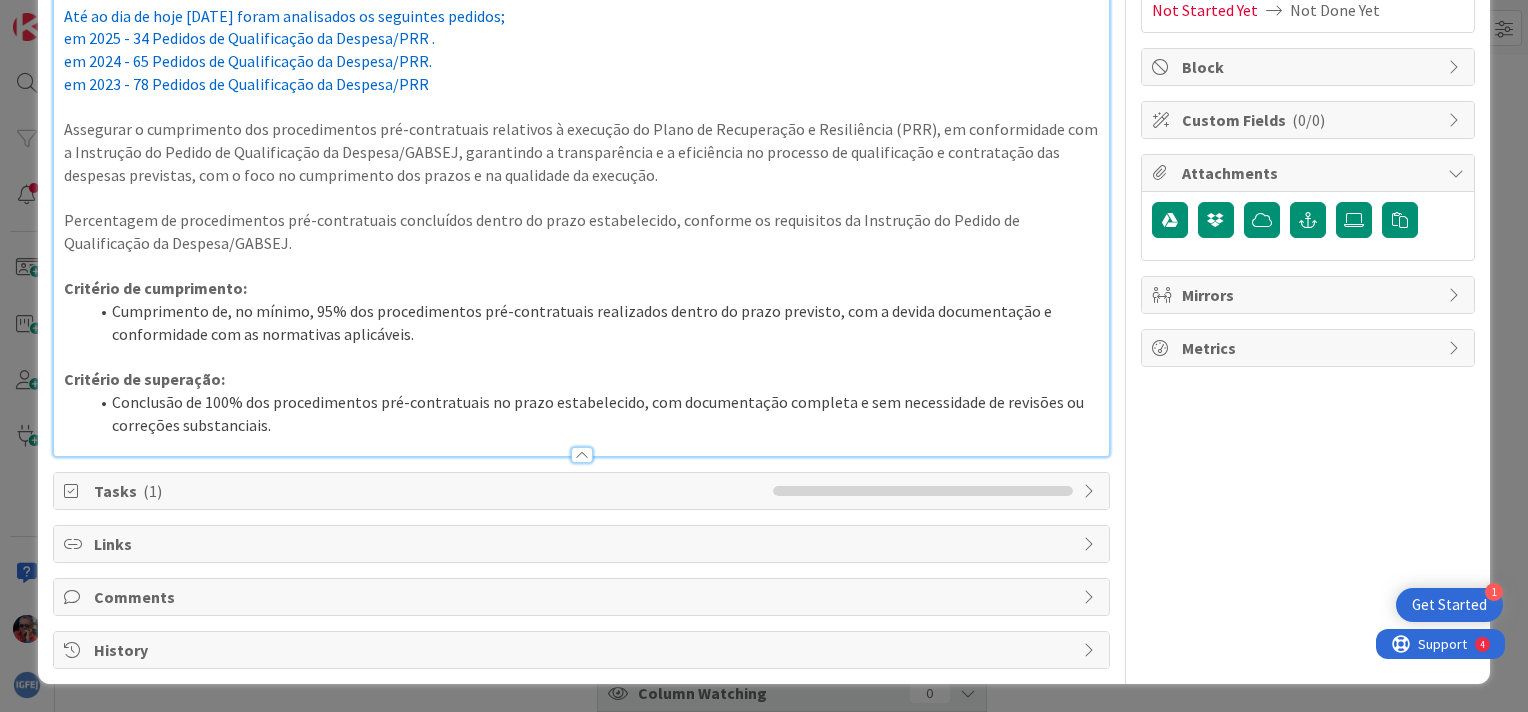 scroll, scrollTop: 336, scrollLeft: 0, axis: vertical 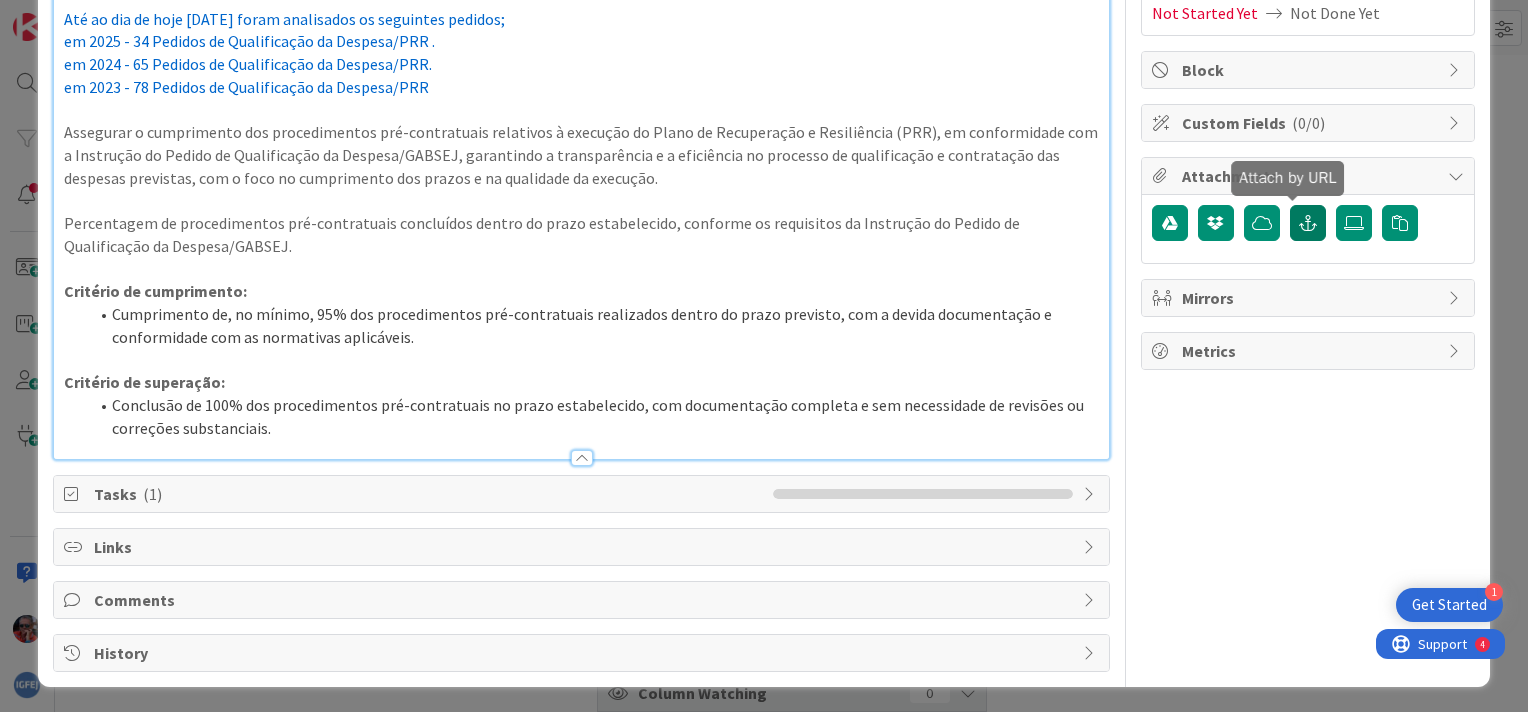 click at bounding box center (1308, 223) 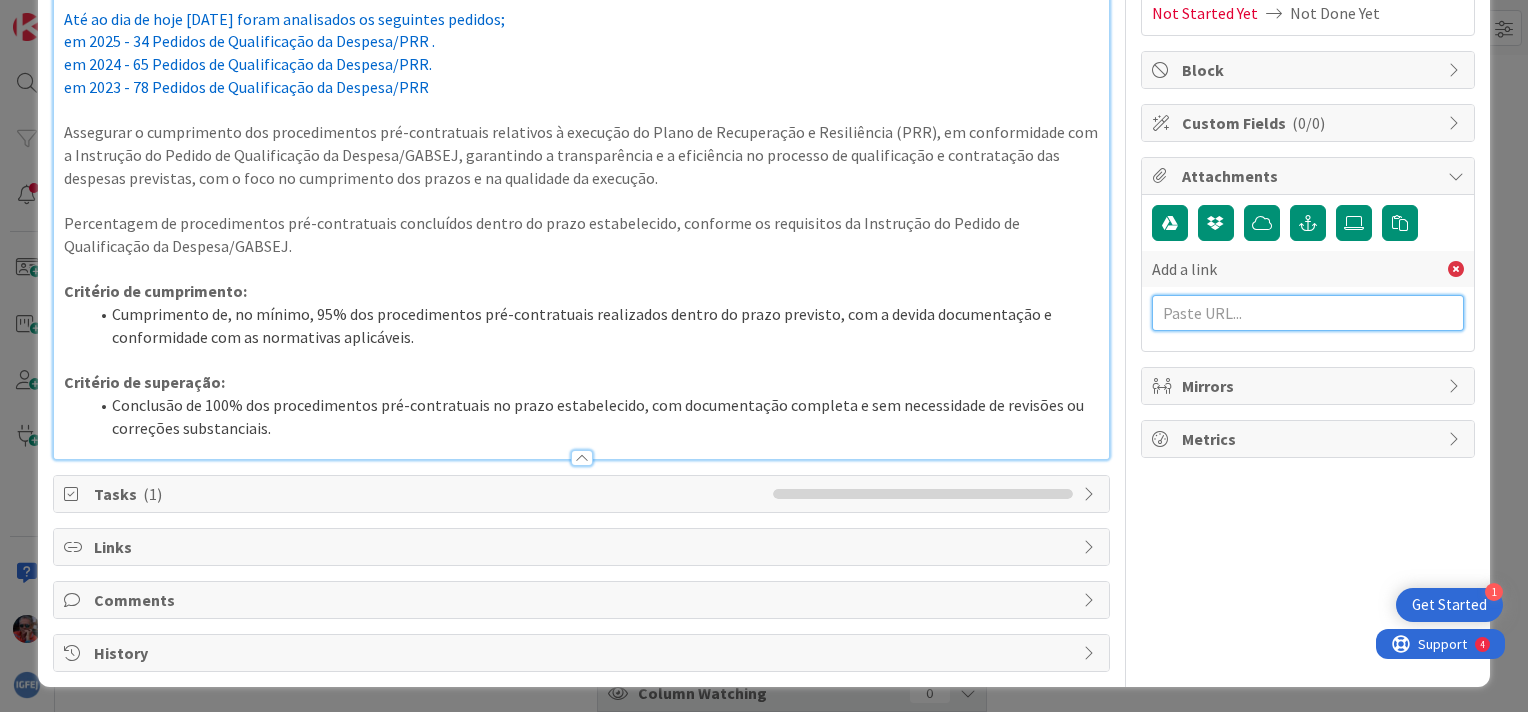 click at bounding box center [1308, 313] 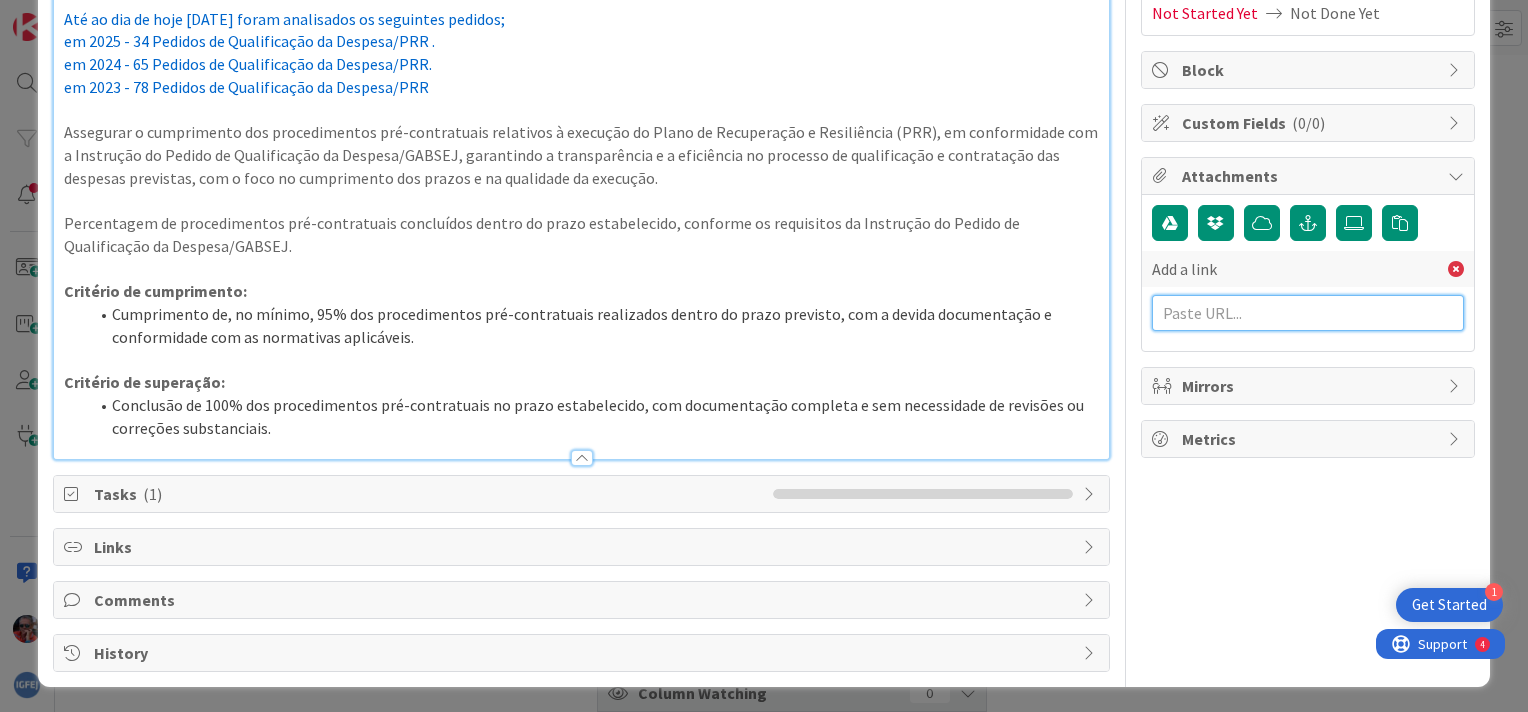 paste on "https://portal.justica.local/intranet/CD/_layouts/15/WopiFrame.aspx?sourcedoc=%7BC2F5BABC-F071-44D6-A7DF-8343A18C15DF%7D&file=Autoriza%C3%A7%C3%B5esSEJ_V02.xlsx&action=default&IsList=1&ListId=%7B352AA71F-134A-4588-825C-8CB158FD2582%7D&ListItemId=3491" 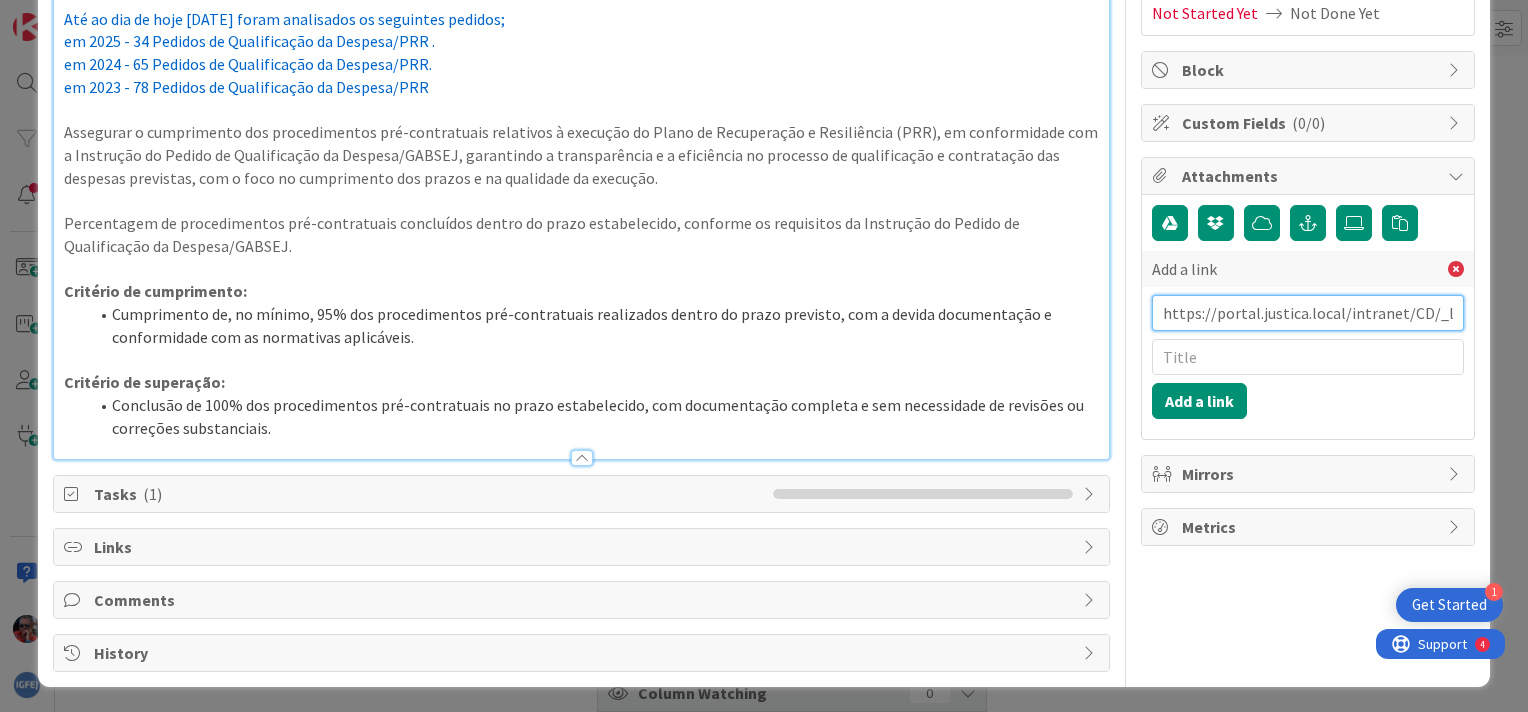scroll, scrollTop: 0, scrollLeft: 1596, axis: horizontal 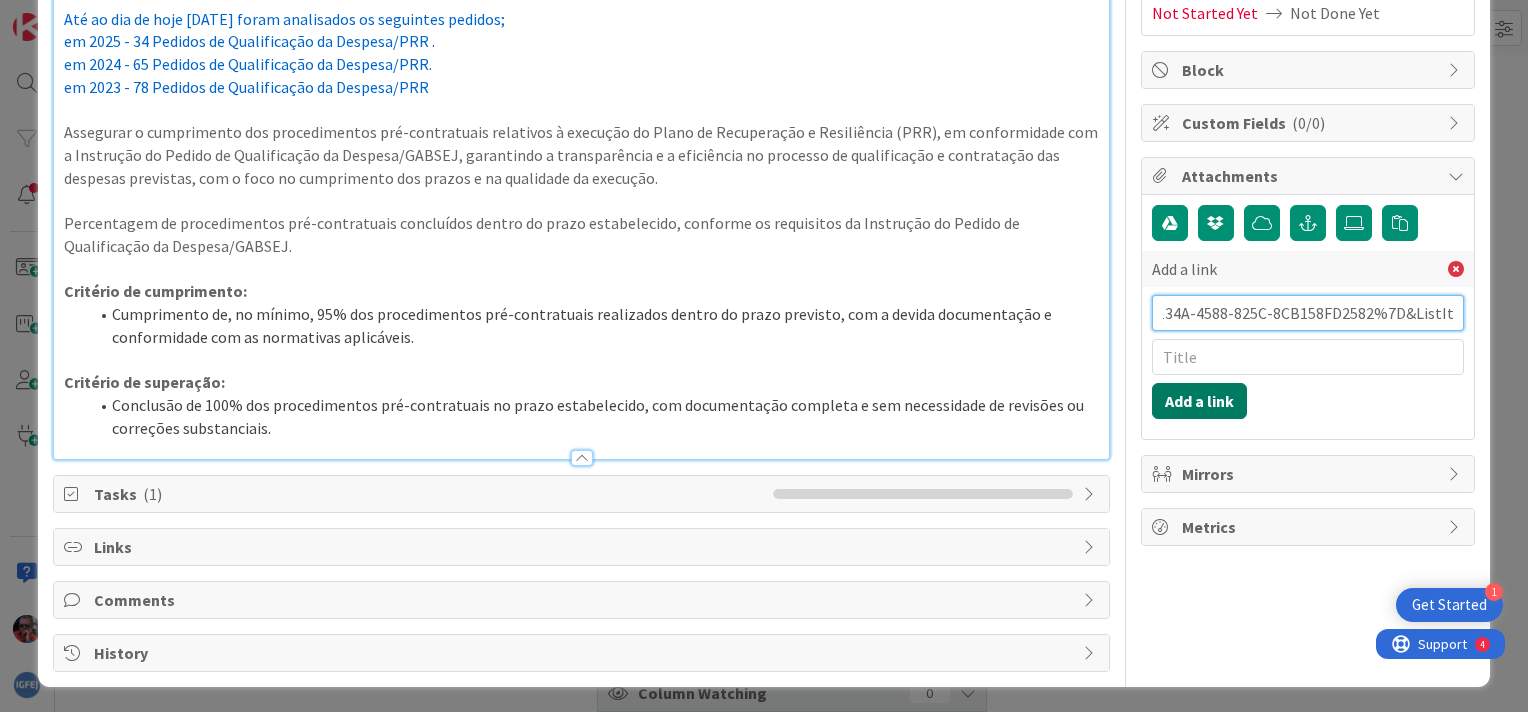 type on "https://portal.justica.local/intranet/CD/_layouts/15/WopiFrame.aspx?sourcedoc=%7BC2F5BABC-F071-44D6-A7DF-8343A18C15DF%7D&file=Autoriza%C3%A7%C3%B5esSEJ_V02.xlsx&action=default&IsList=1&ListId=%7B352AA71F-134A-4588-825C-8CB158FD2582%7D&ListItemId=3491" 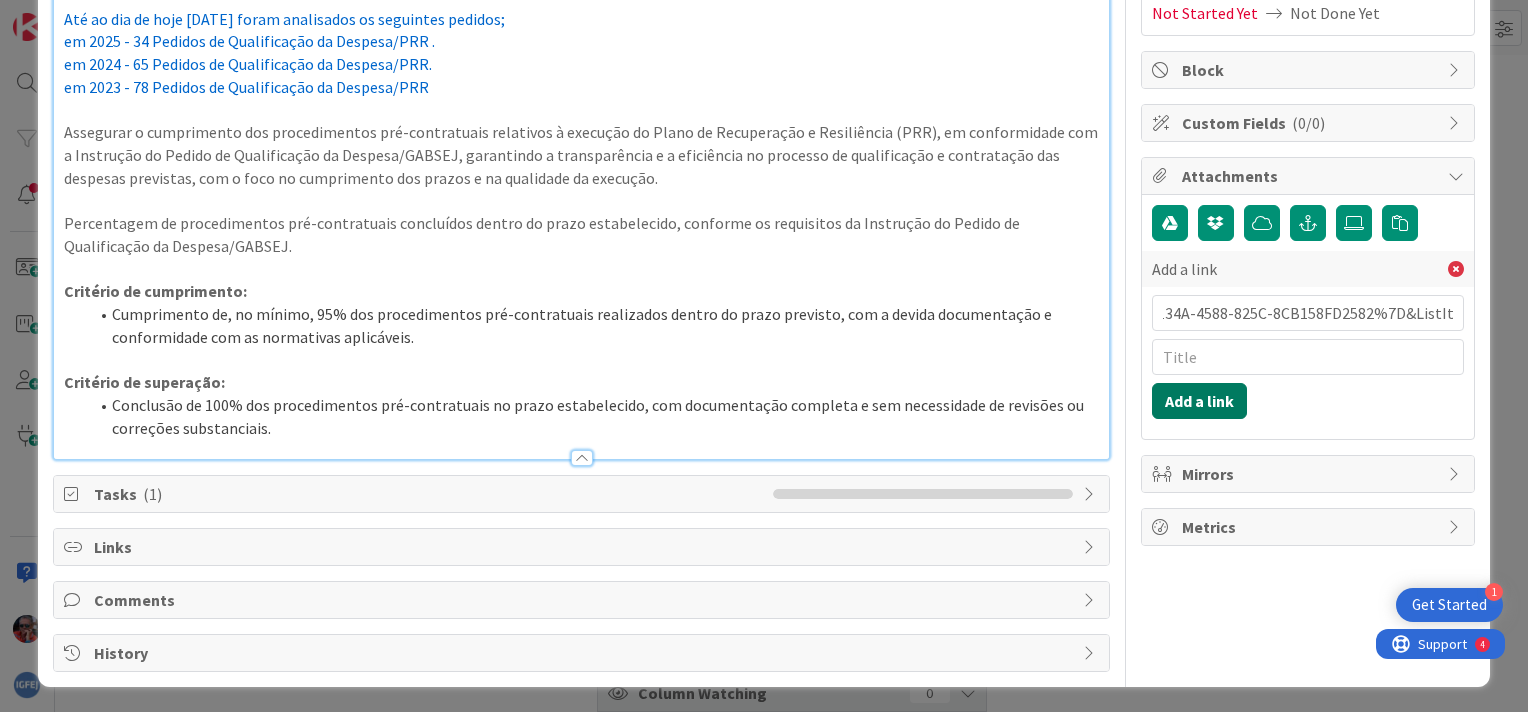 click on "Add a link" at bounding box center [1199, 401] 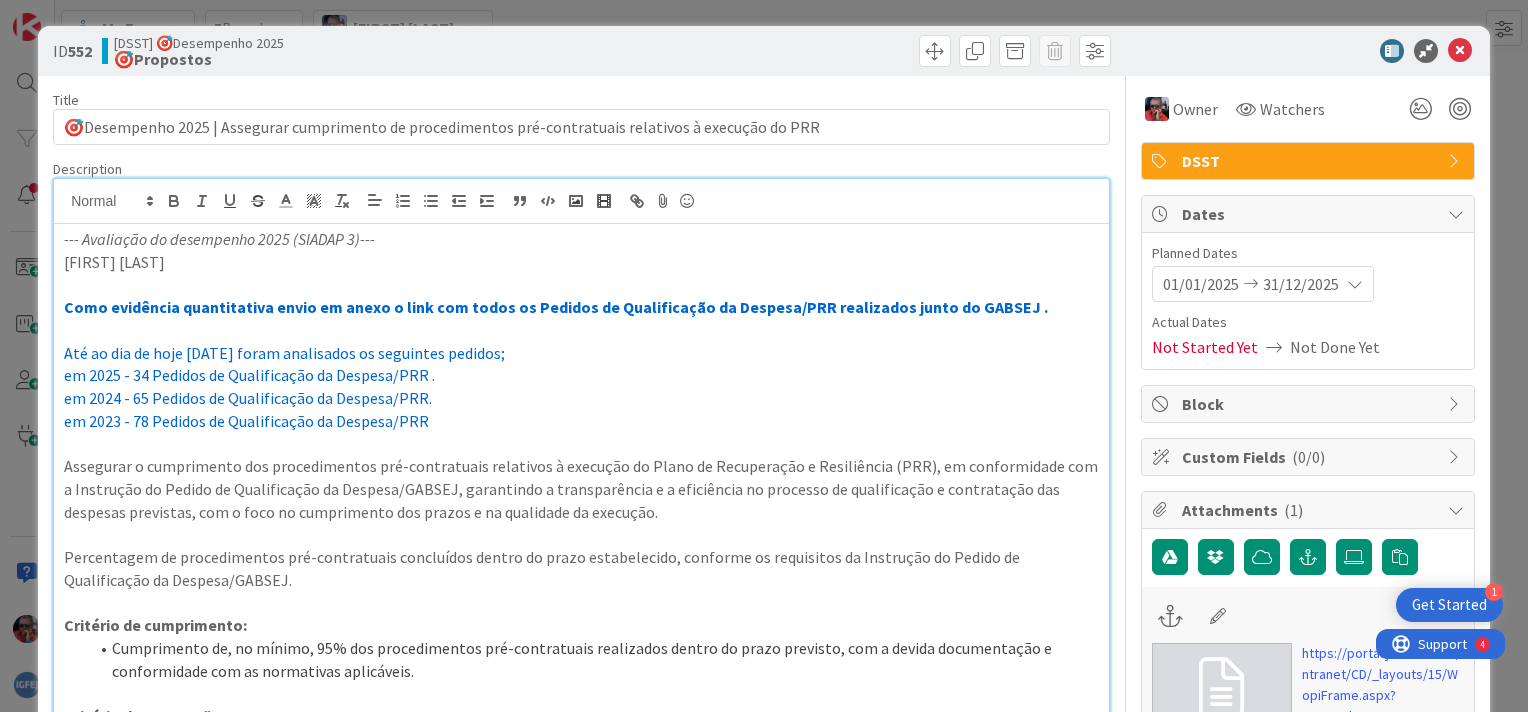 scroll, scrollTop: 0, scrollLeft: 0, axis: both 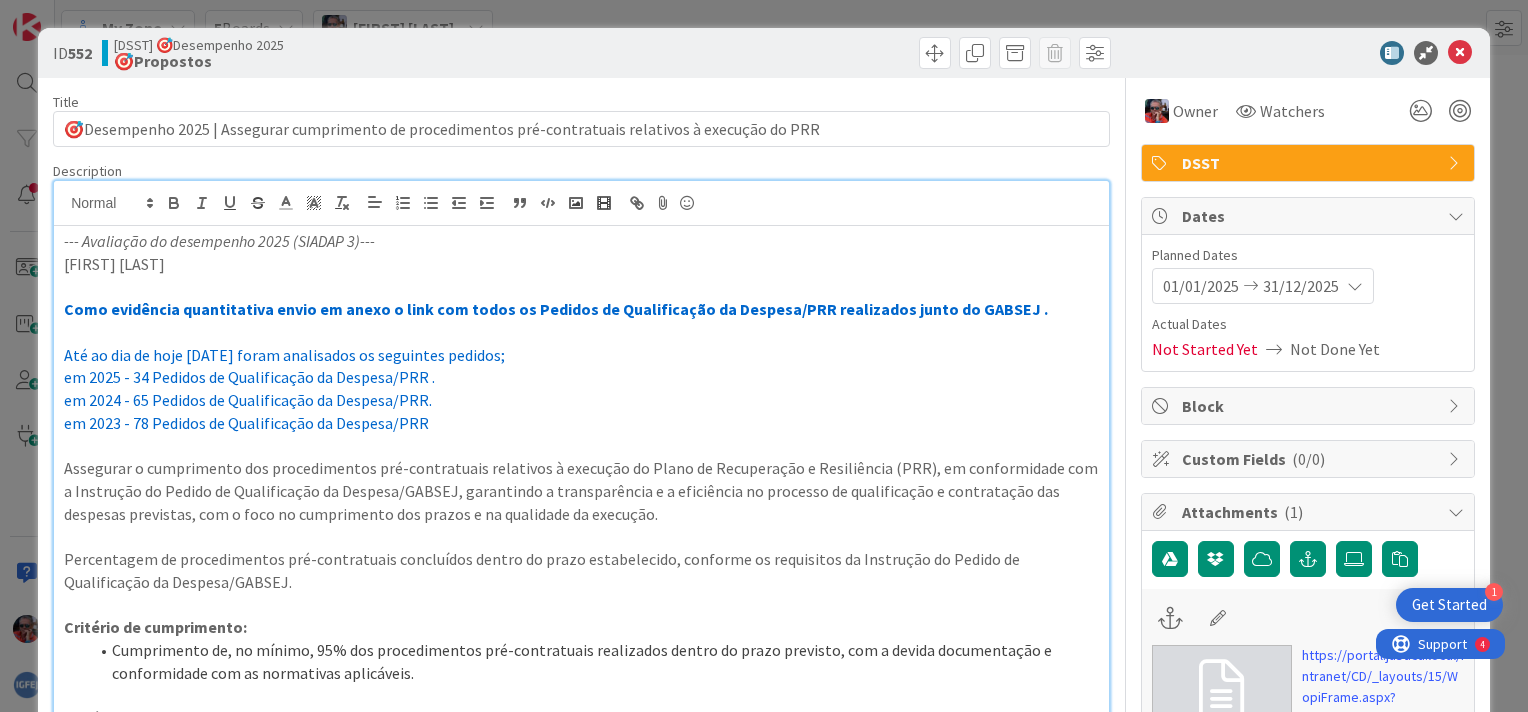 click at bounding box center [1456, 216] 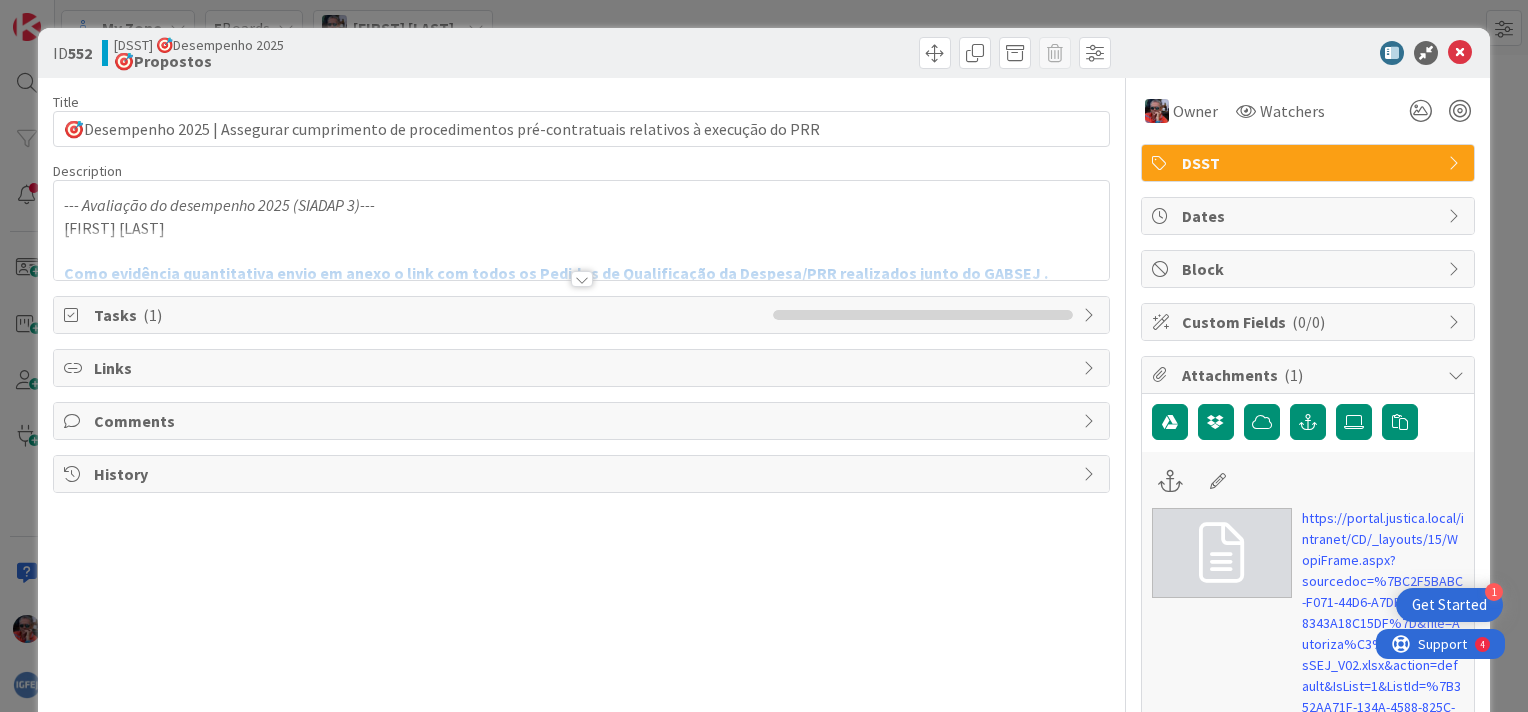 scroll, scrollTop: 0, scrollLeft: 0, axis: both 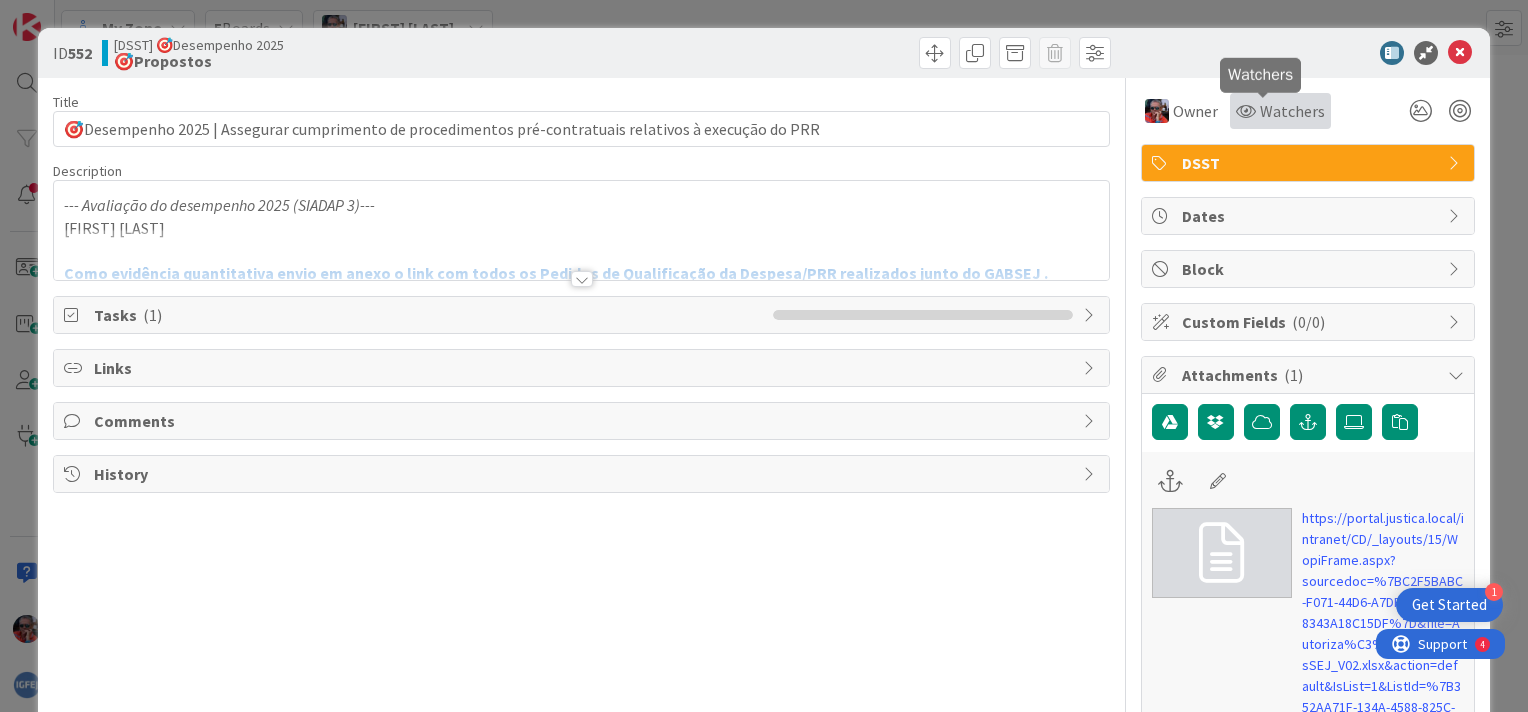 click on "Watchers" at bounding box center [1292, 111] 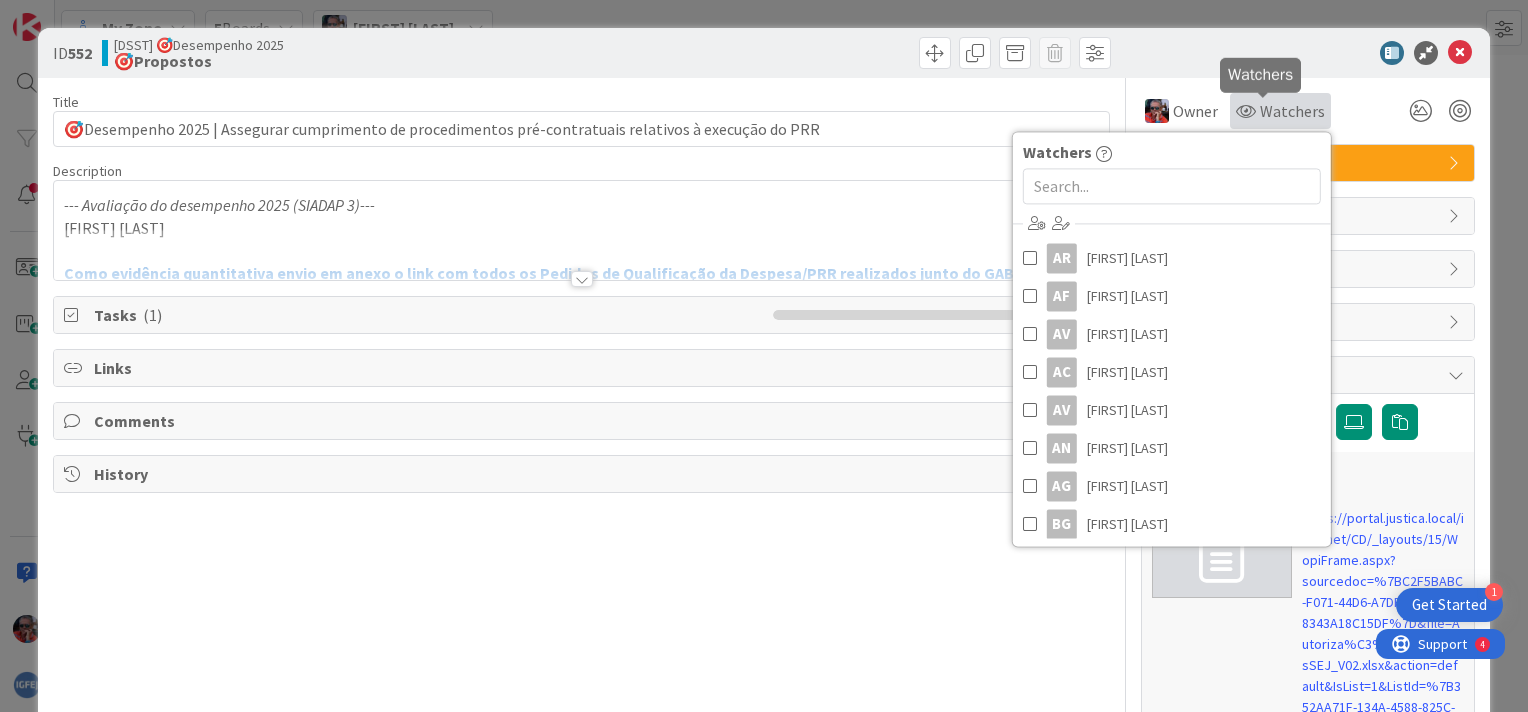 click on "Watchers" at bounding box center (1292, 111) 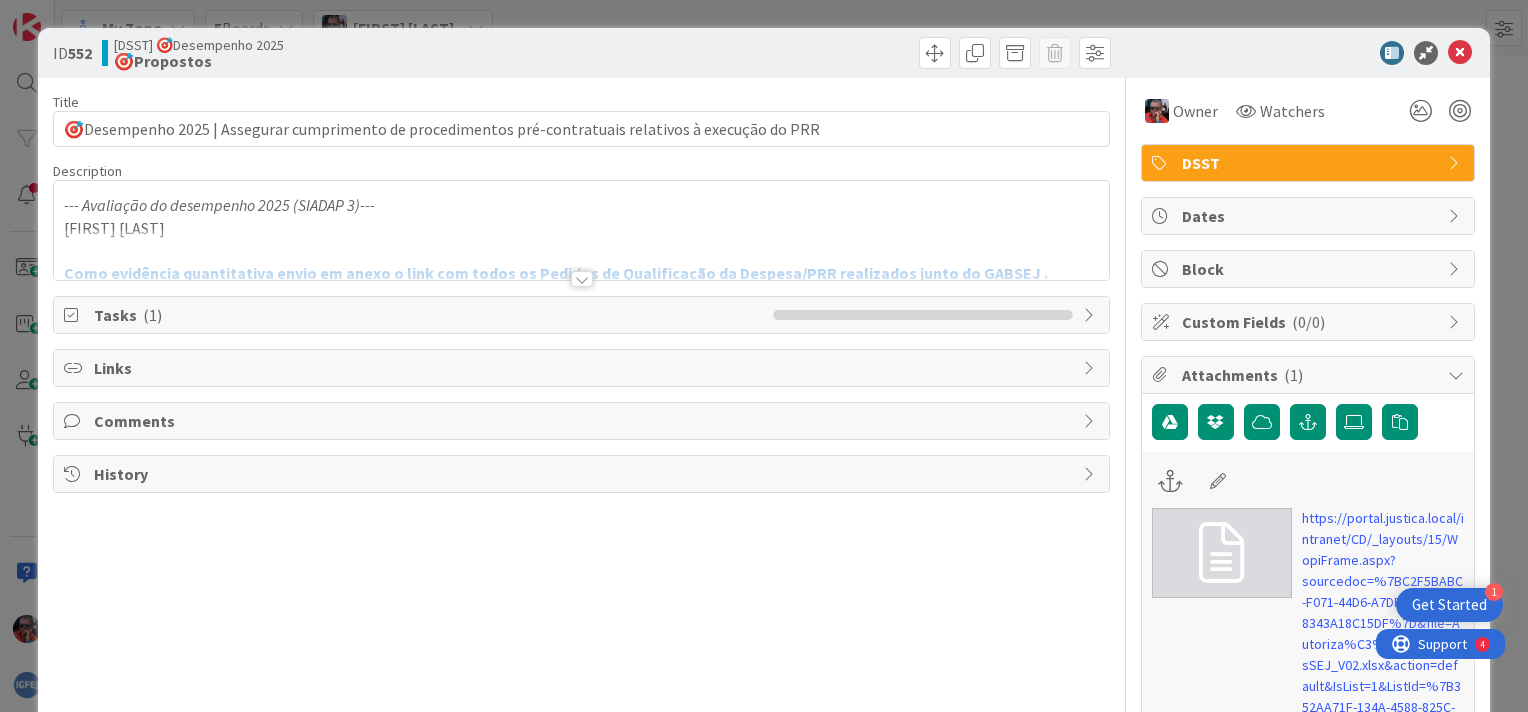click at bounding box center [582, 279] 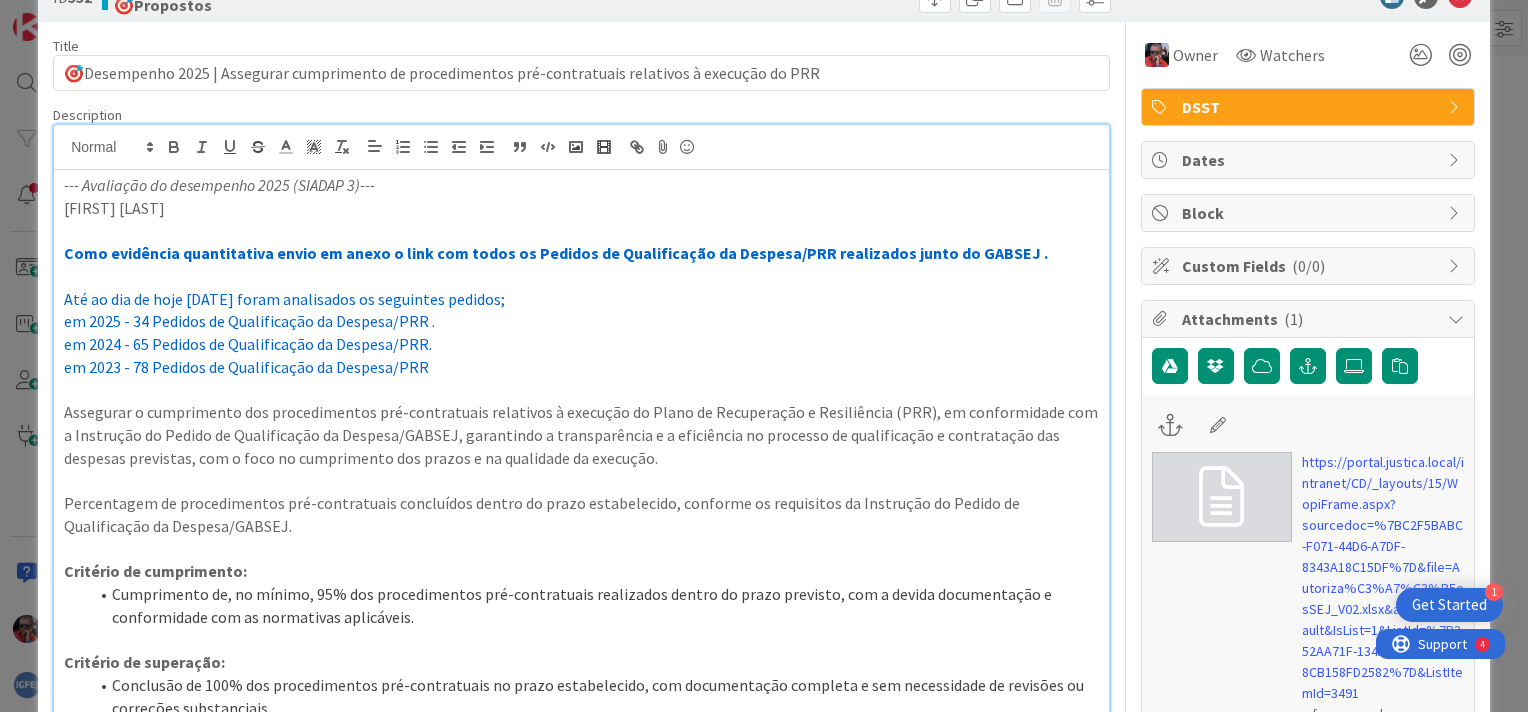 scroll, scrollTop: 36, scrollLeft: 0, axis: vertical 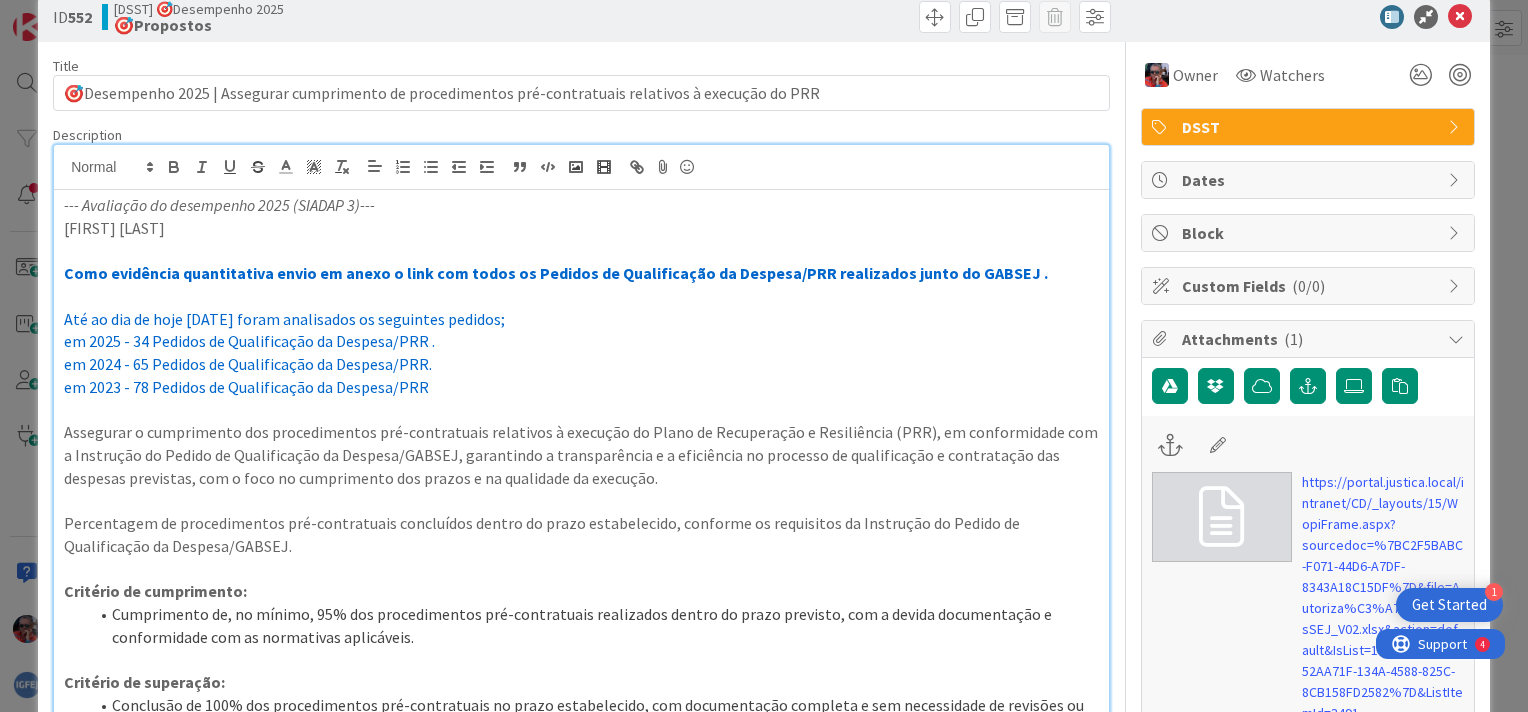 click at bounding box center [1456, 339] 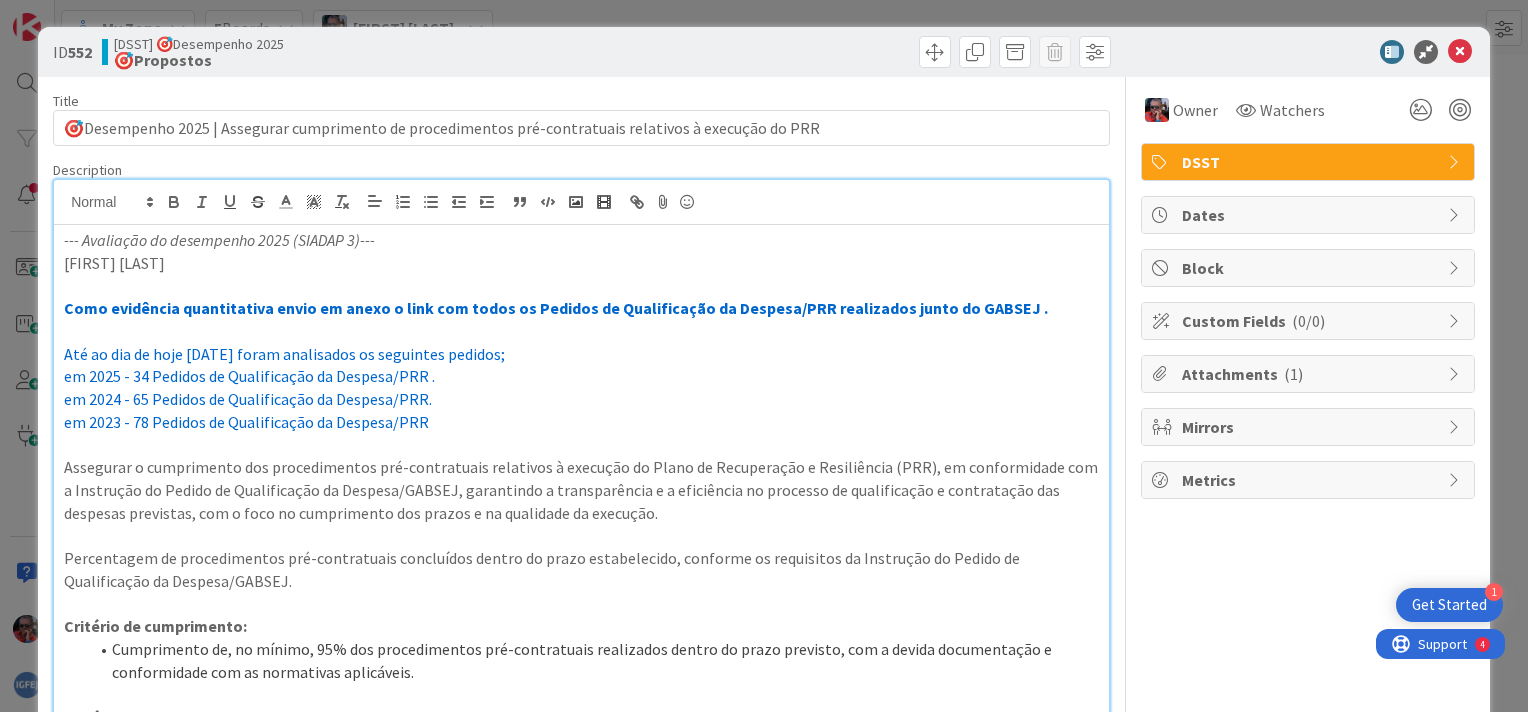 scroll, scrollTop: 0, scrollLeft: 0, axis: both 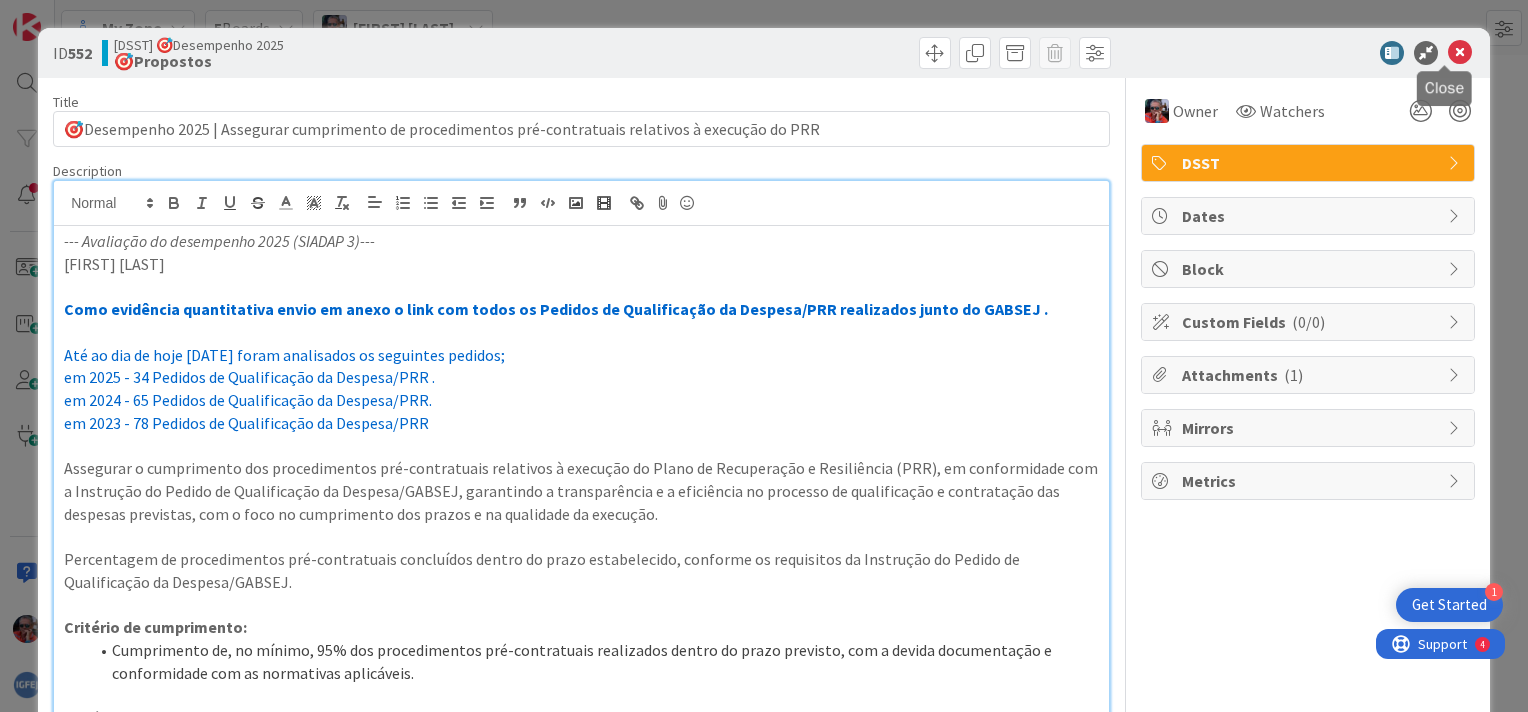 click at bounding box center (1460, 53) 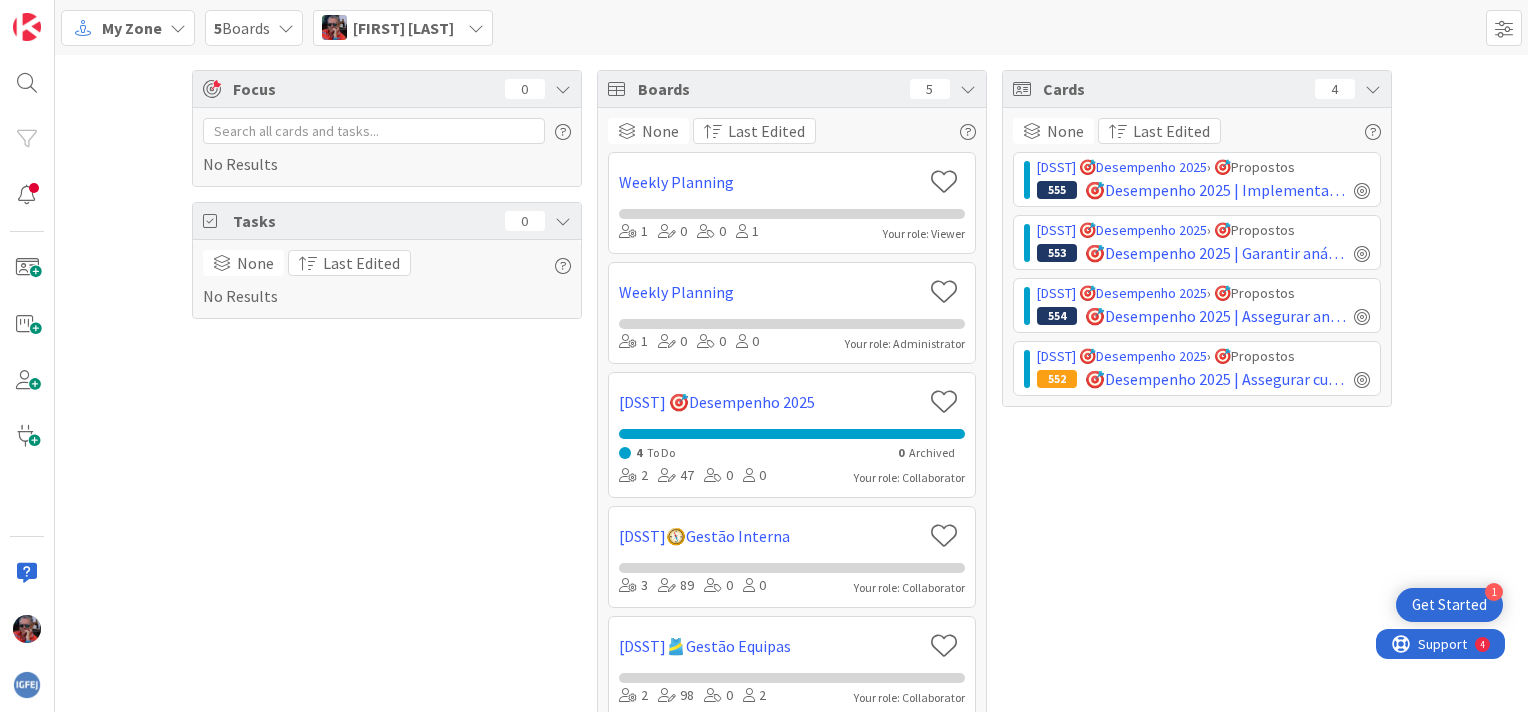 scroll, scrollTop: 0, scrollLeft: 0, axis: both 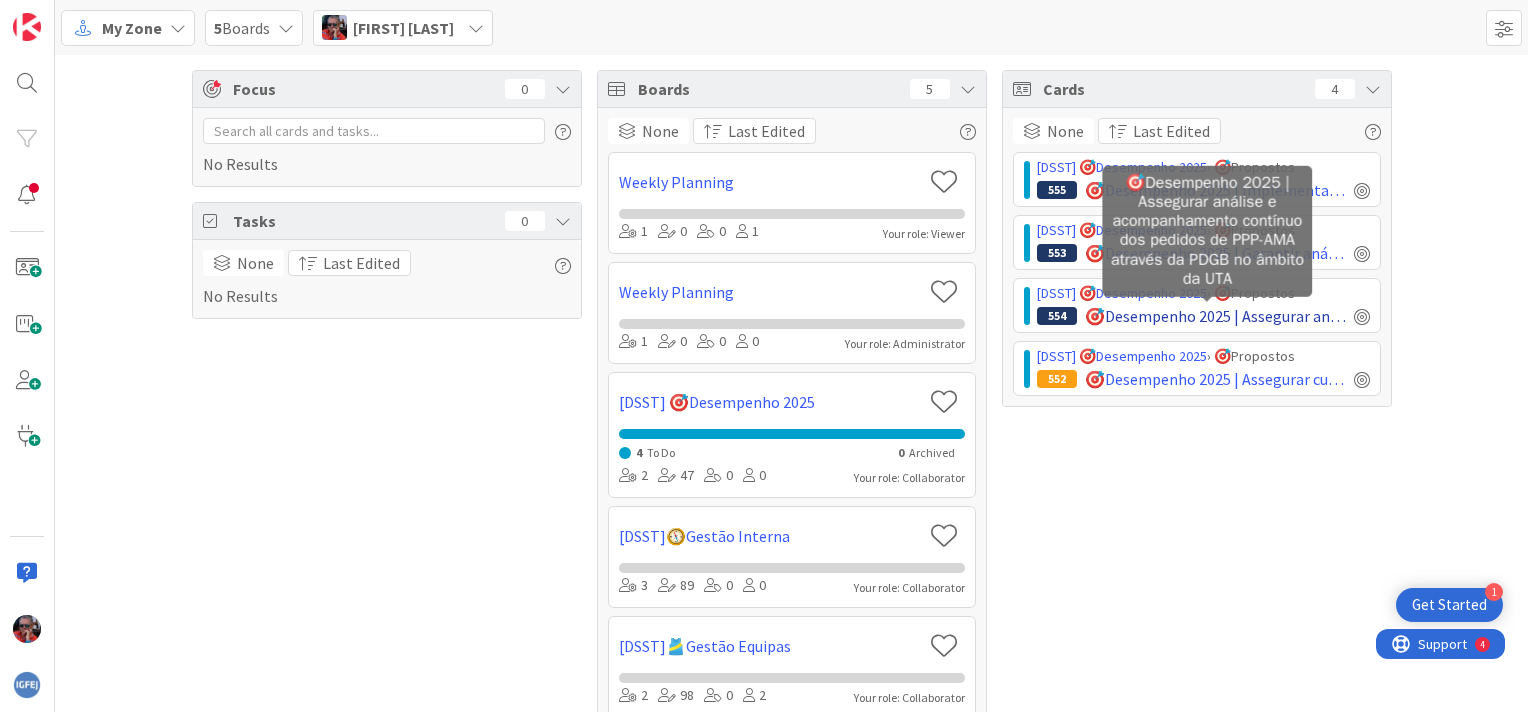 click on "🎯Desempenho 2025 | Assegurar análise e acompanhamento contínuo dos pedidos de PPP-AMA através da PDGB no âmbito da UTA" at bounding box center (1215, 316) 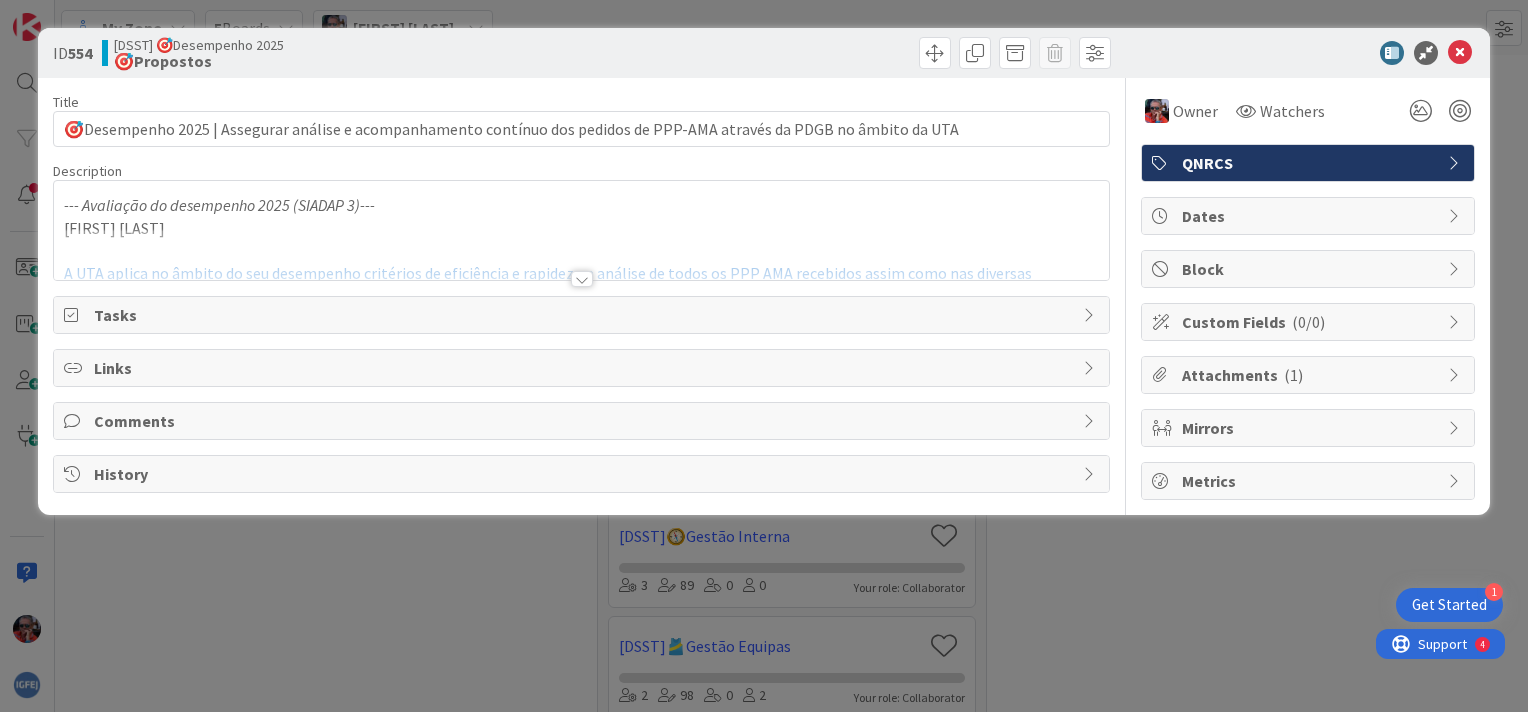 scroll, scrollTop: 0, scrollLeft: 0, axis: both 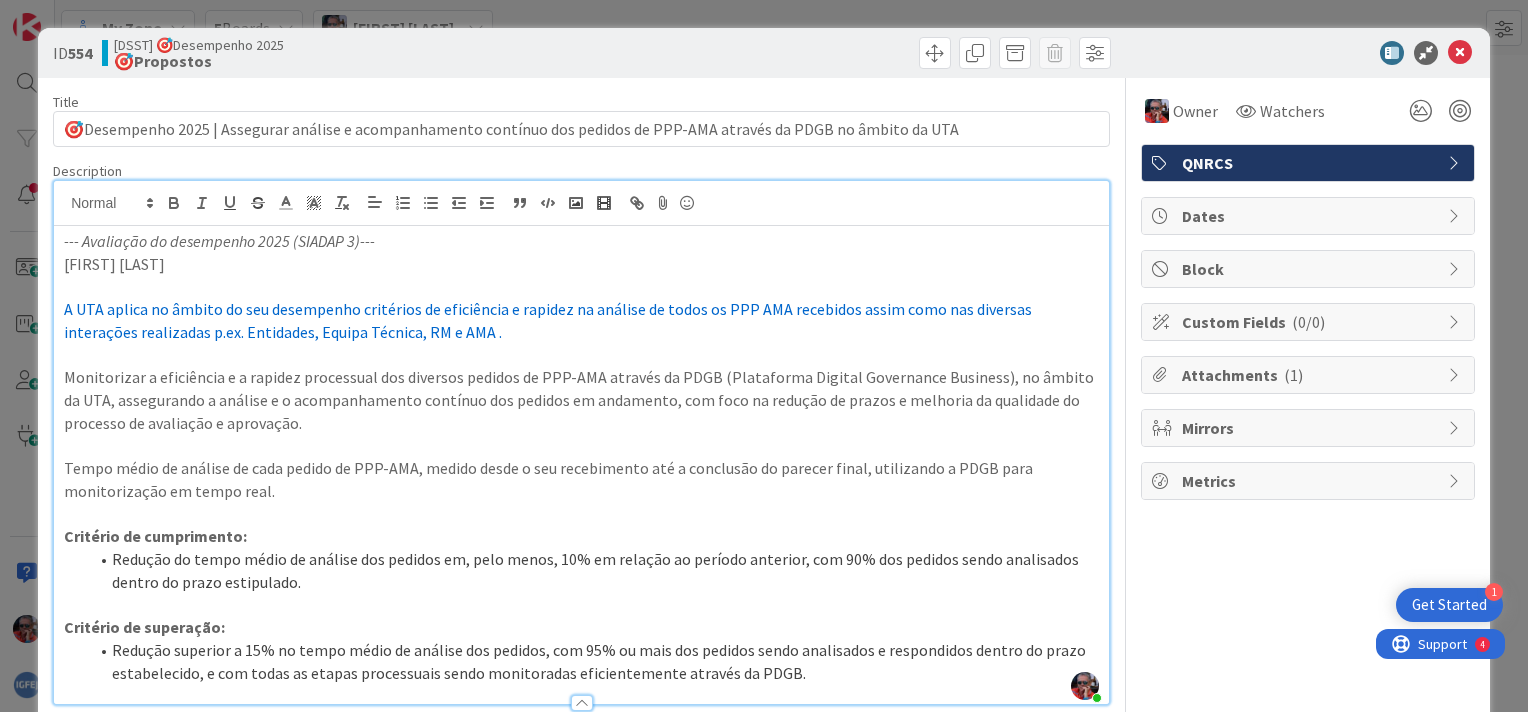 click on "A UTA aplica no âmbito do seu desempenho critérios de eficiência e rapidez na análise de todos os PPP AMA recebidos assim como nas diversas interações realizadas p.ex. Entidades, Equipa Técnica, RM e AMA ." at bounding box center (549, 320) 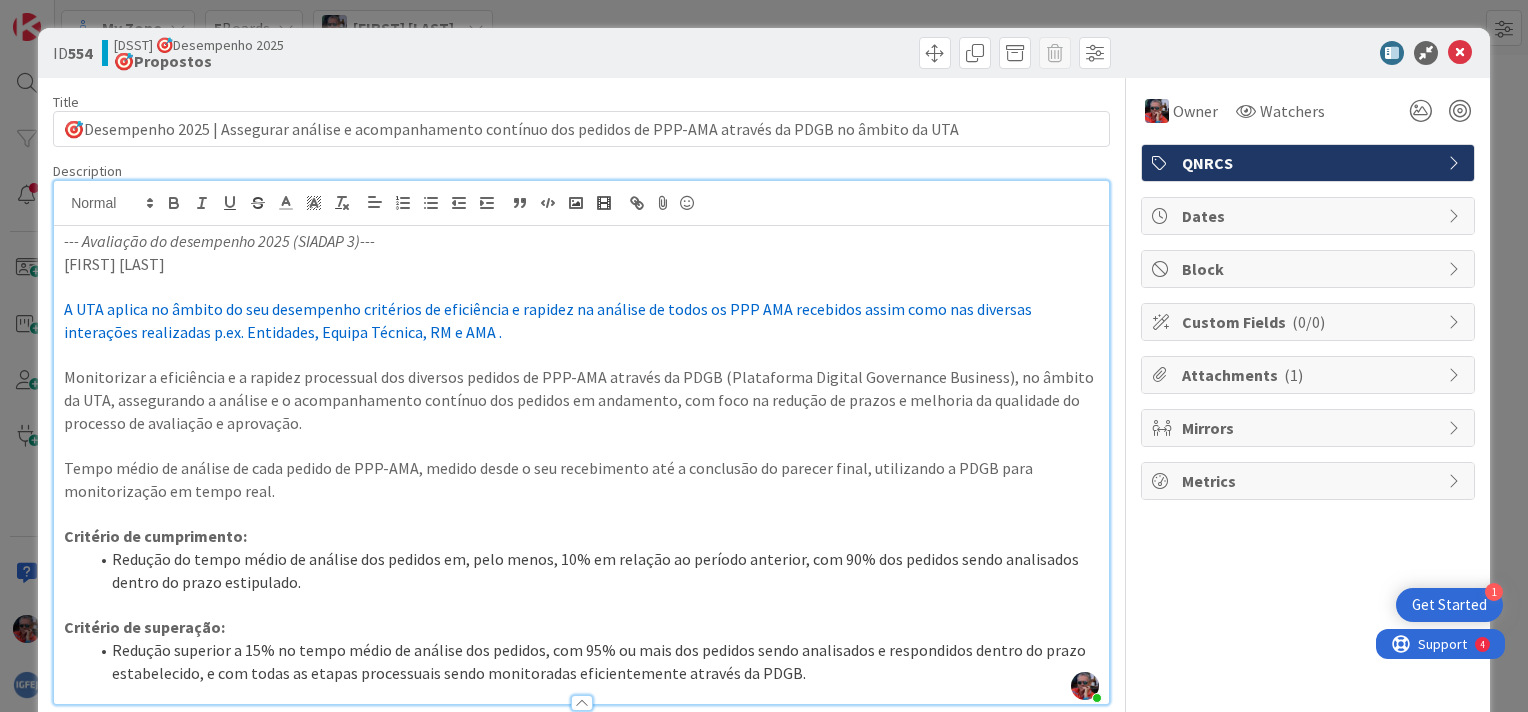 type 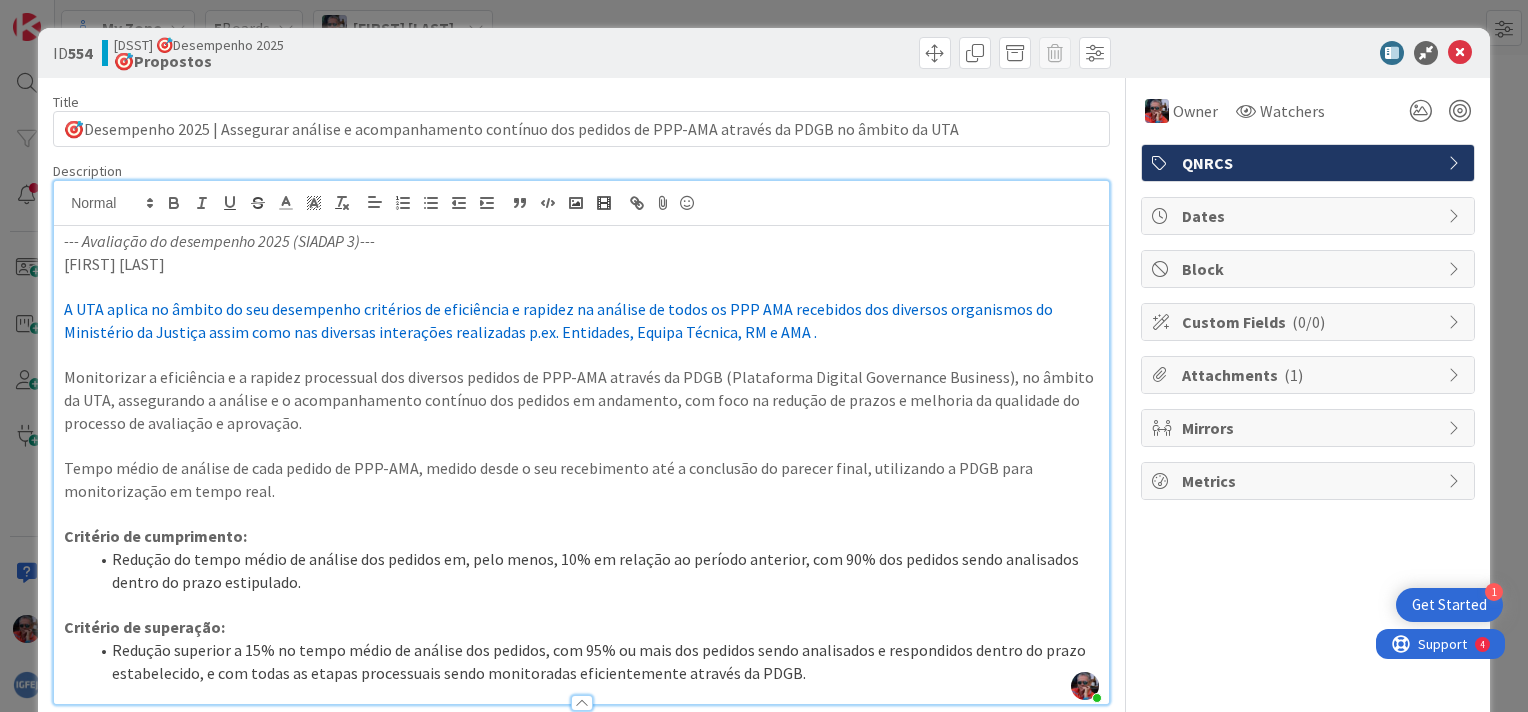 click at bounding box center (1456, 375) 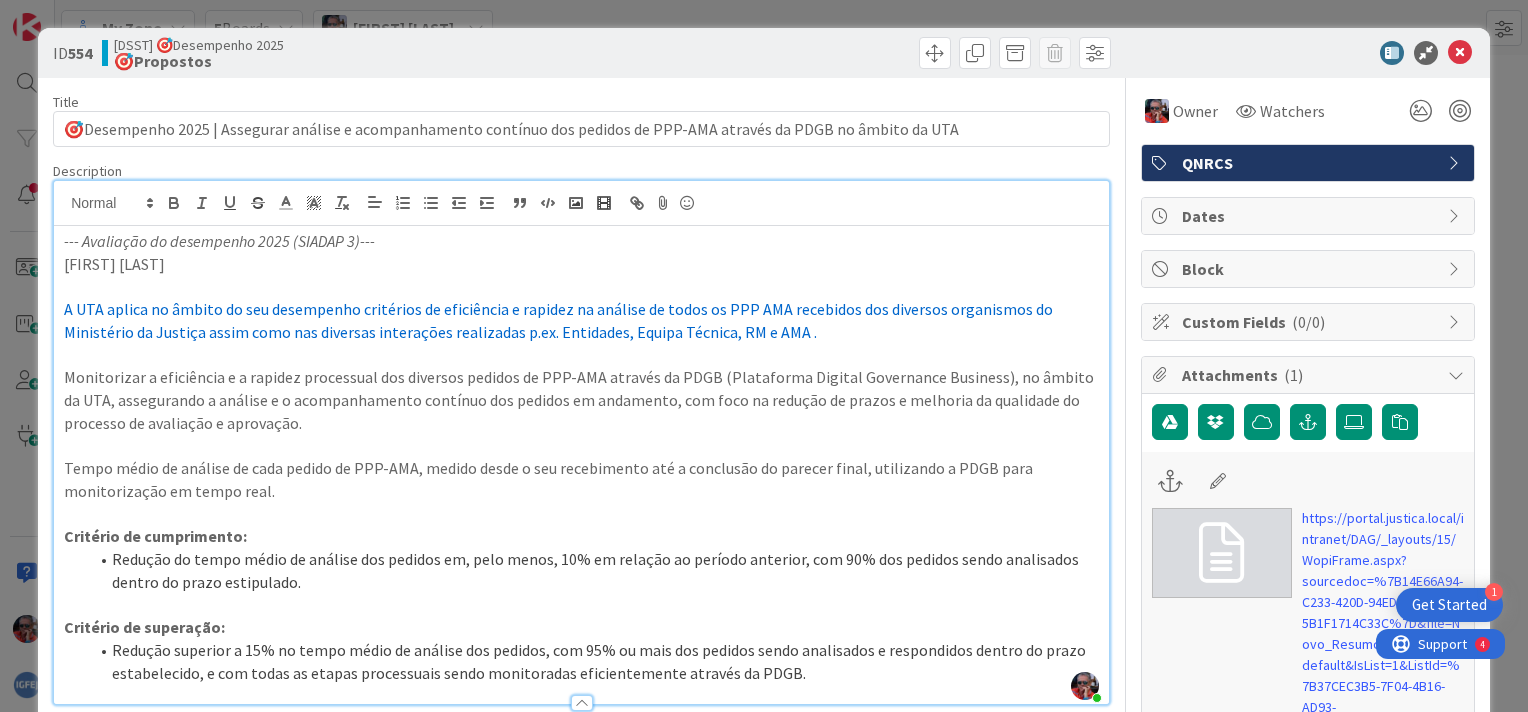 click at bounding box center [1456, 375] 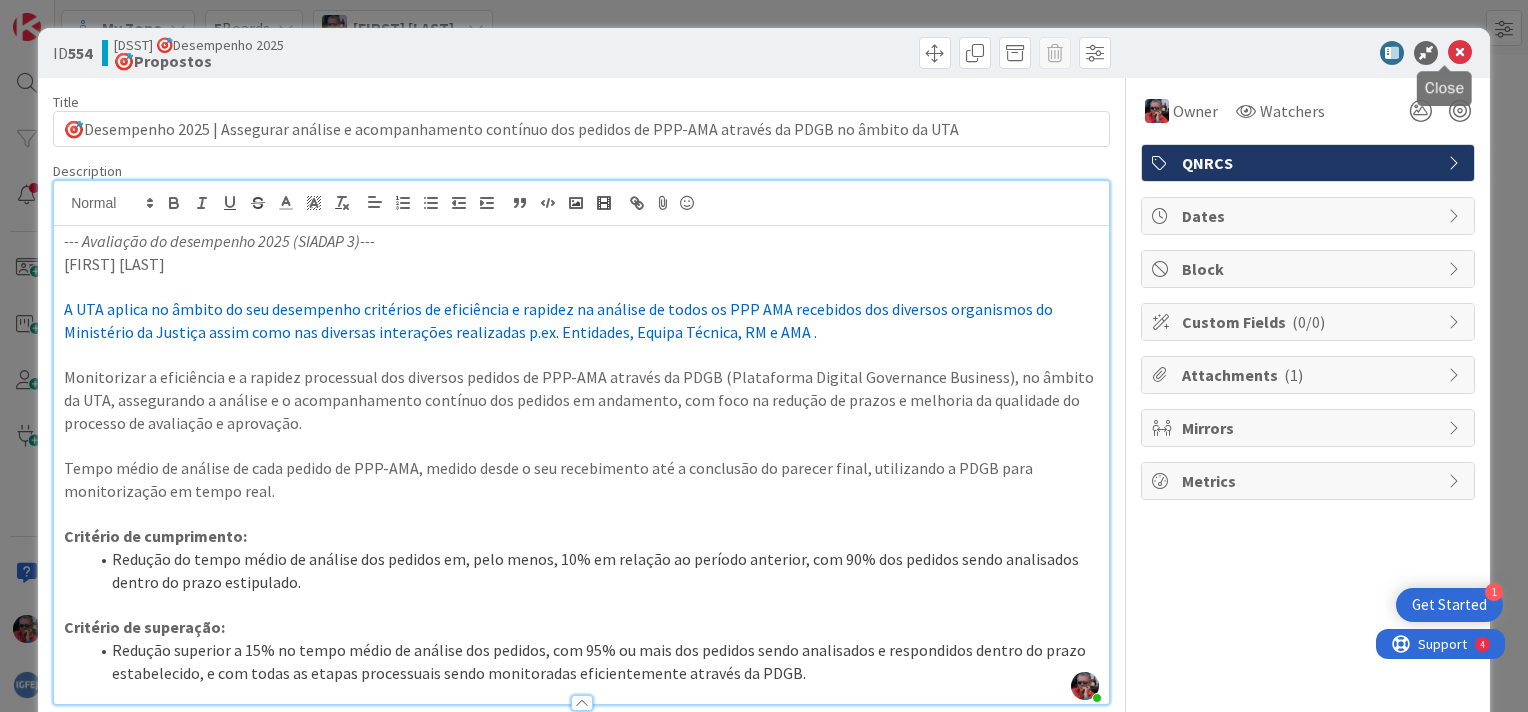 click at bounding box center [1460, 53] 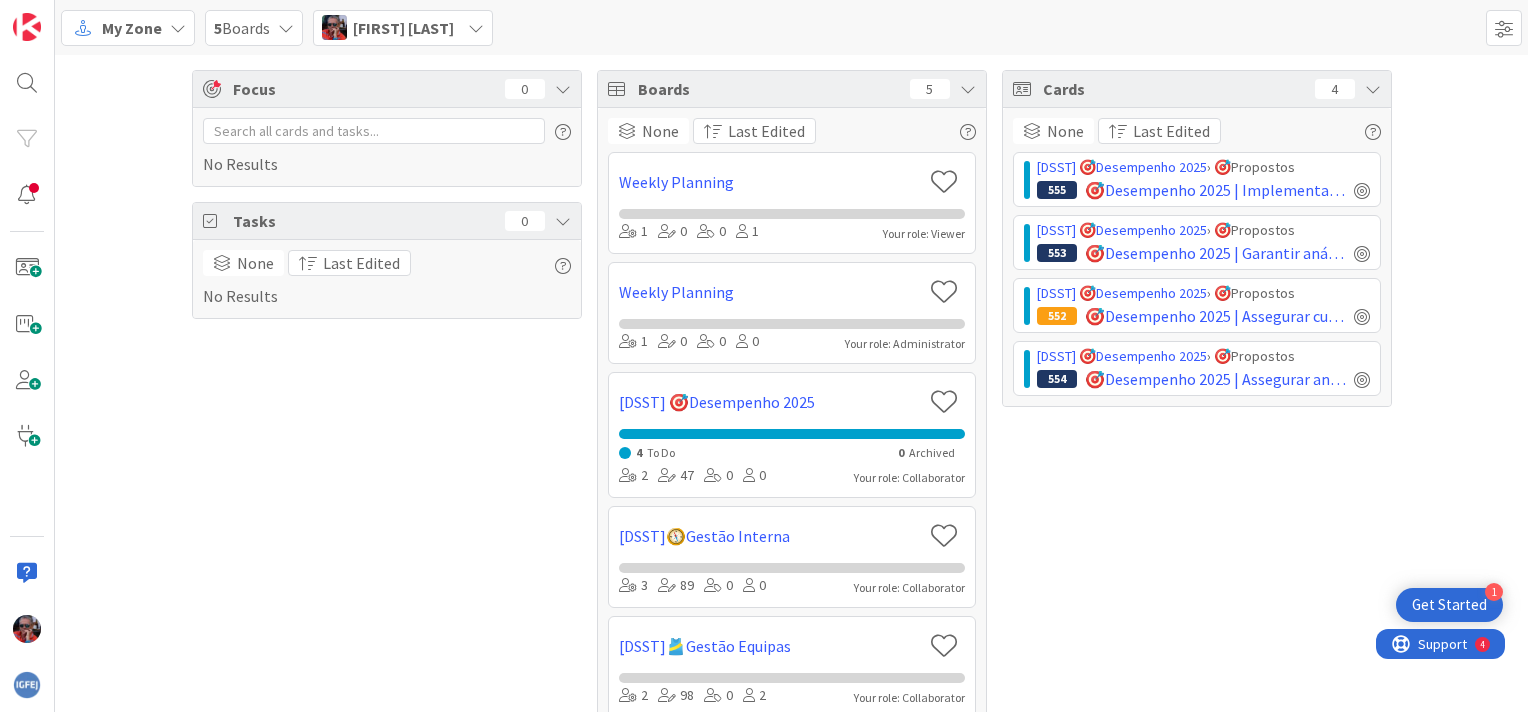 scroll, scrollTop: 0, scrollLeft: 0, axis: both 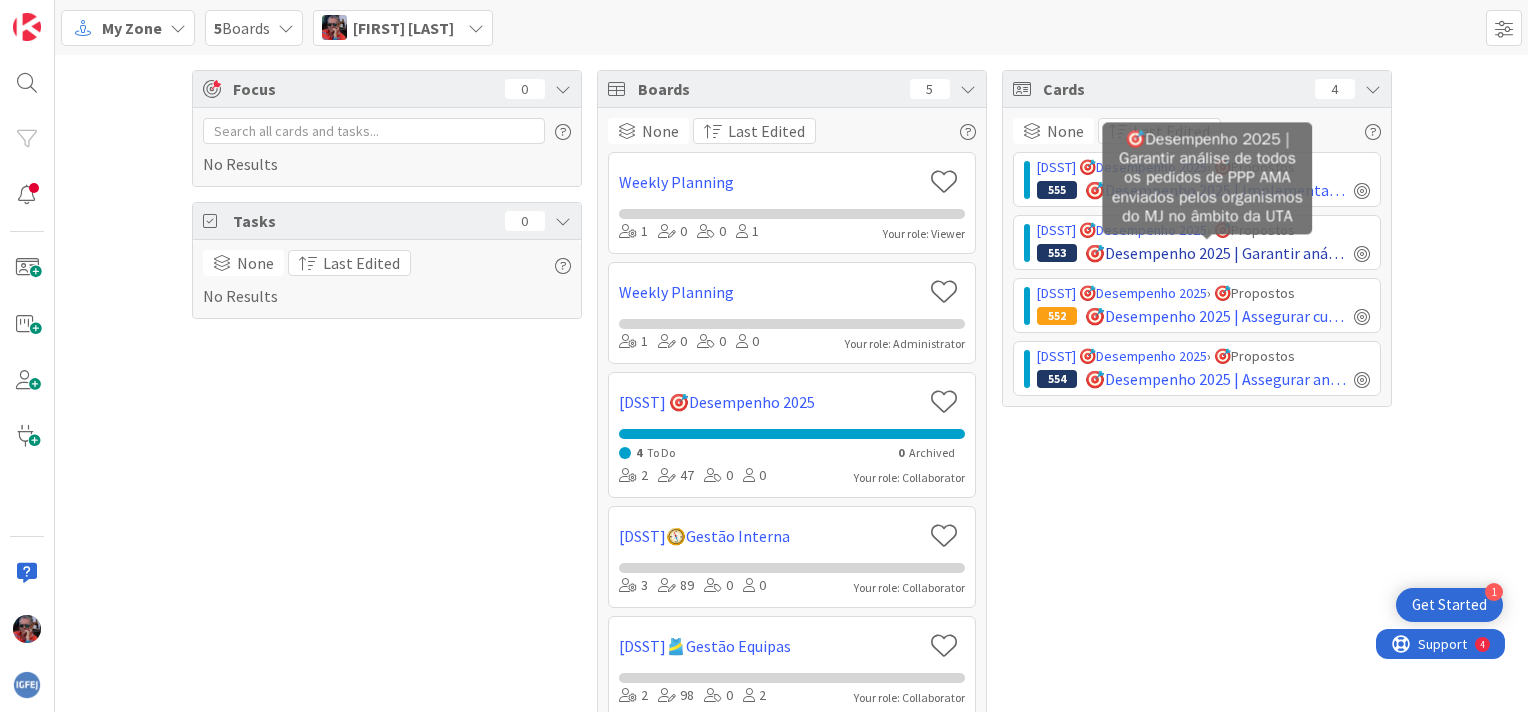 click on "🎯Desempenho 2025 | Garantir análise de todos os pedidos de PPP AMA enviados pelos organismos do MJ no âmbito da UTA" at bounding box center (1215, 253) 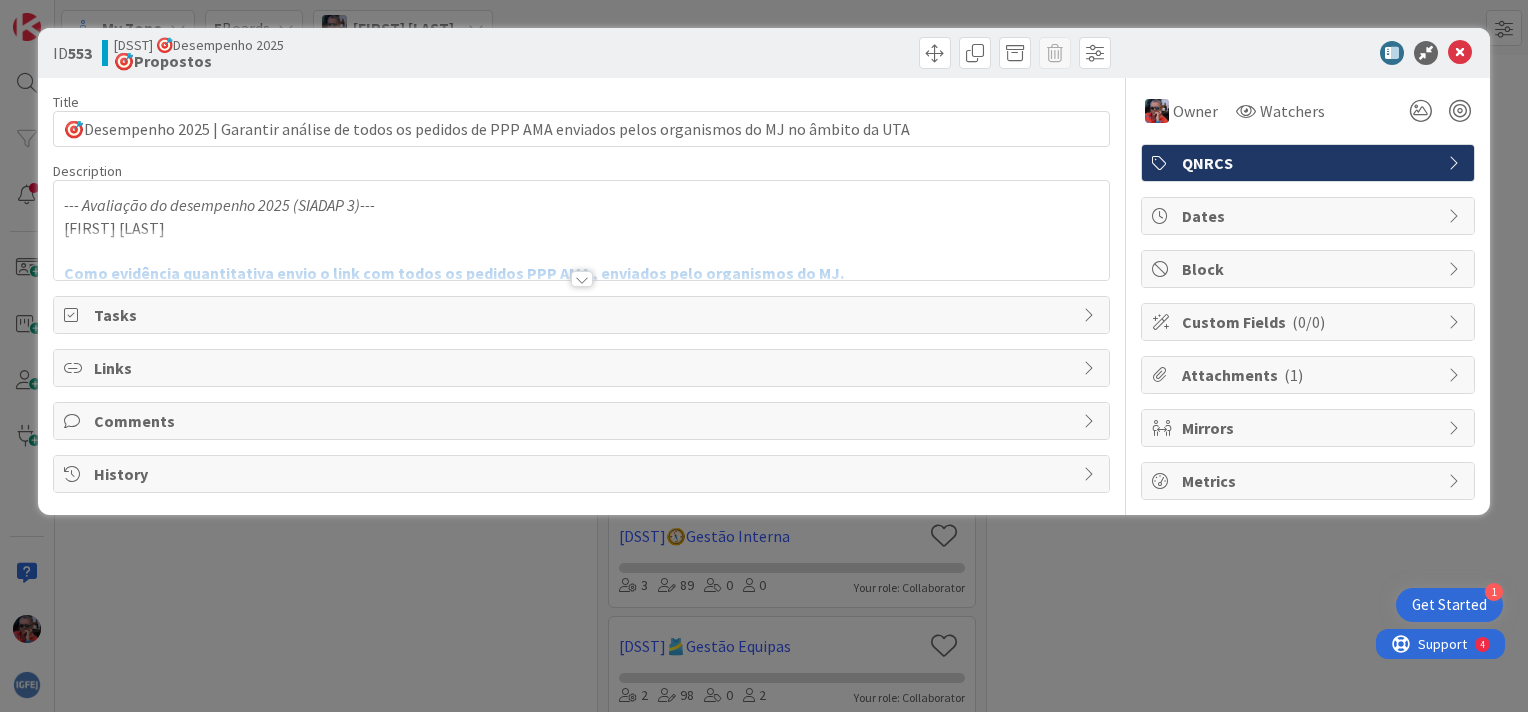 scroll, scrollTop: 0, scrollLeft: 0, axis: both 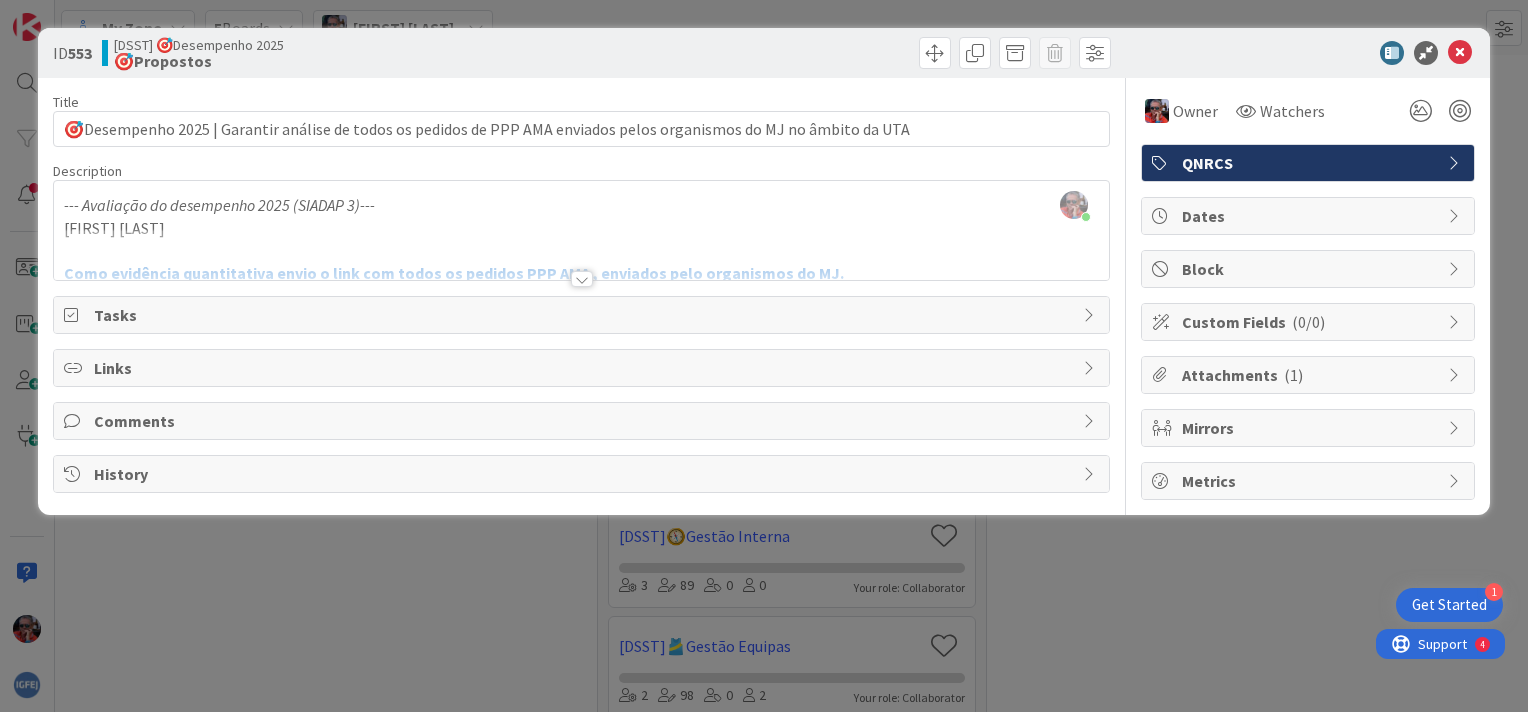 click at bounding box center [582, 279] 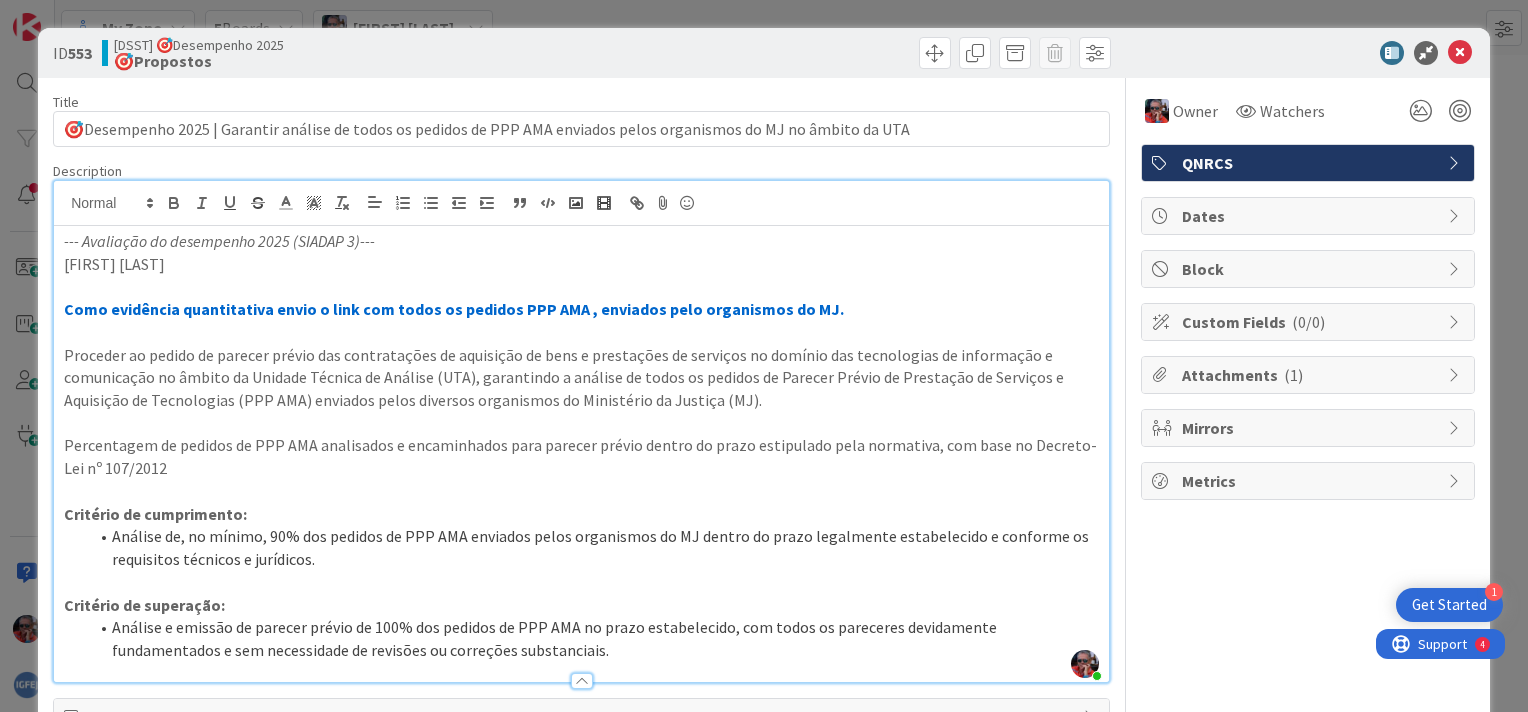 click on "Como evidência quantitativa envio o link com todos os pedidos PPP AMA , enviados pelo organismos do MJ." at bounding box center [581, 309] 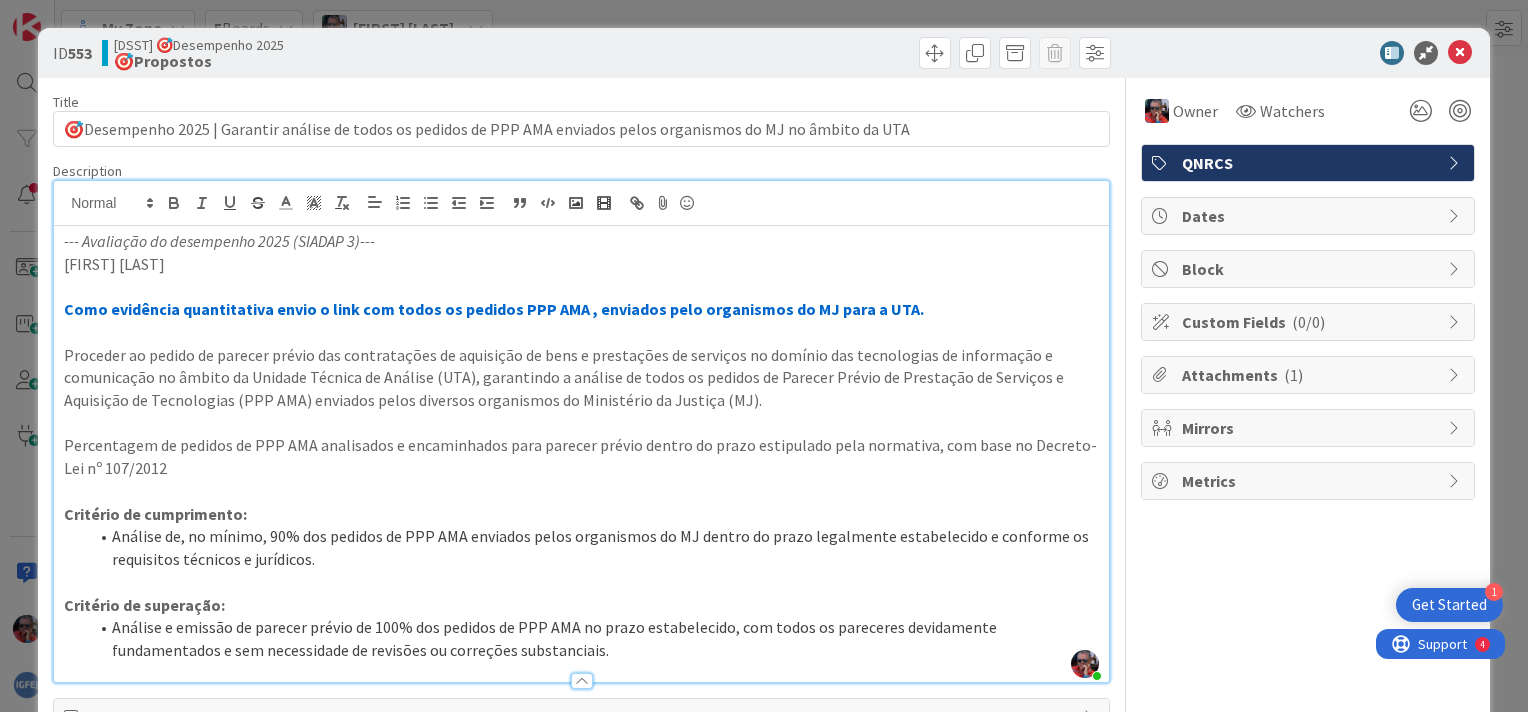 click on "Como evidência quantitativa envio o link com todos os pedidos PPP AMA , enviados pelo organismos do MJ para a UTA." at bounding box center (581, 309) 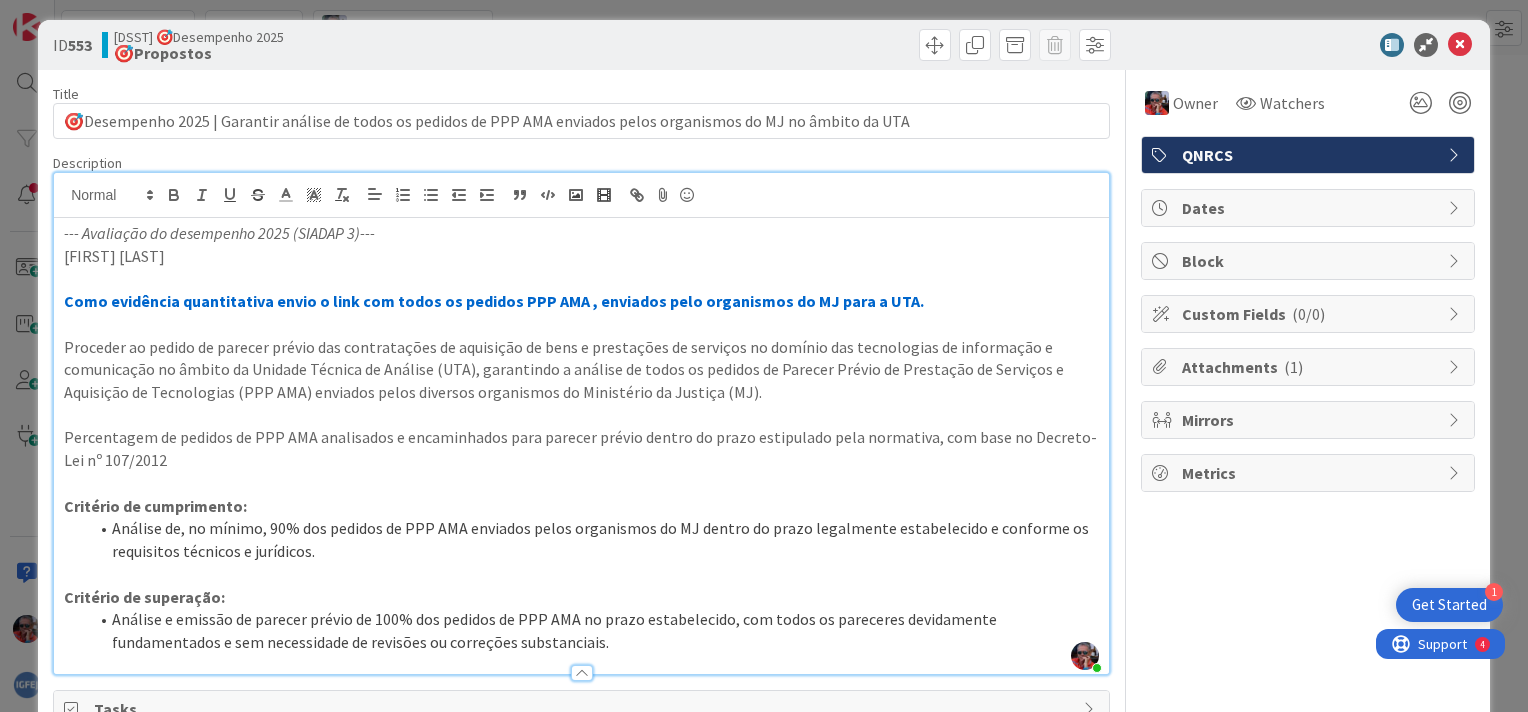 scroll, scrollTop: 0, scrollLeft: 0, axis: both 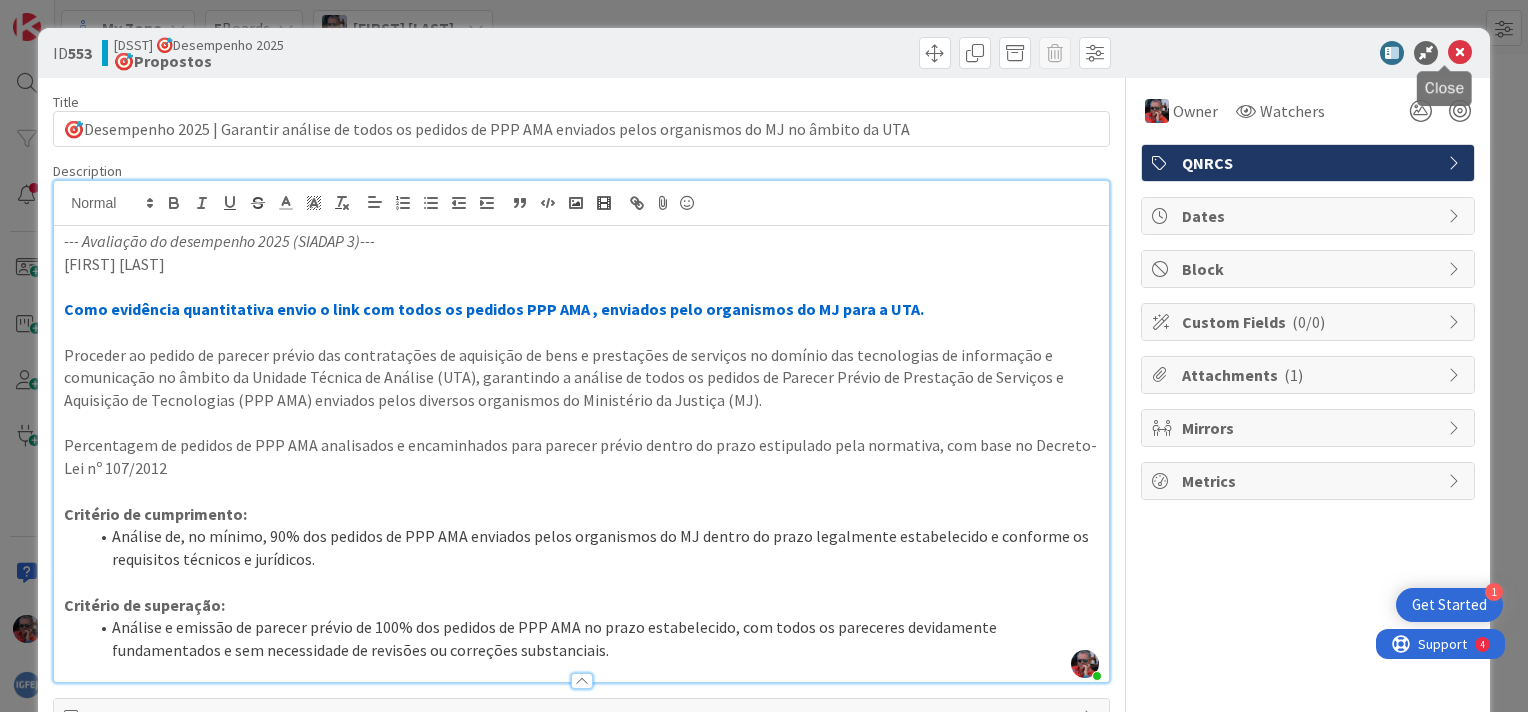click at bounding box center [1460, 53] 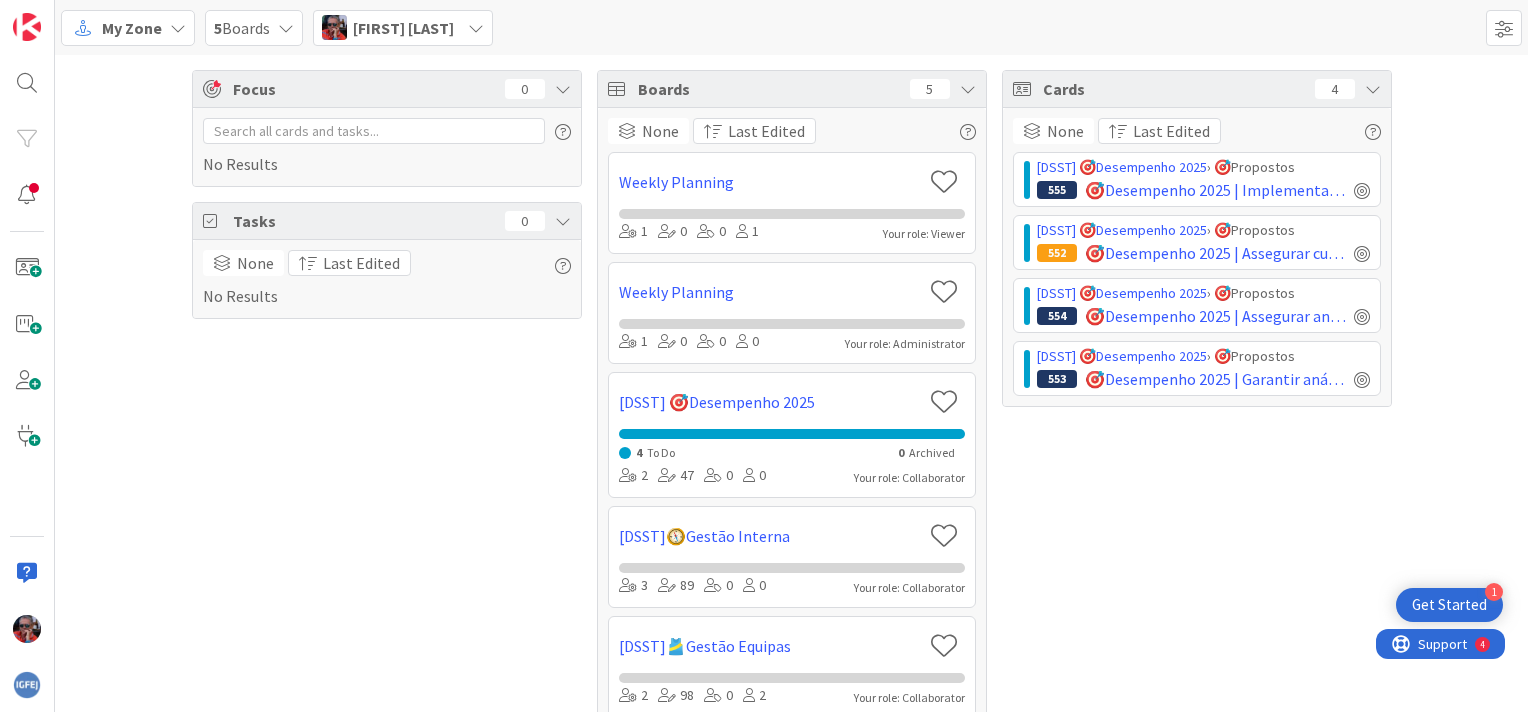 scroll, scrollTop: 0, scrollLeft: 0, axis: both 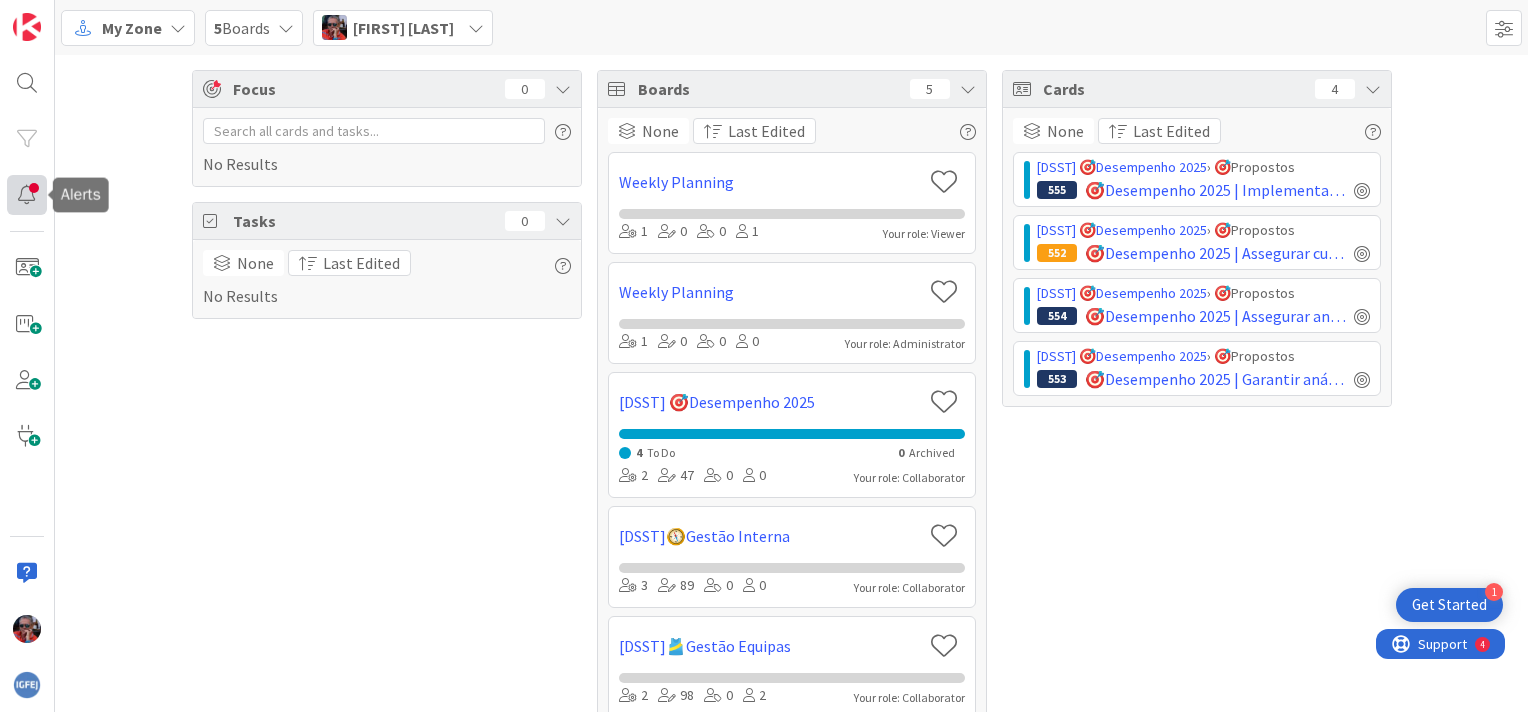 click at bounding box center (27, 195) 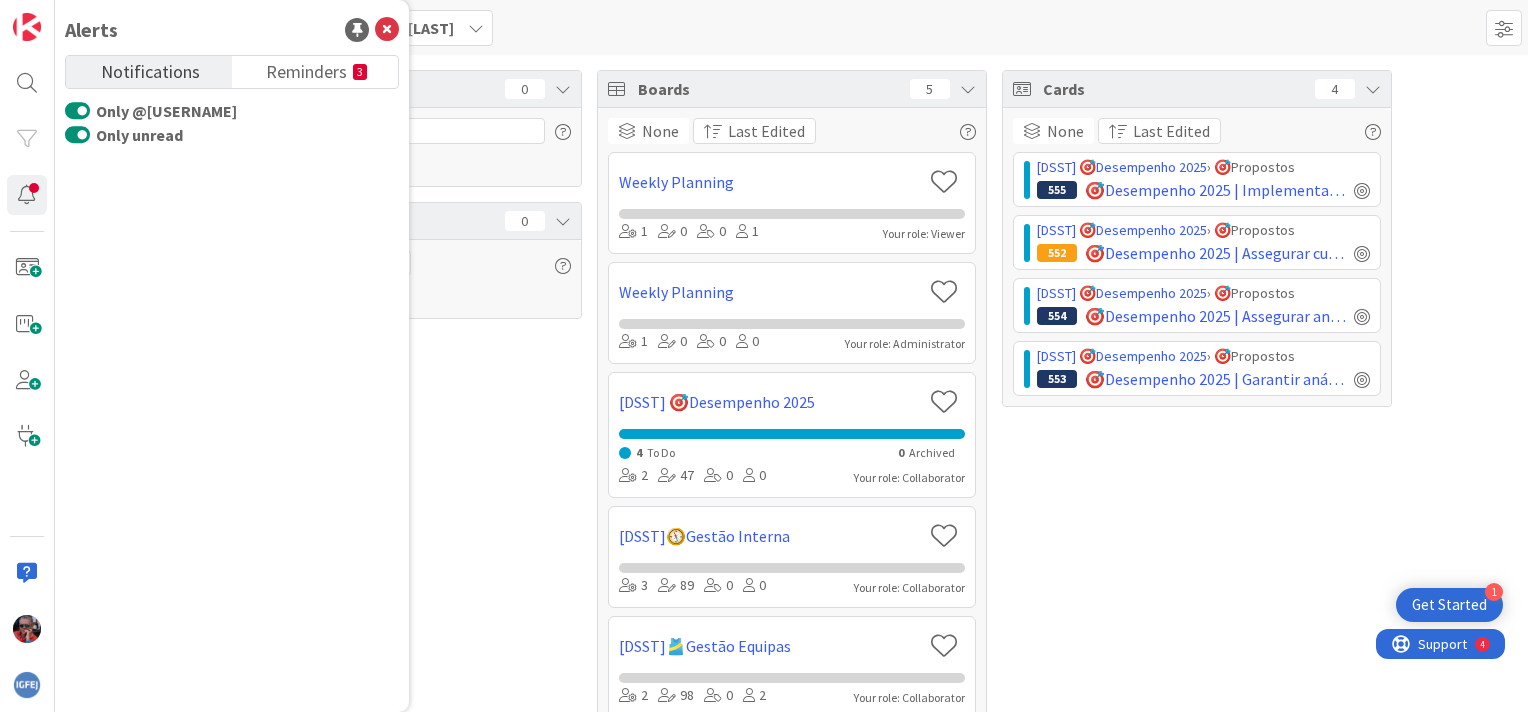 click on "Only unread" at bounding box center [77, 135] 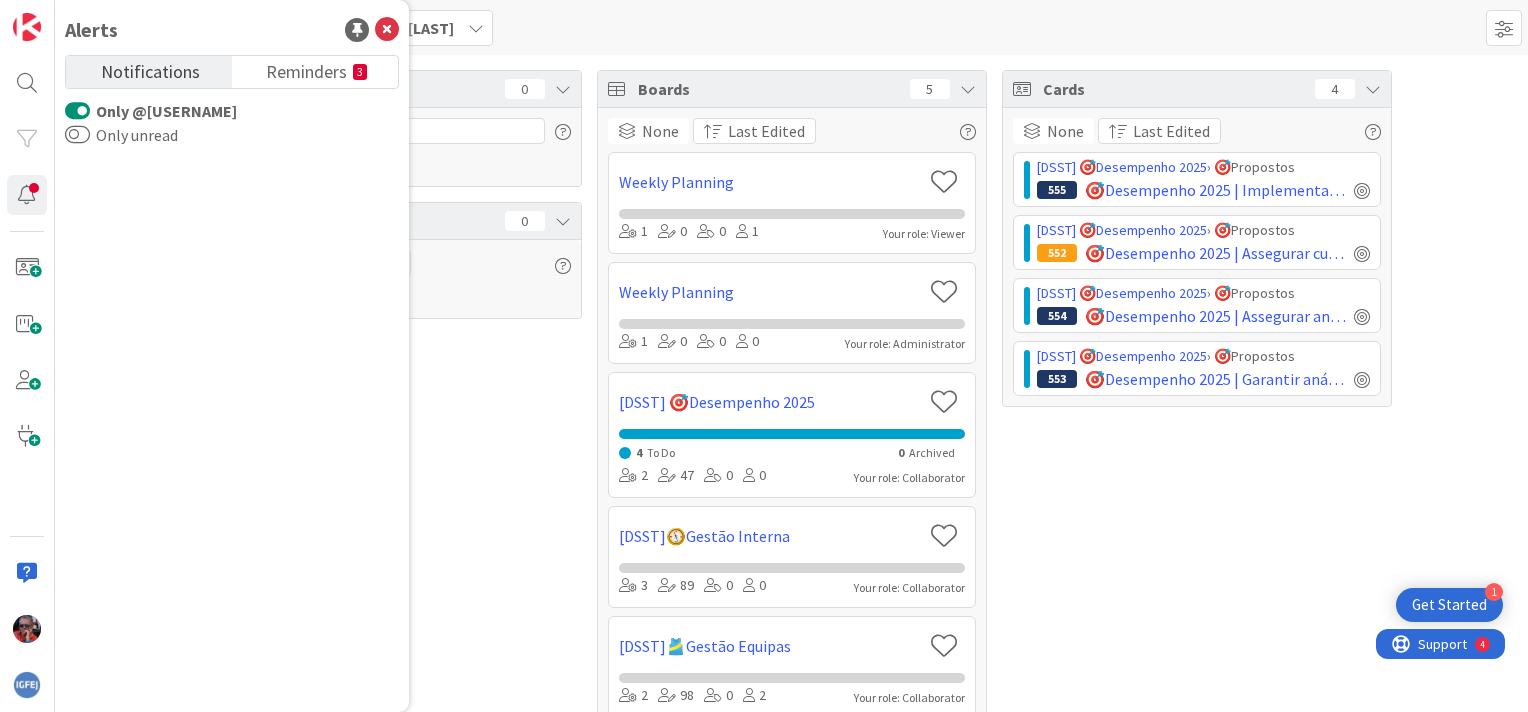 click at bounding box center [232, 422] 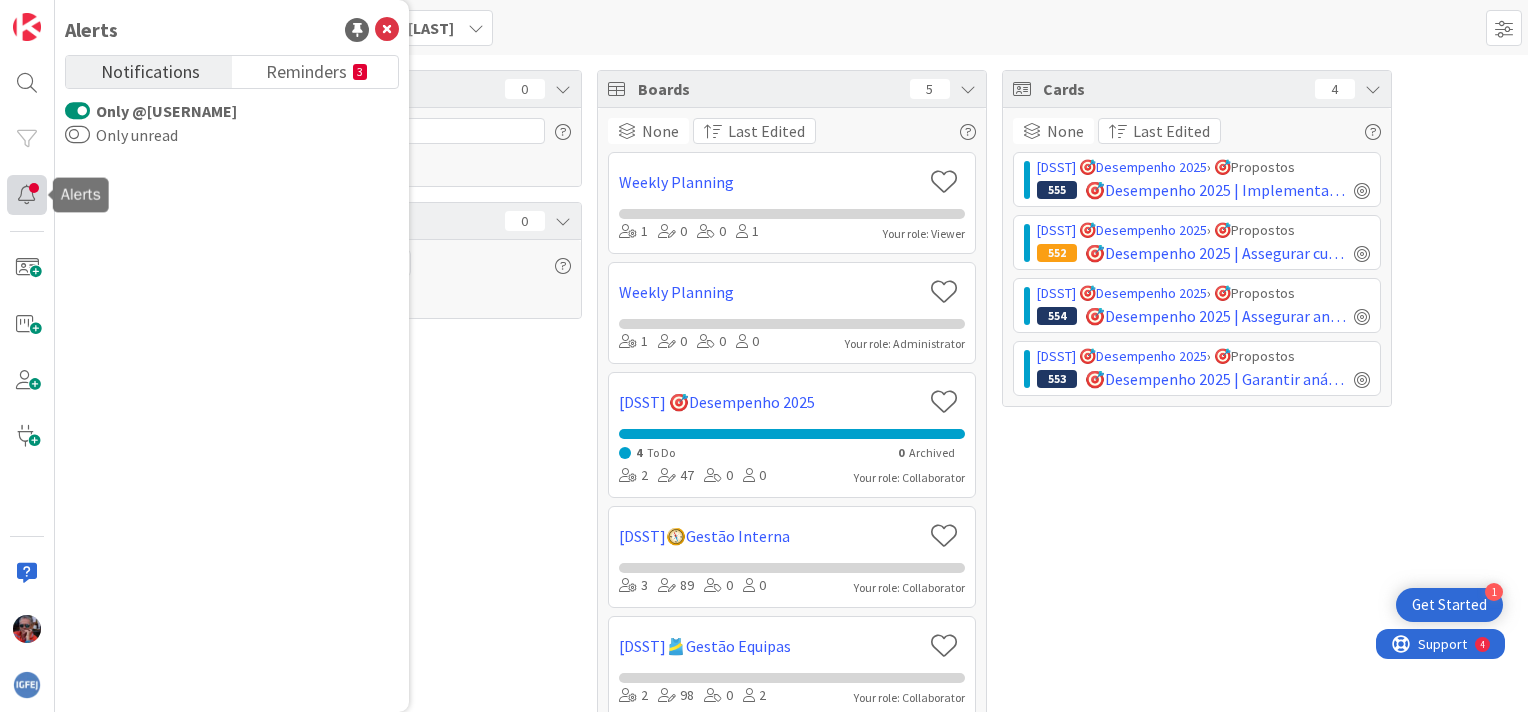 click at bounding box center [27, 195] 